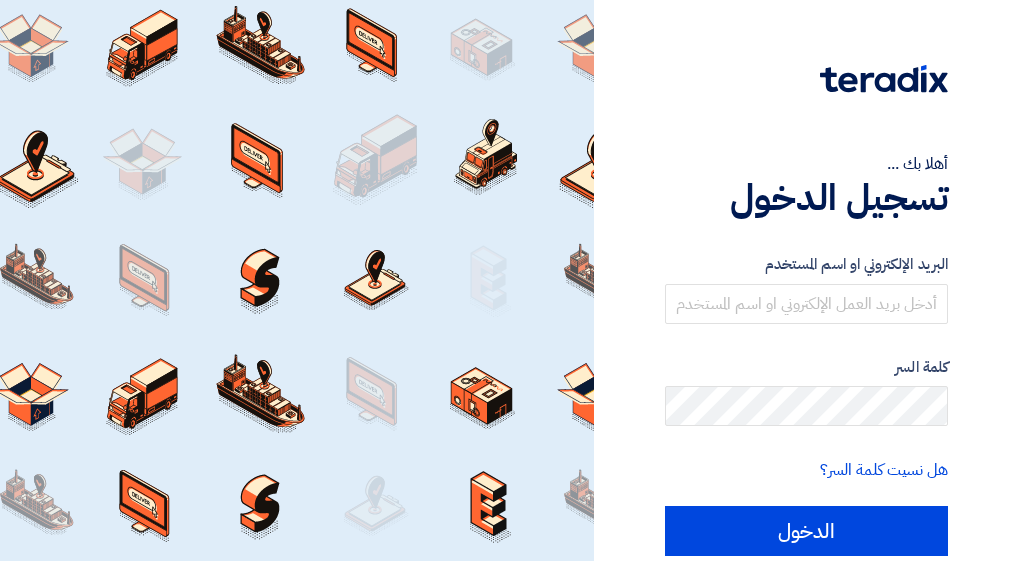 scroll, scrollTop: 0, scrollLeft: 0, axis: both 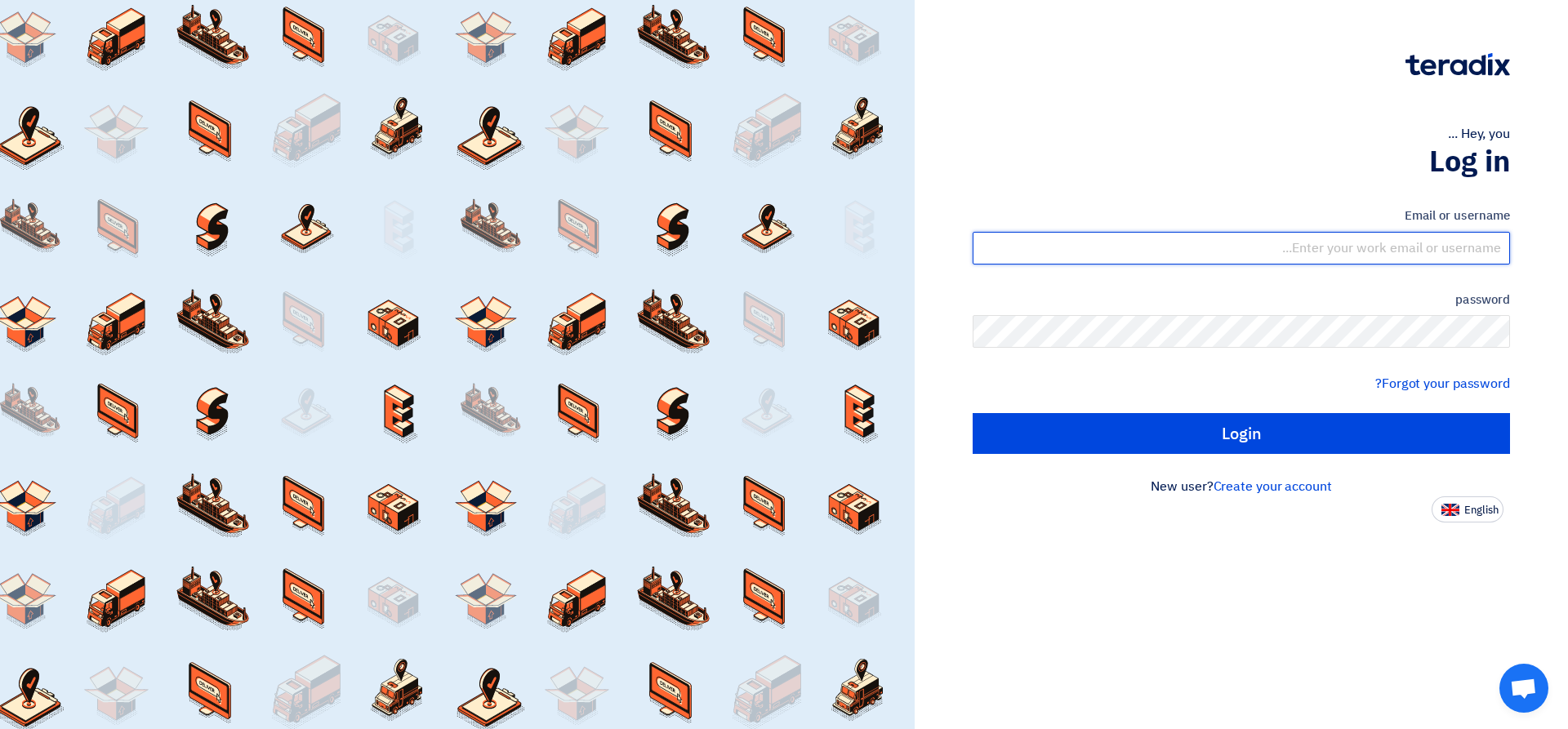 click at bounding box center (1241, 248) 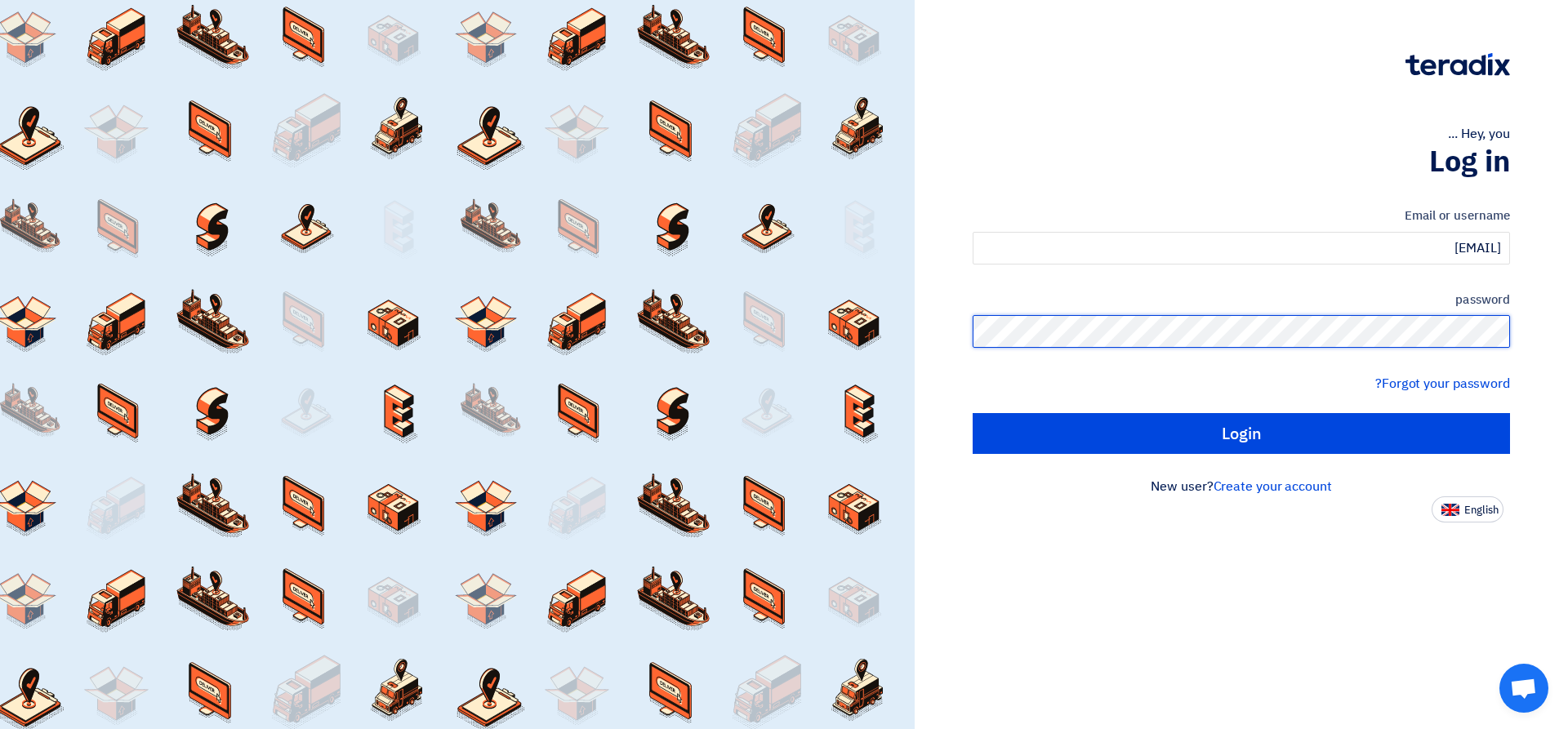 click on "Login" 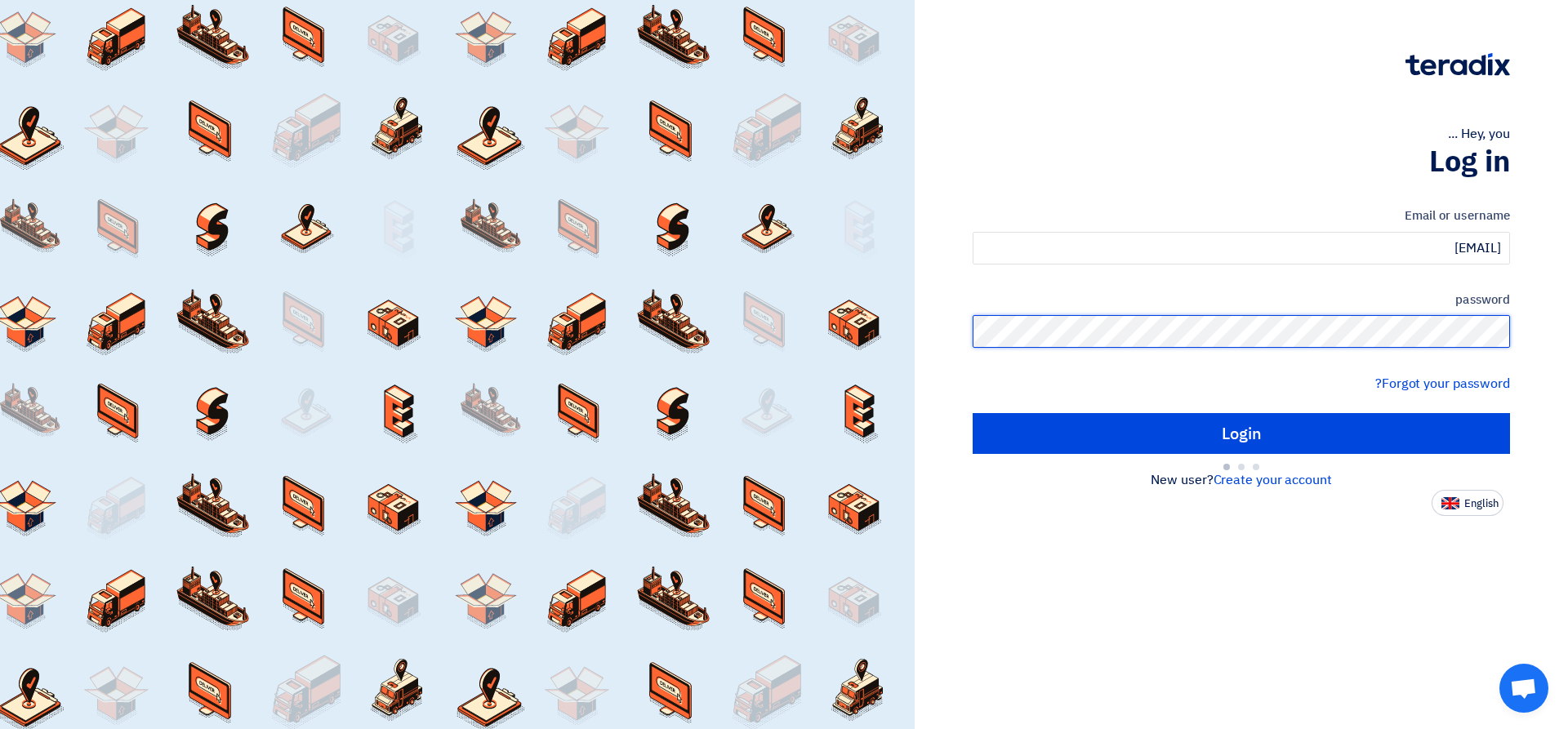 type on "Sign in" 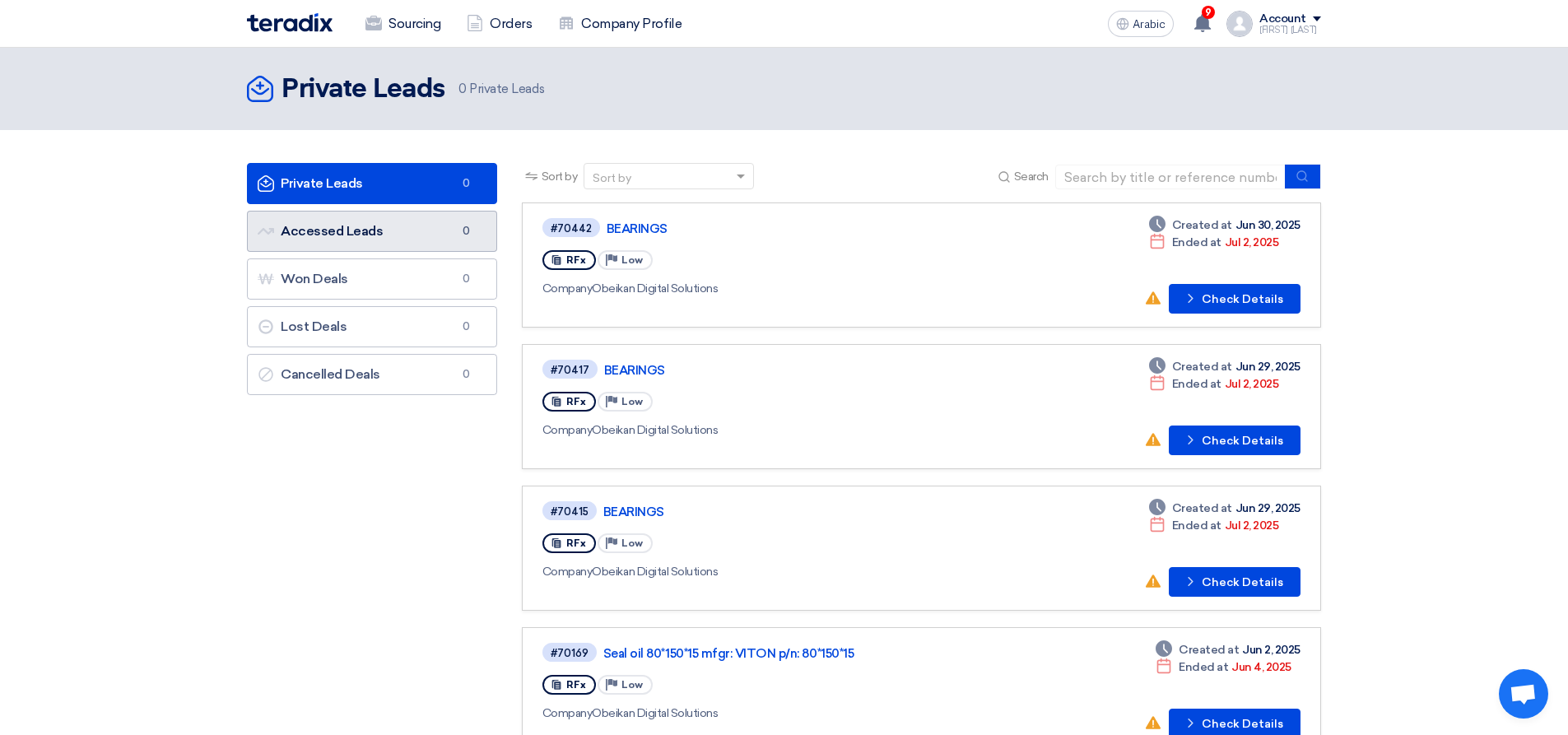 click on "Accessed Leads
Accessed Leads
0" 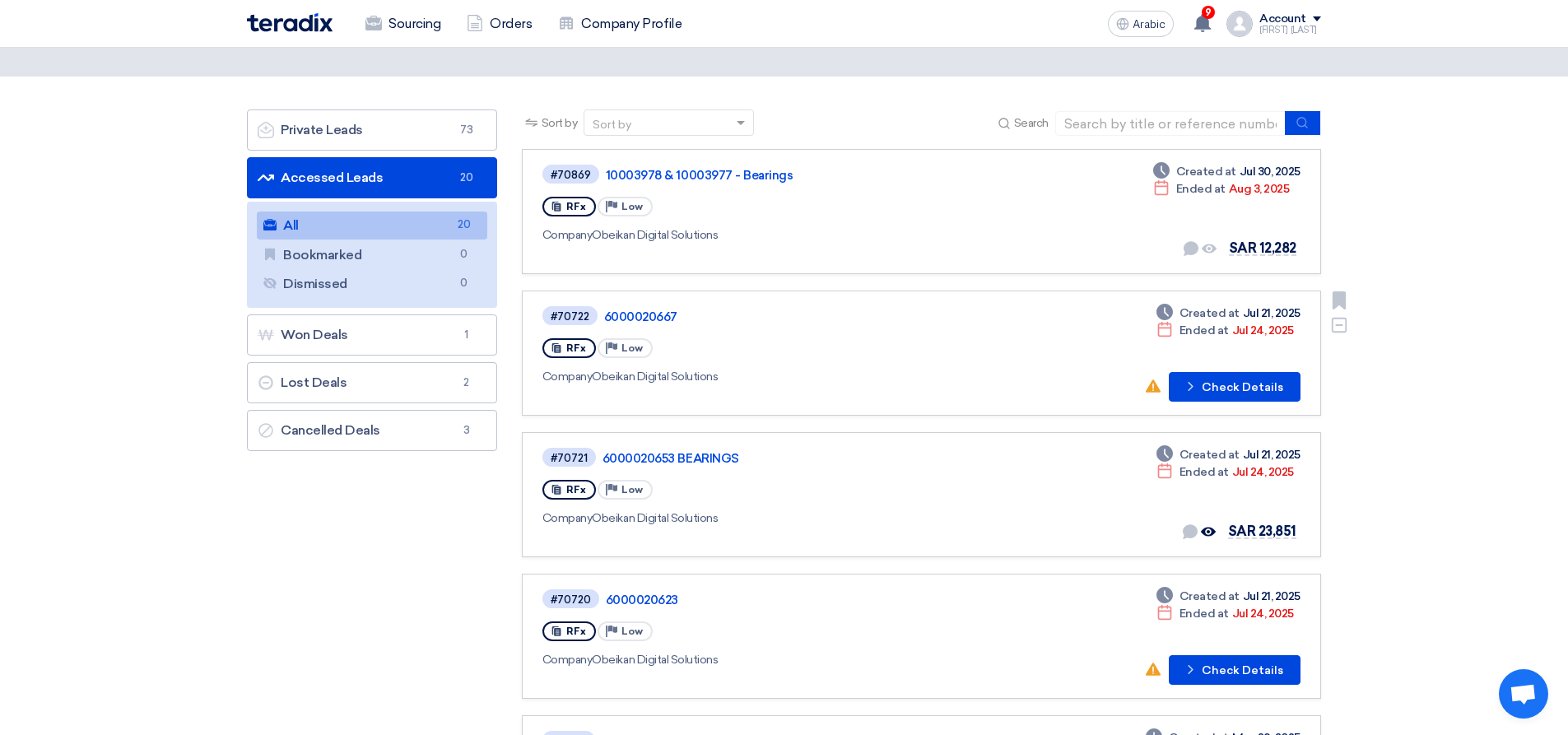 scroll, scrollTop: 82, scrollLeft: 0, axis: vertical 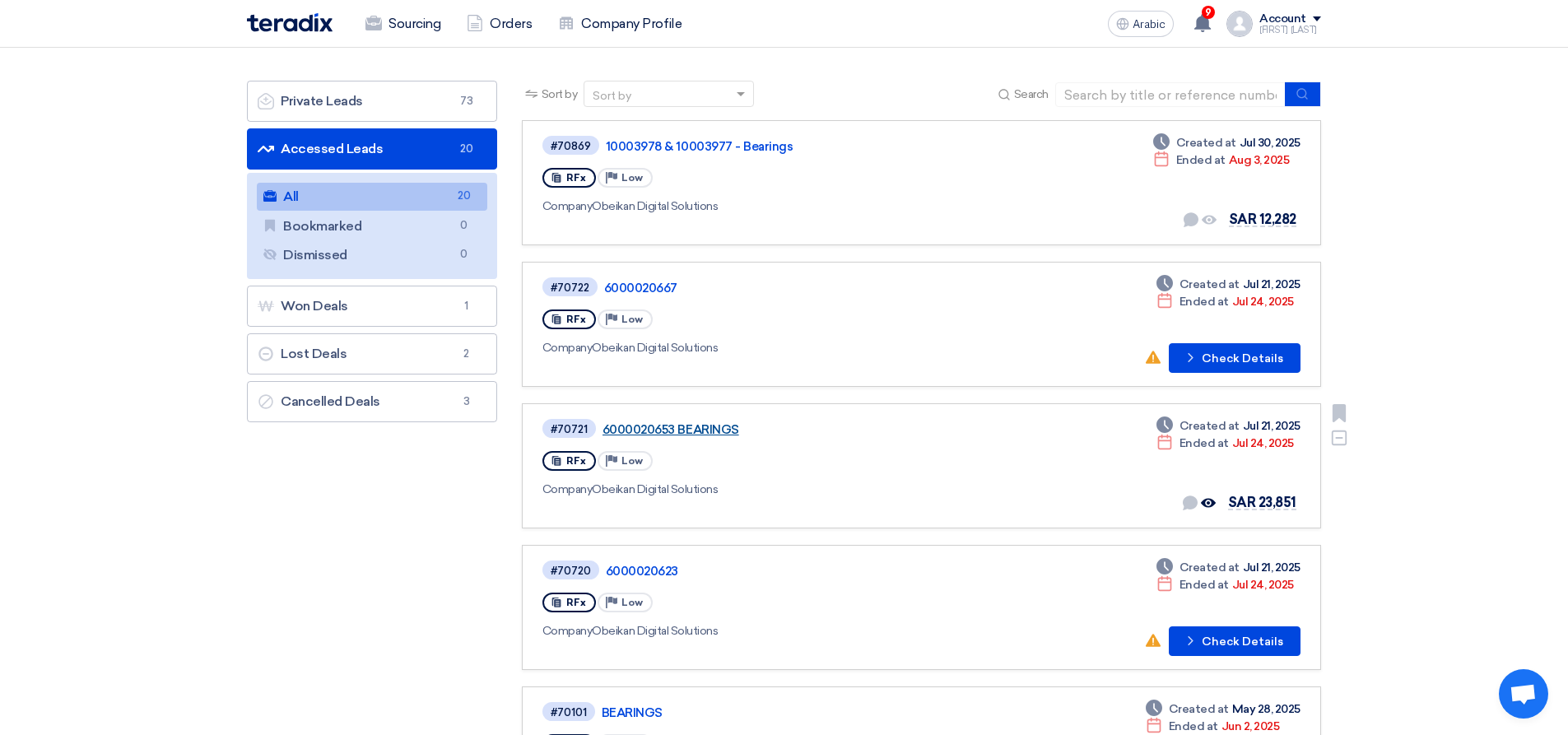 click on "6000020653 BEARINGS" 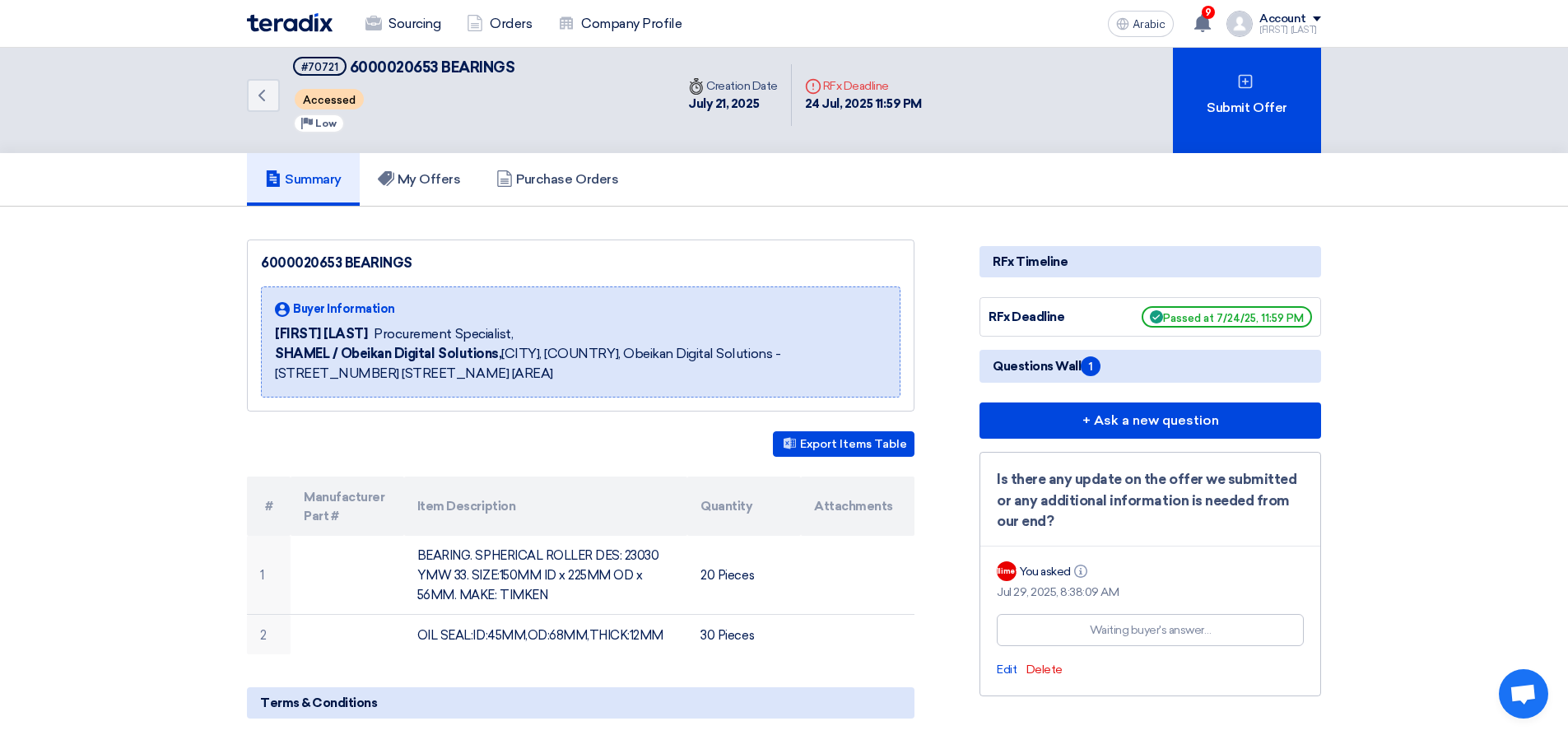 scroll, scrollTop: 0, scrollLeft: 0, axis: both 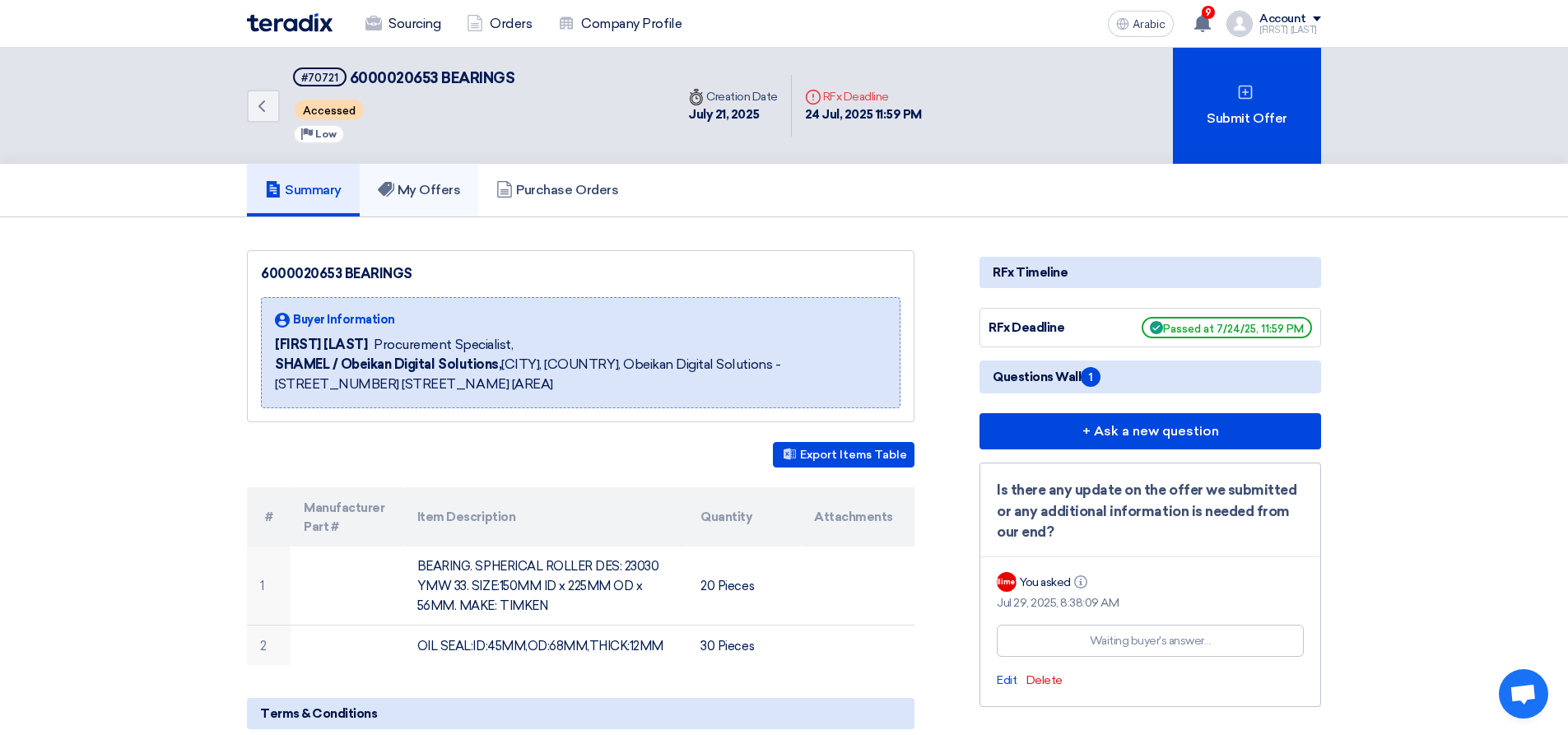 click on "My Offers" 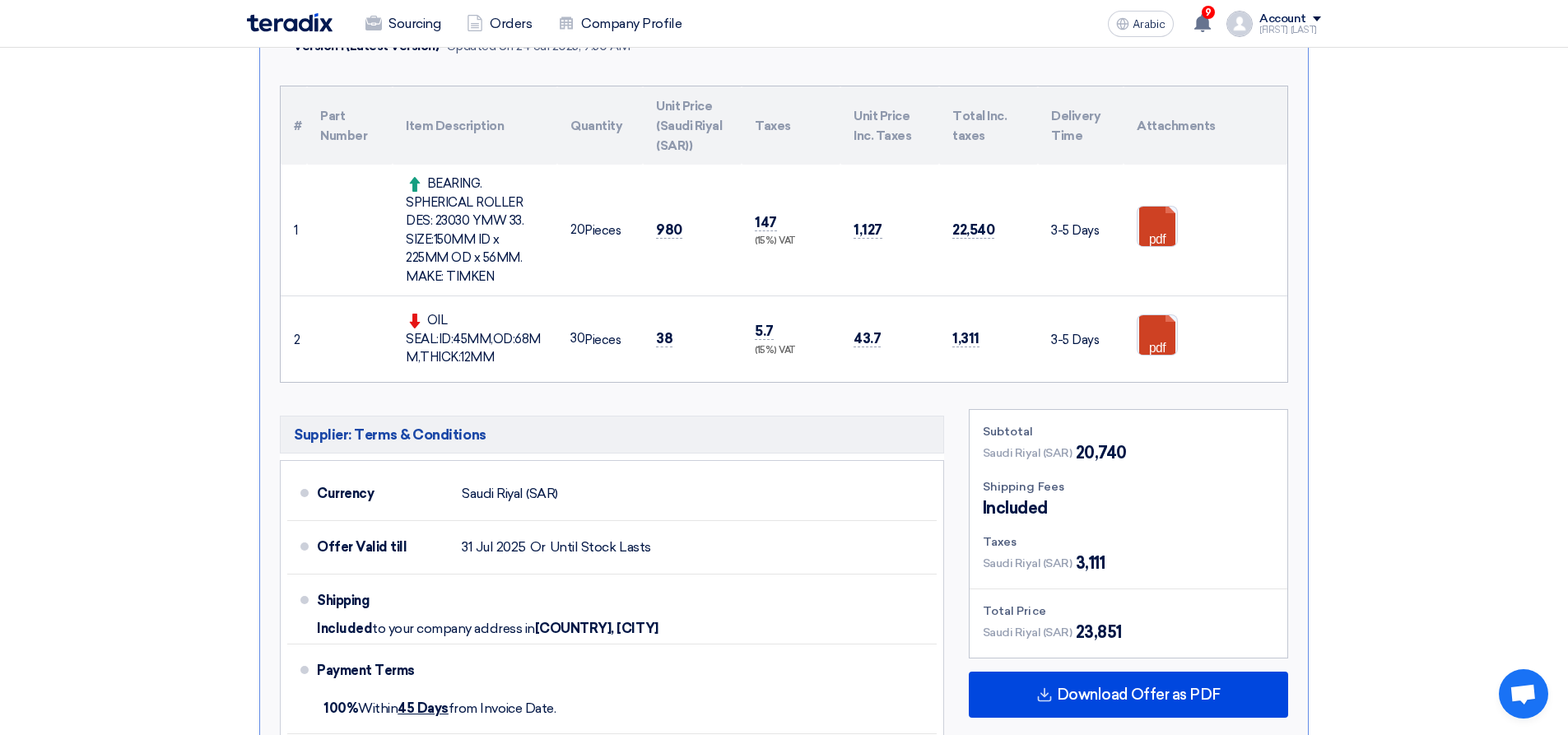 scroll, scrollTop: 494, scrollLeft: 0, axis: vertical 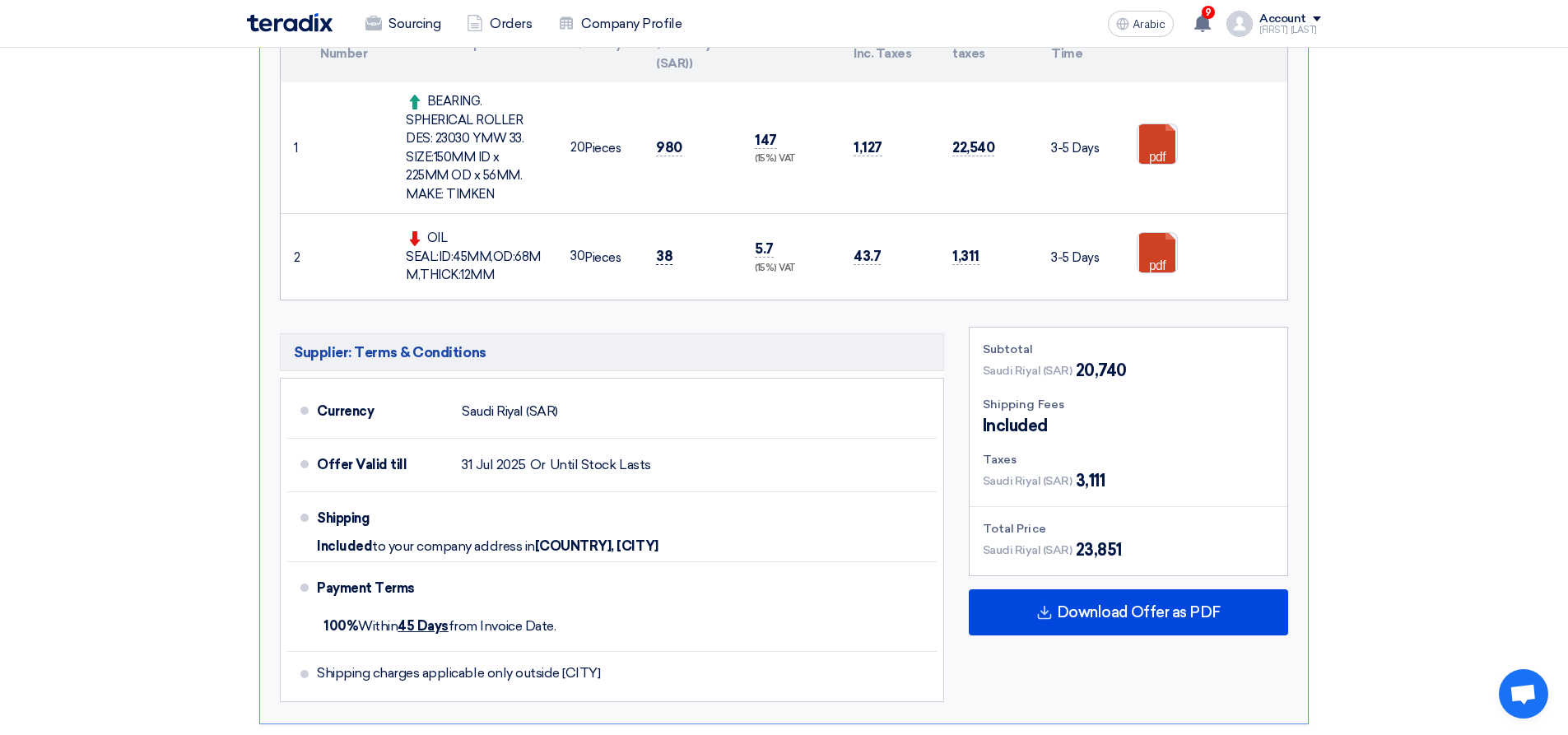 click on "38" at bounding box center (664, 256) 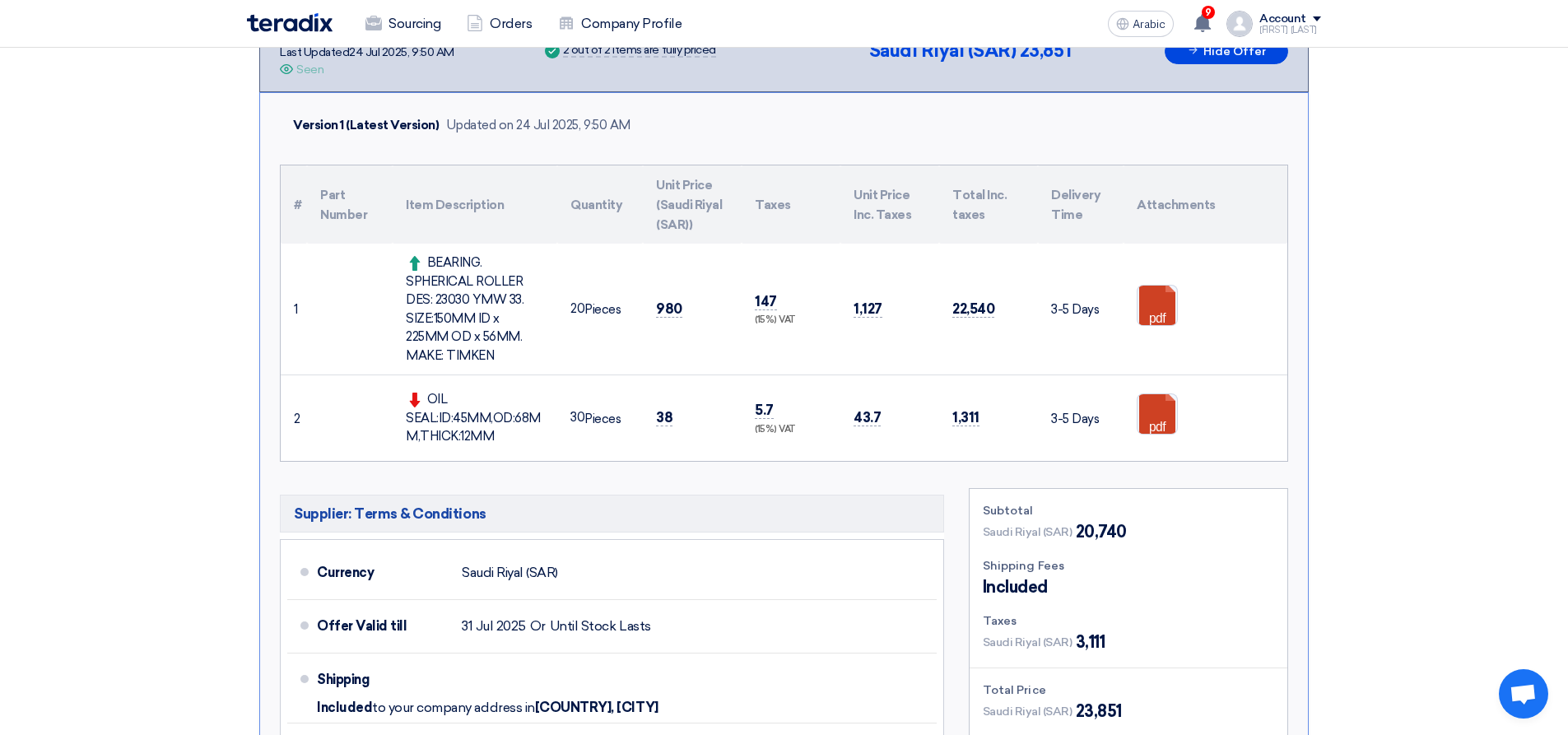 scroll, scrollTop: 329, scrollLeft: 0, axis: vertical 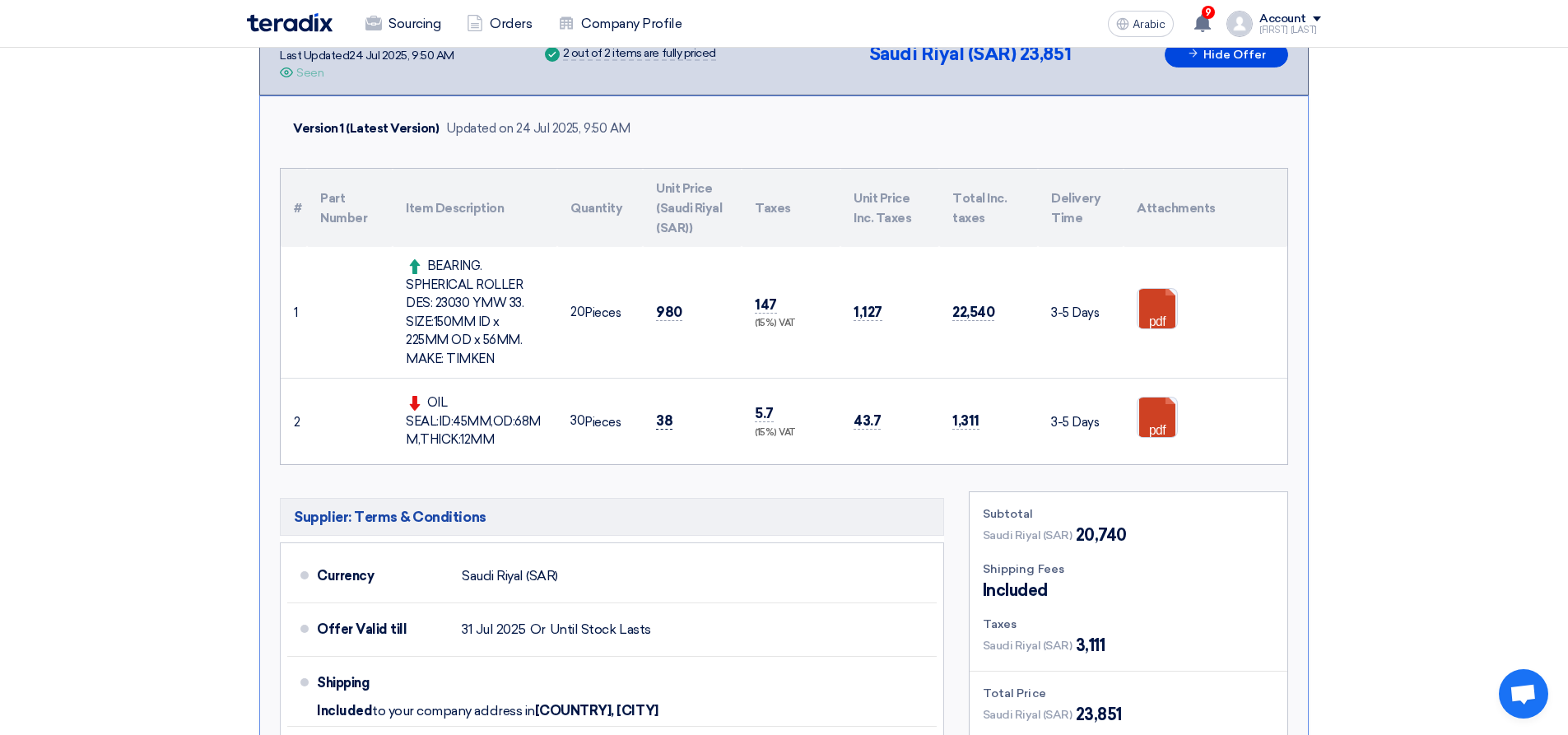 click on "38" at bounding box center [664, 421] 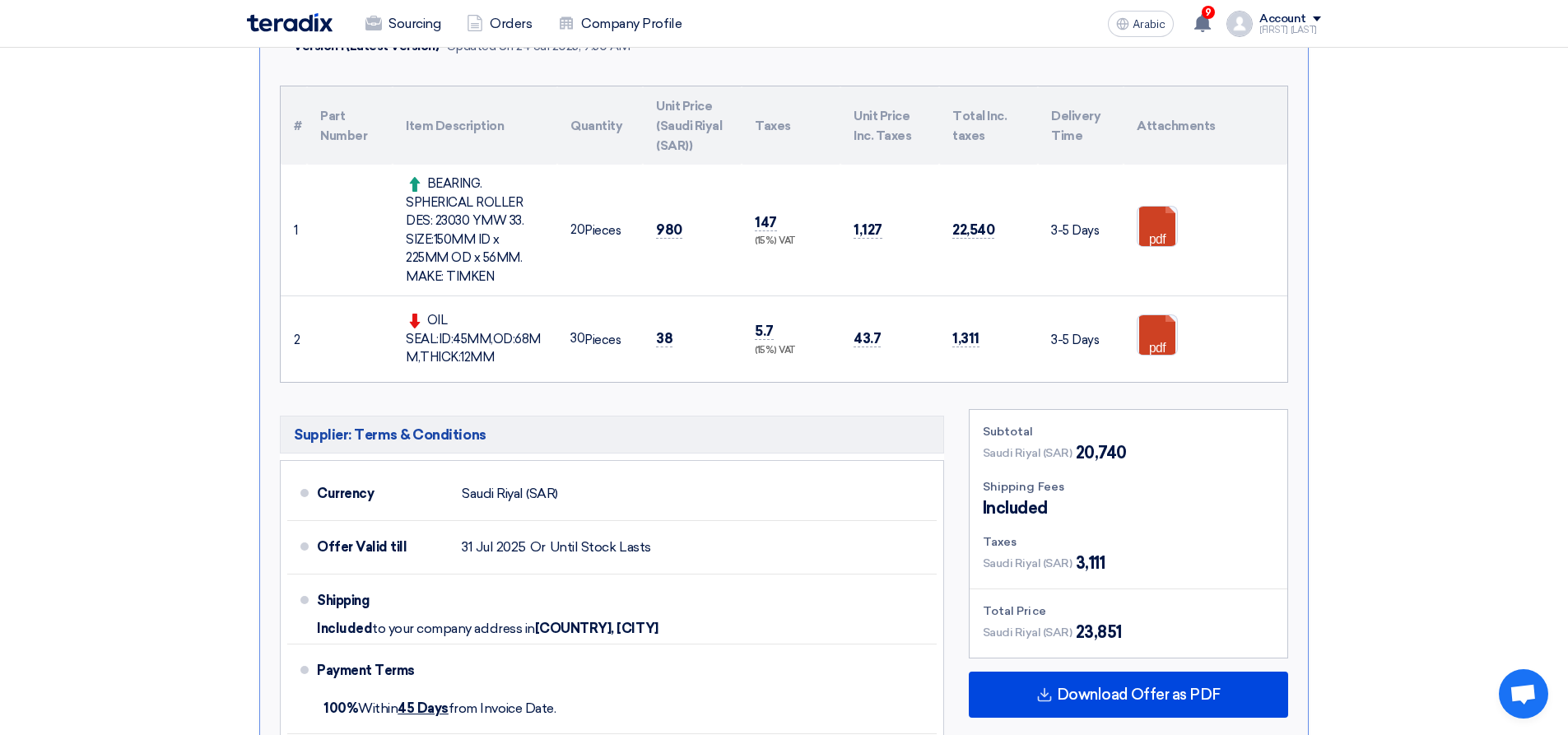 scroll, scrollTop: 494, scrollLeft: 0, axis: vertical 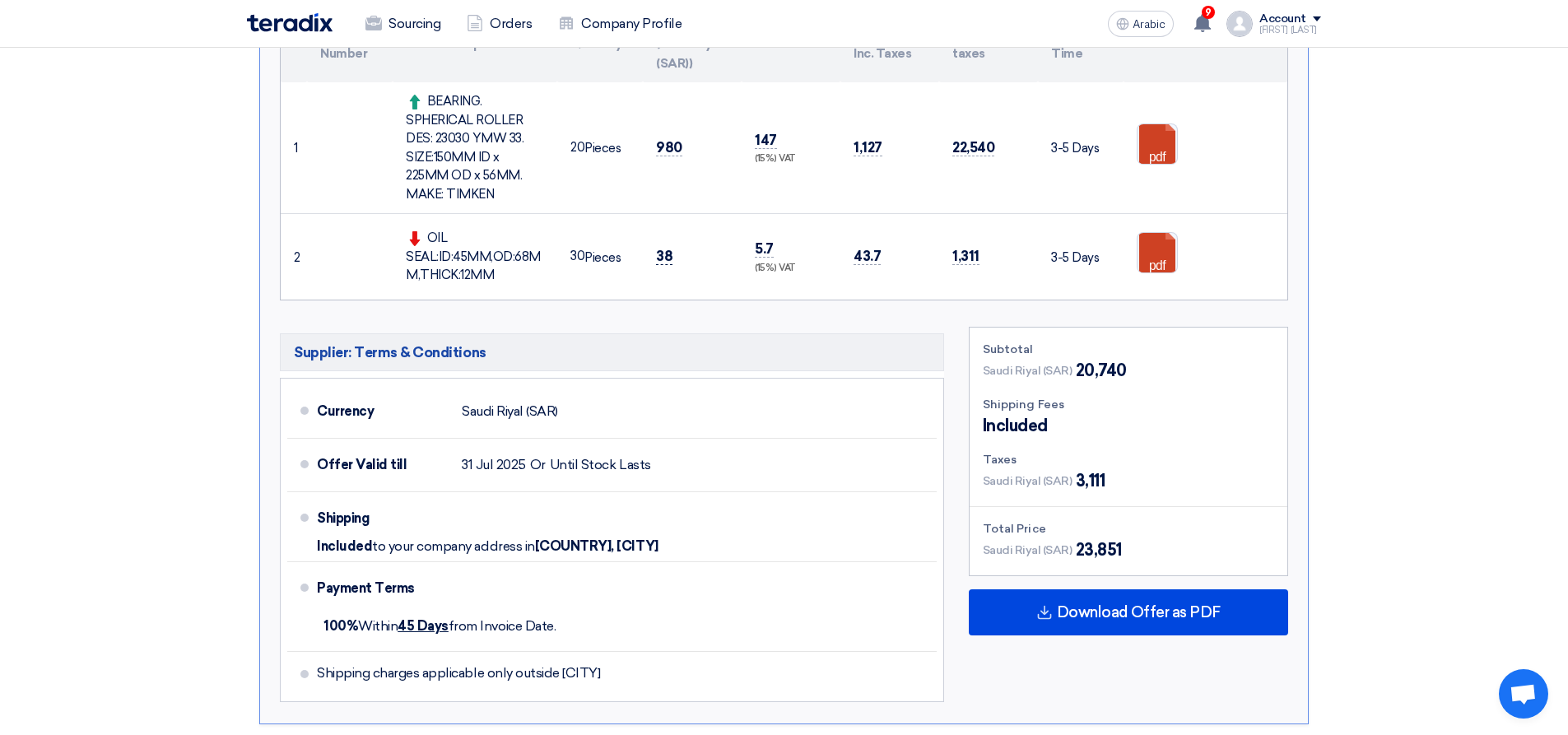 click on "38" at bounding box center [664, 256] 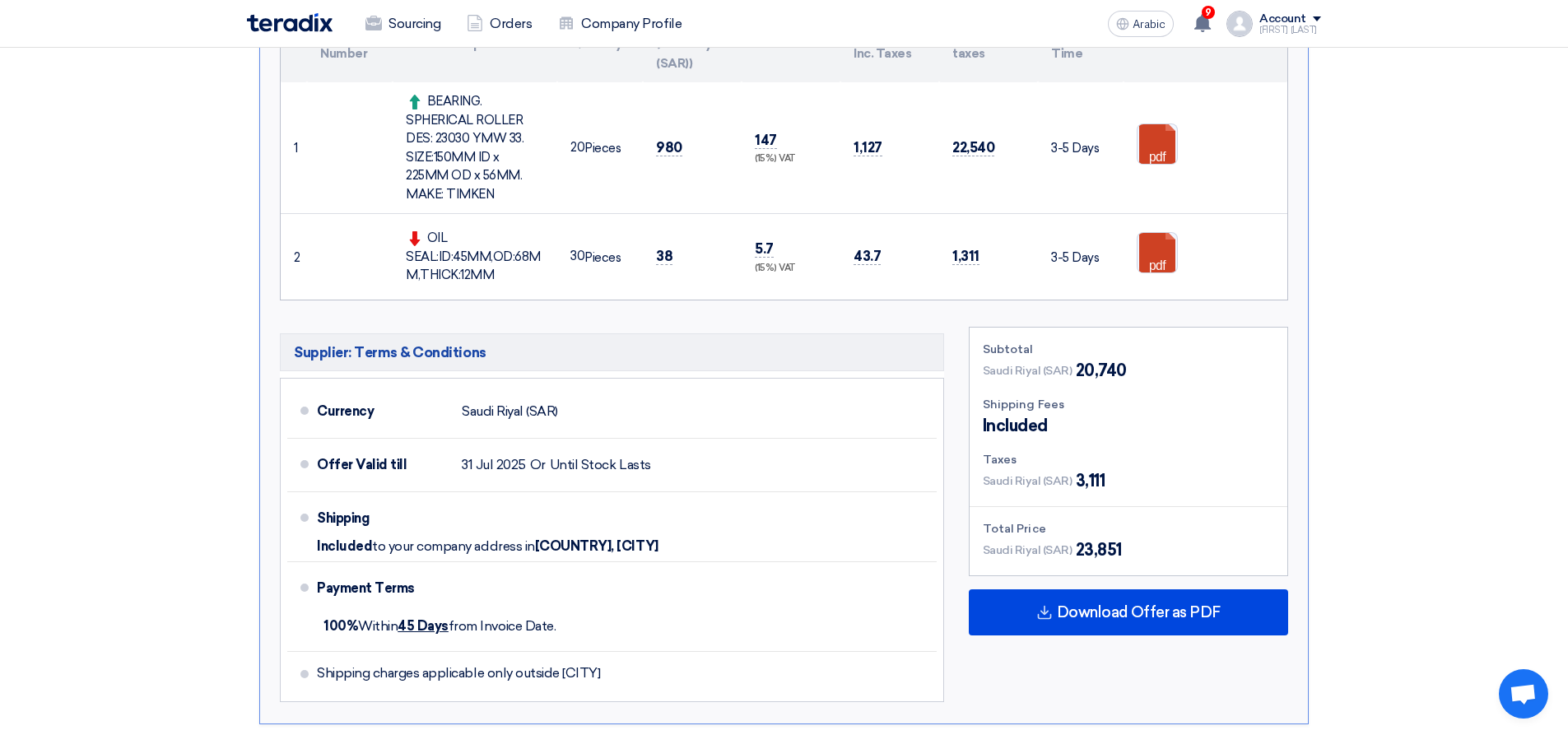 click on "38" at bounding box center (692, 257) 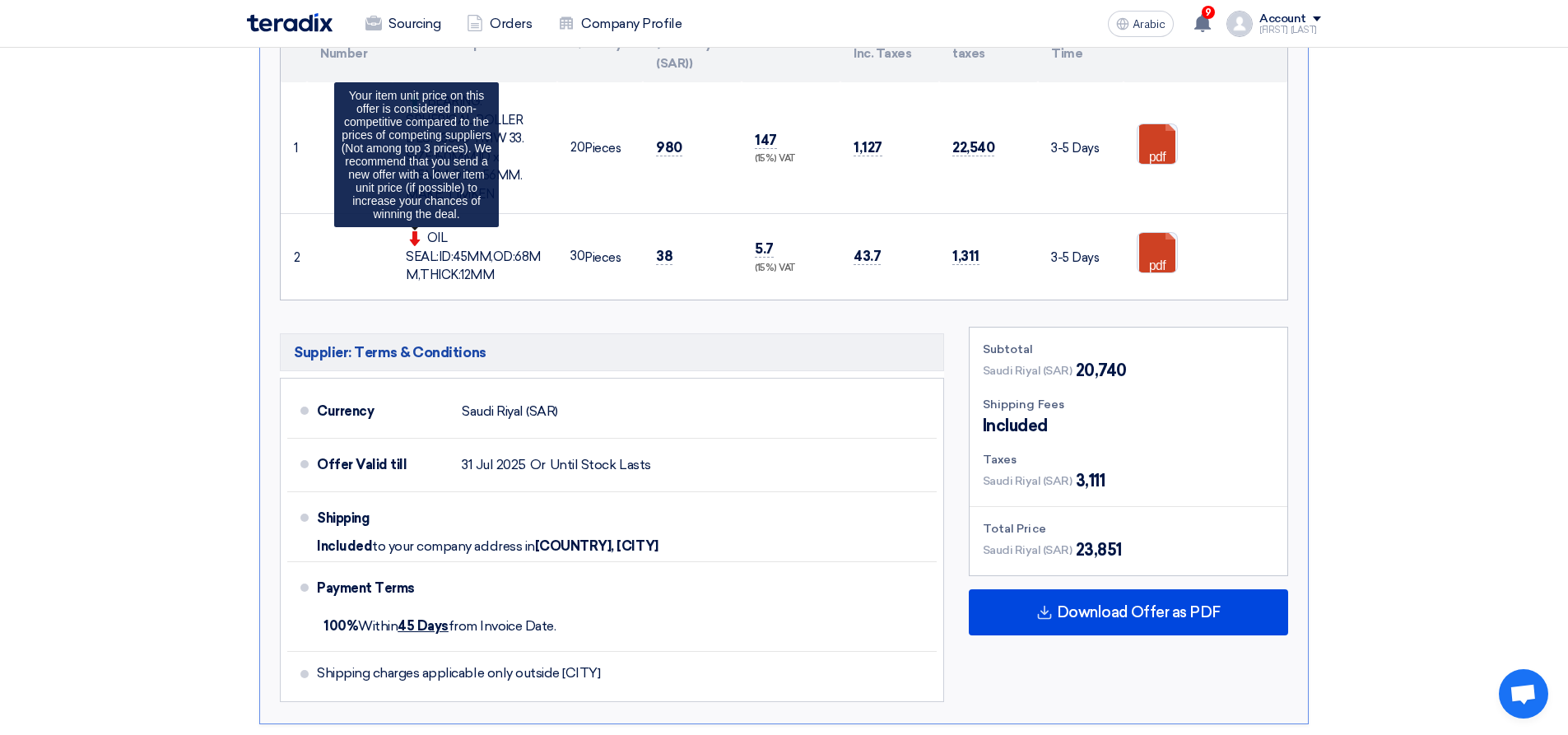 click 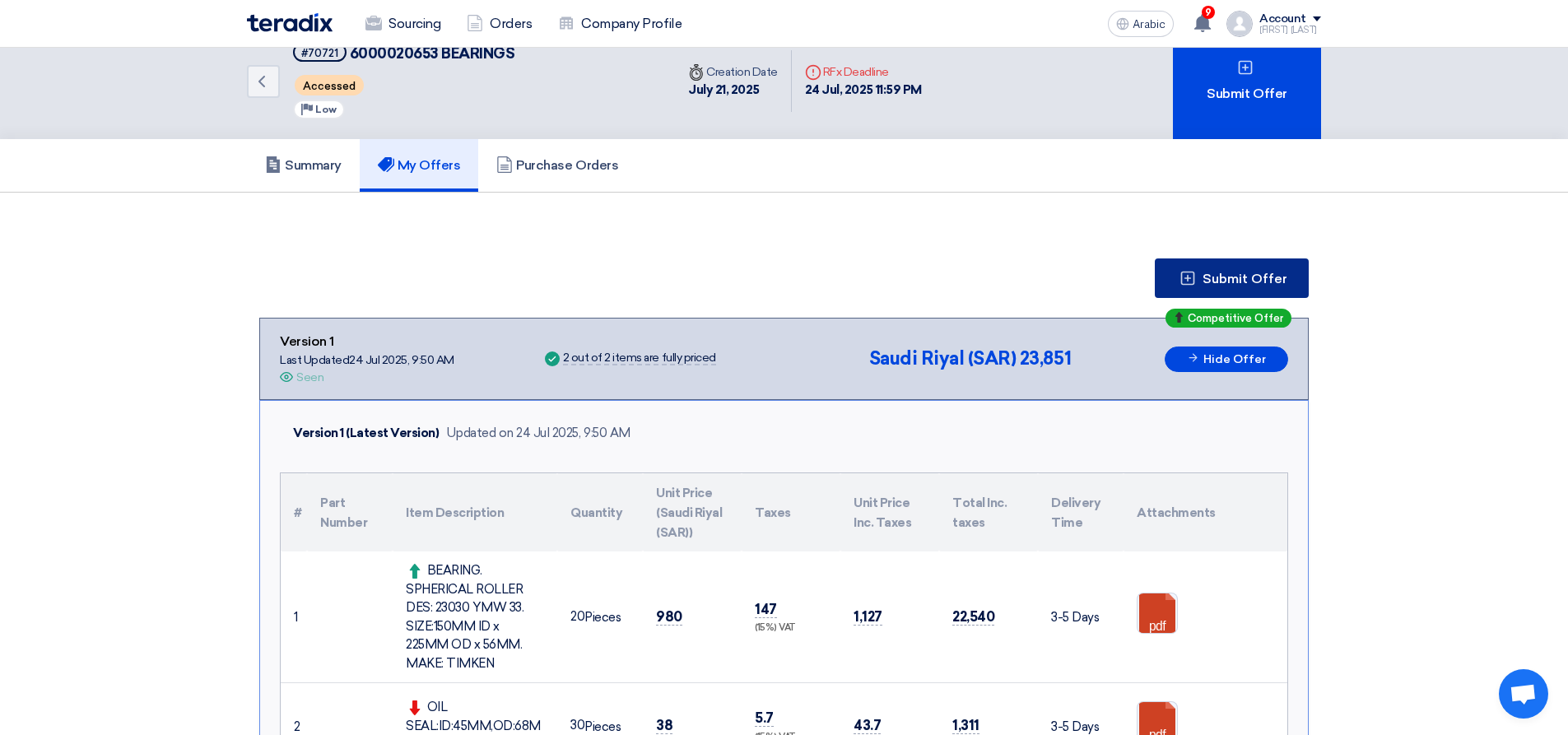 scroll, scrollTop: 0, scrollLeft: 0, axis: both 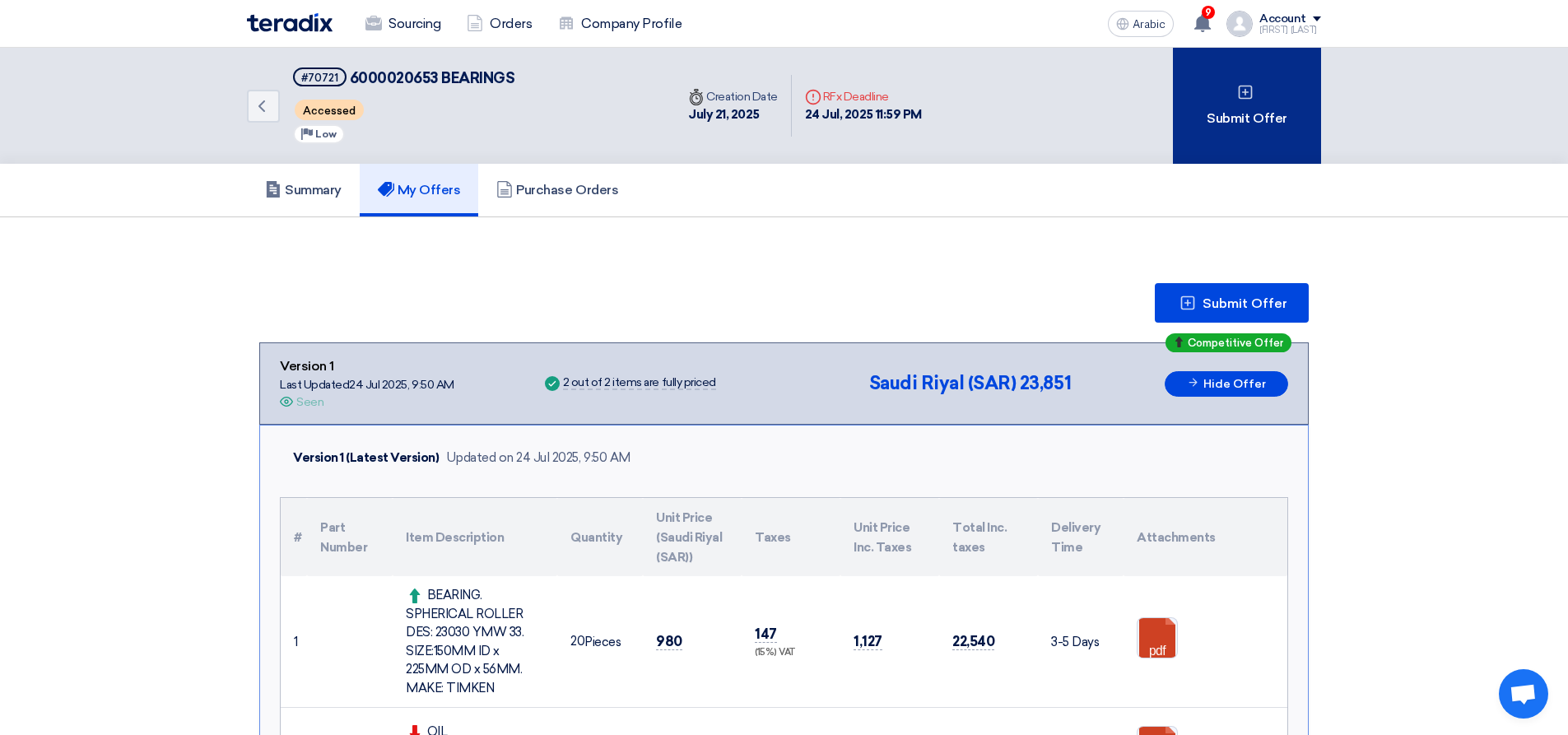 click on "Submit Offer" 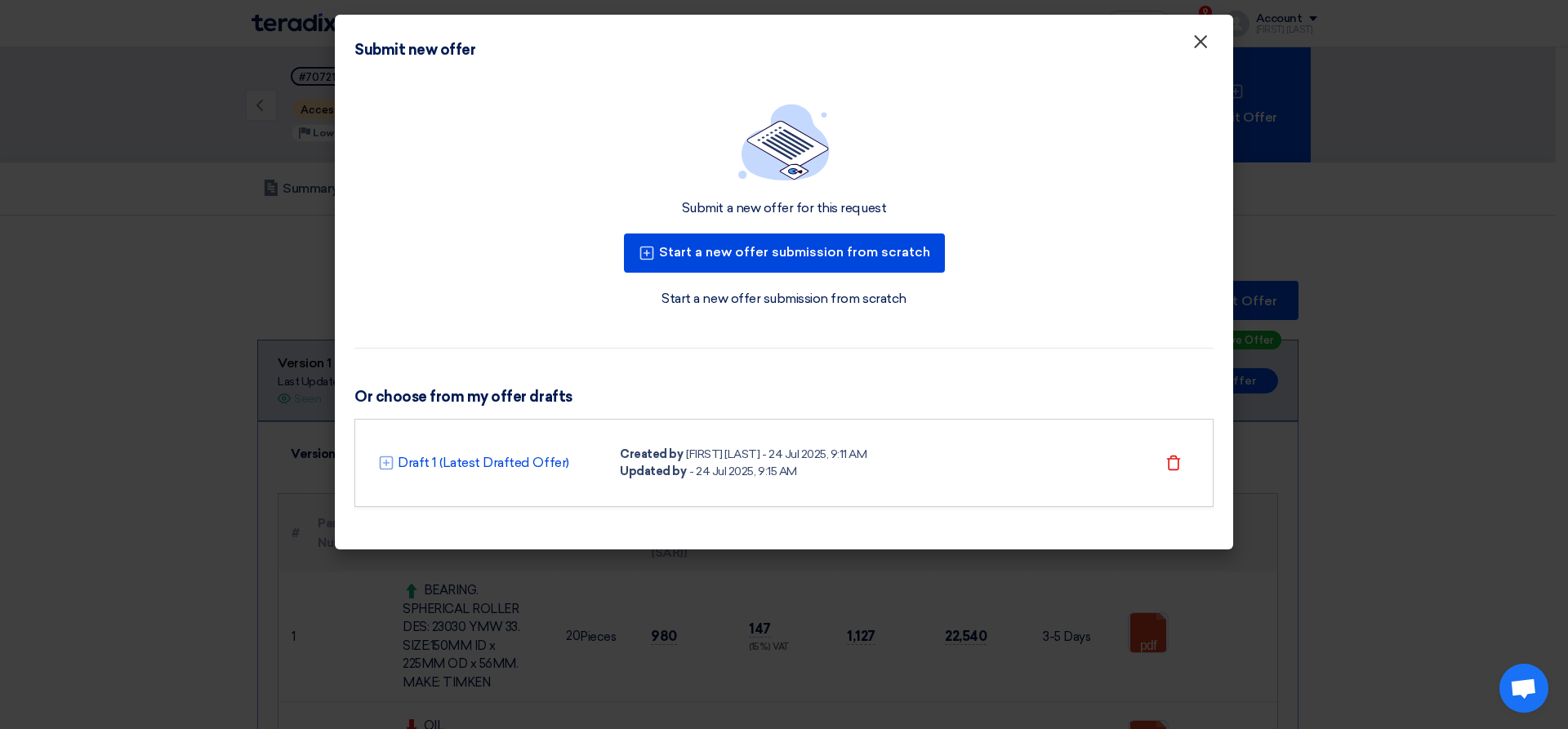 click on "×" 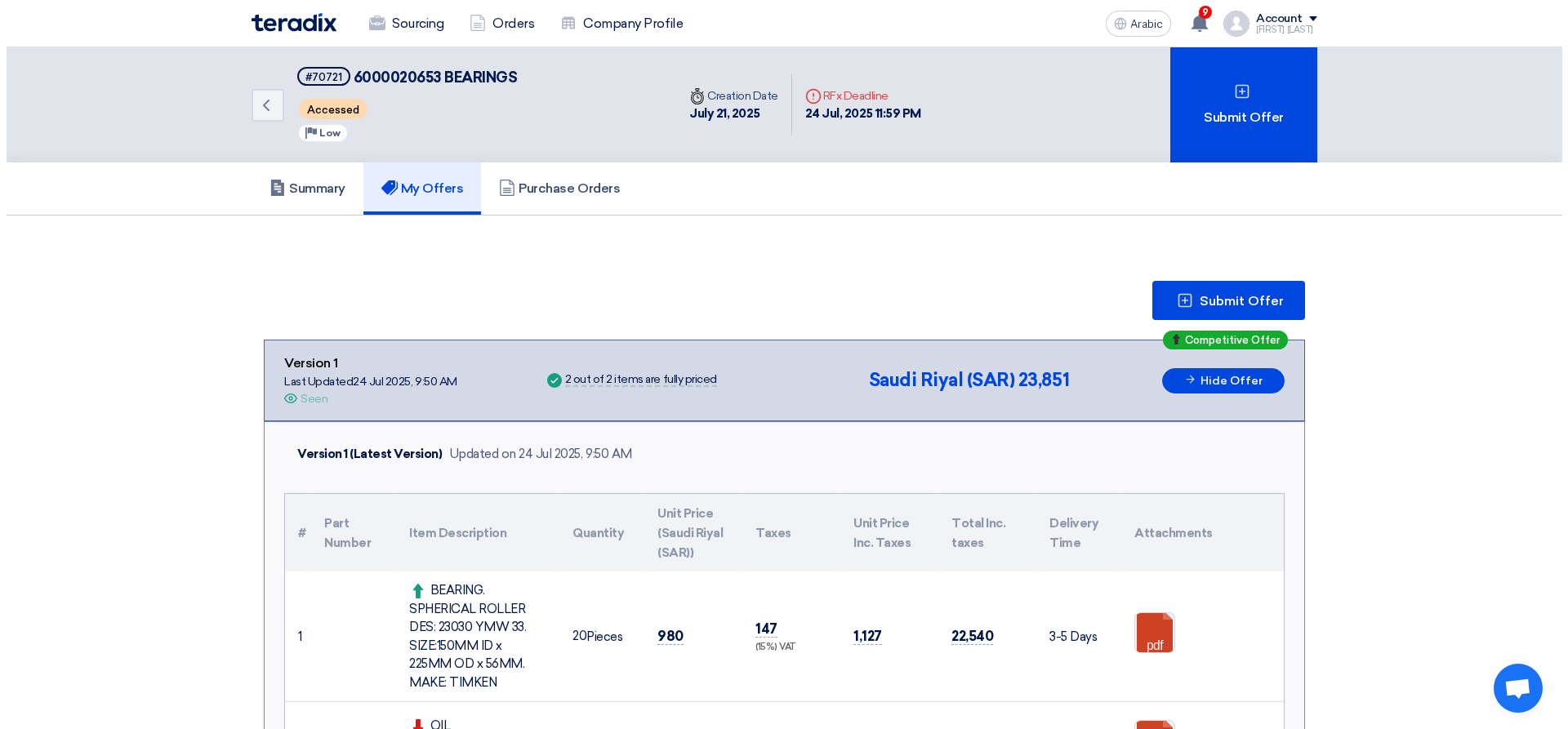 scroll, scrollTop: 82, scrollLeft: 0, axis: vertical 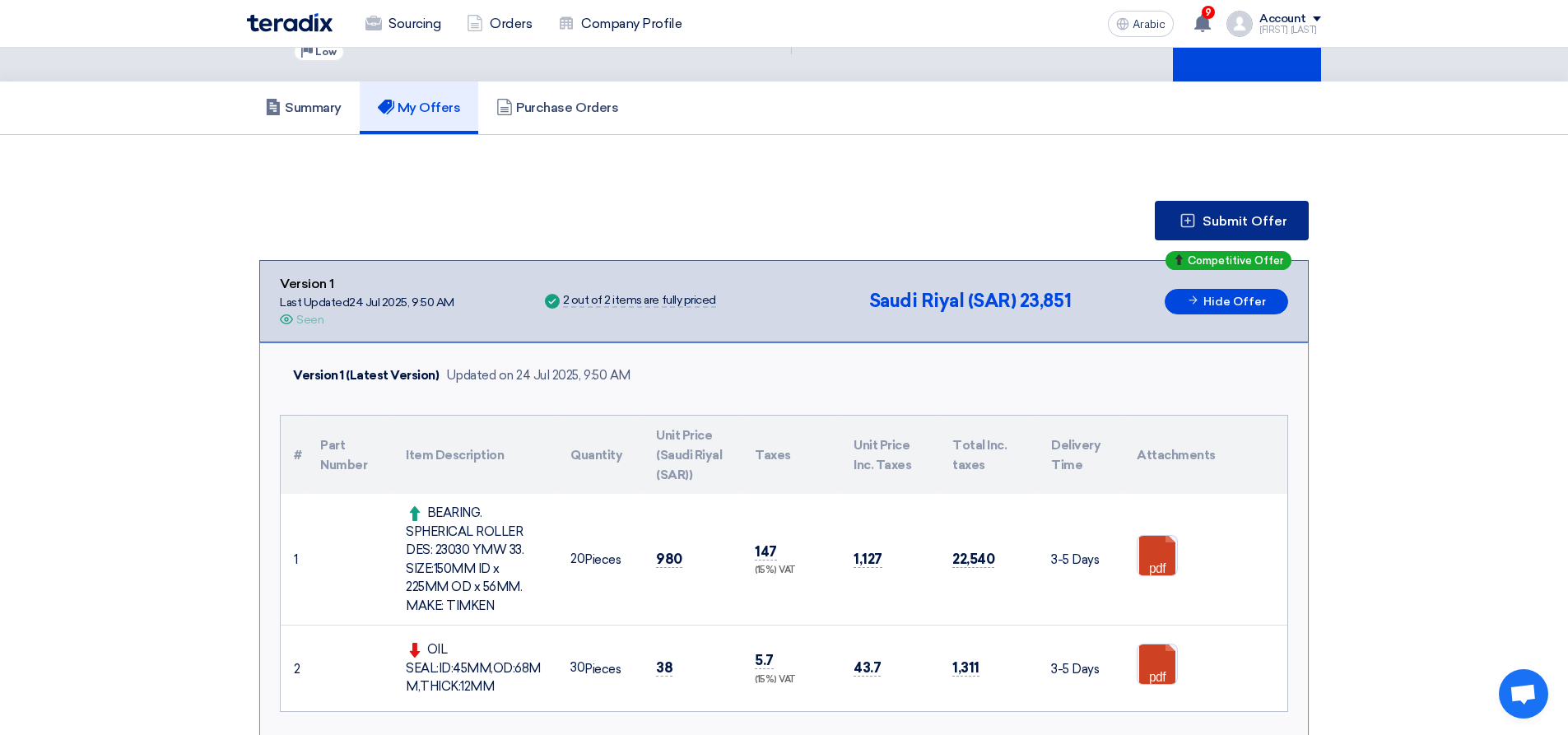 click 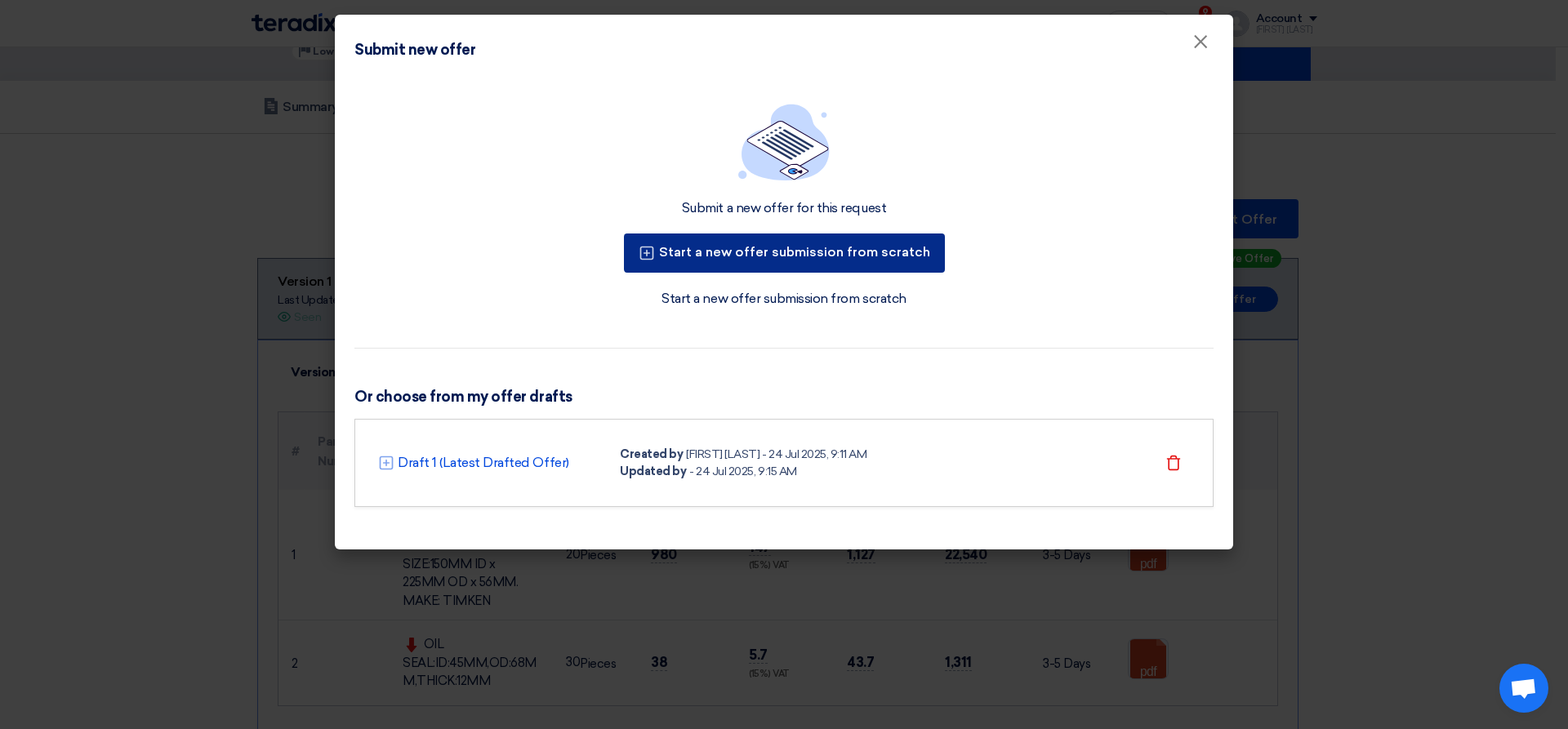 click on "Start a new offer submission from scratch" 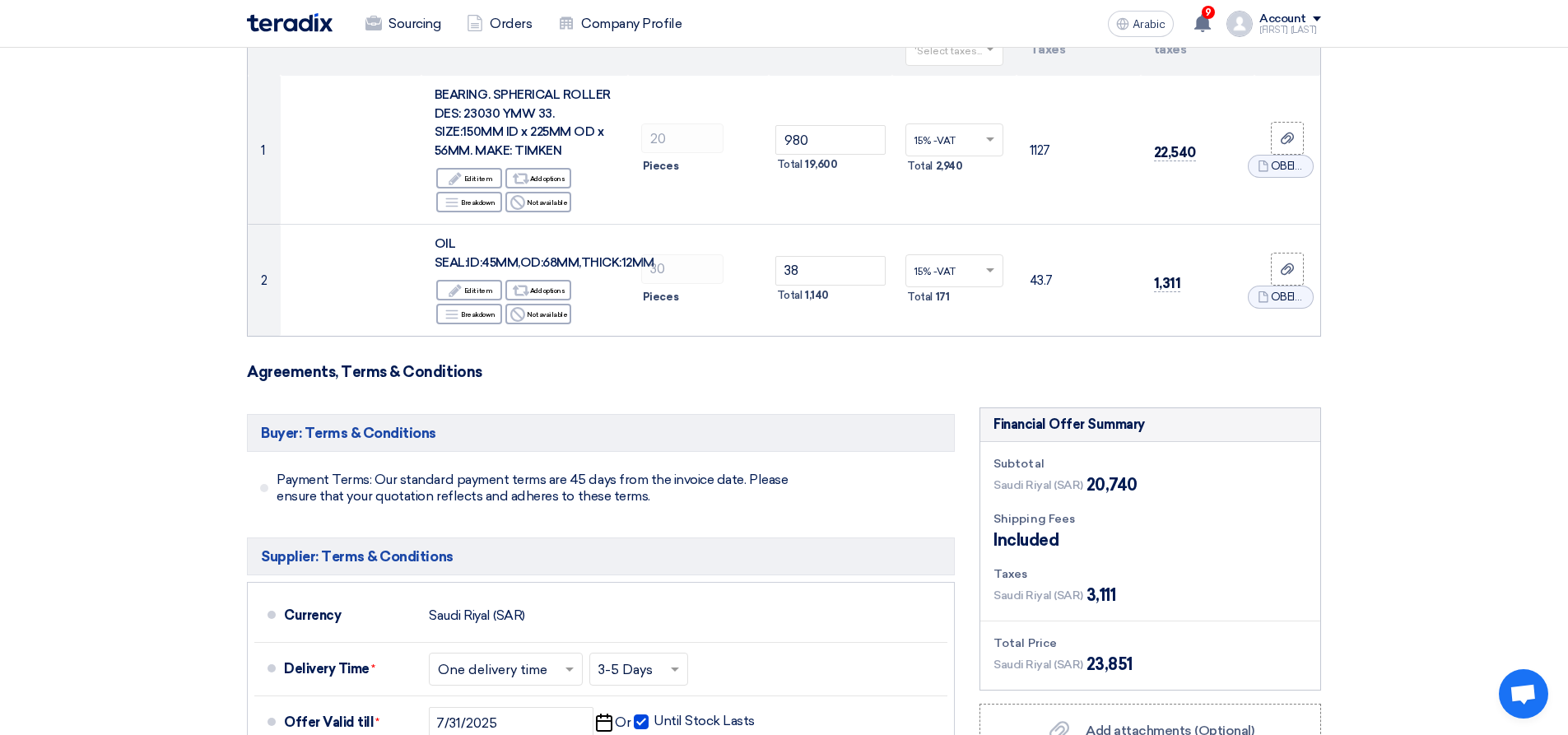 scroll, scrollTop: 247, scrollLeft: 0, axis: vertical 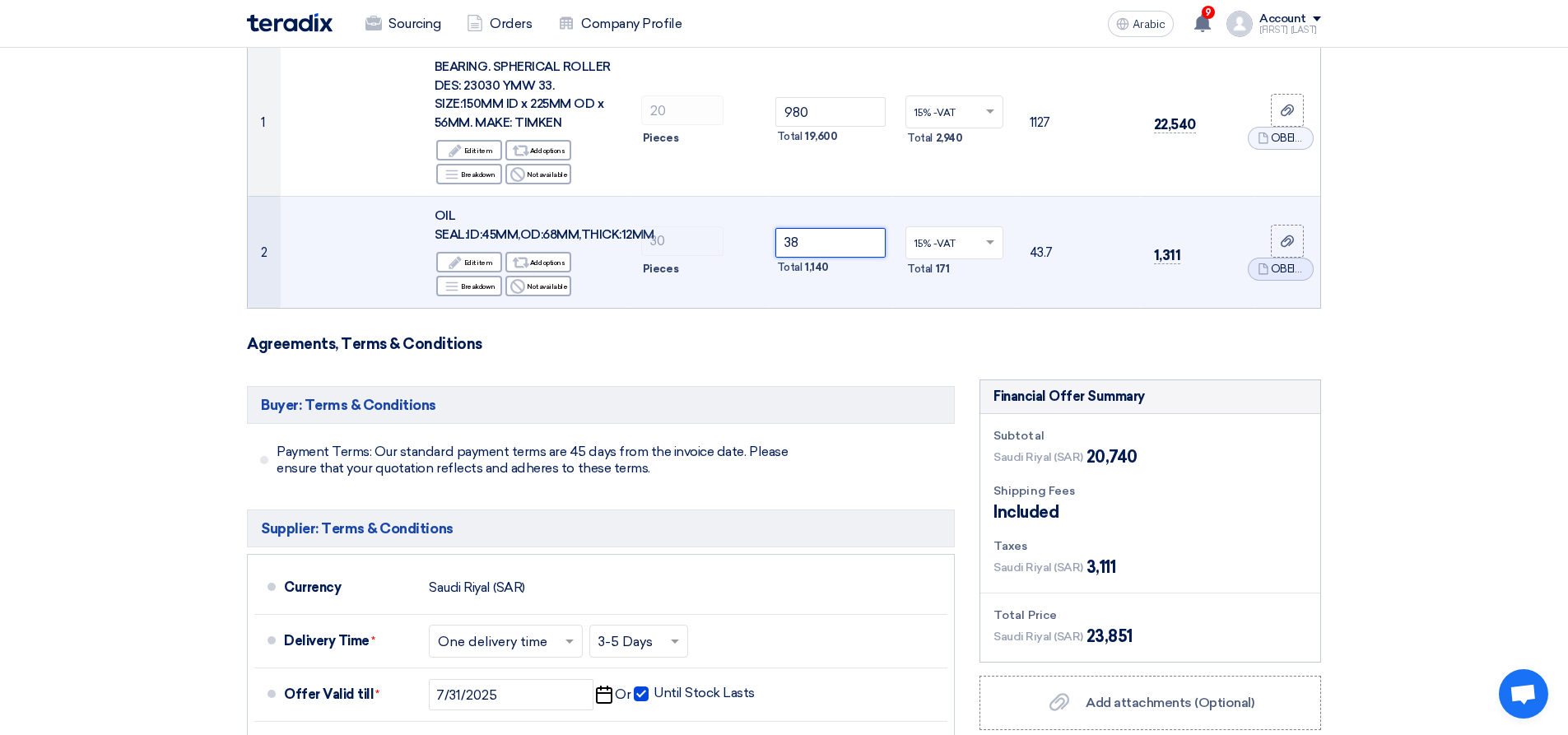 click on "38" 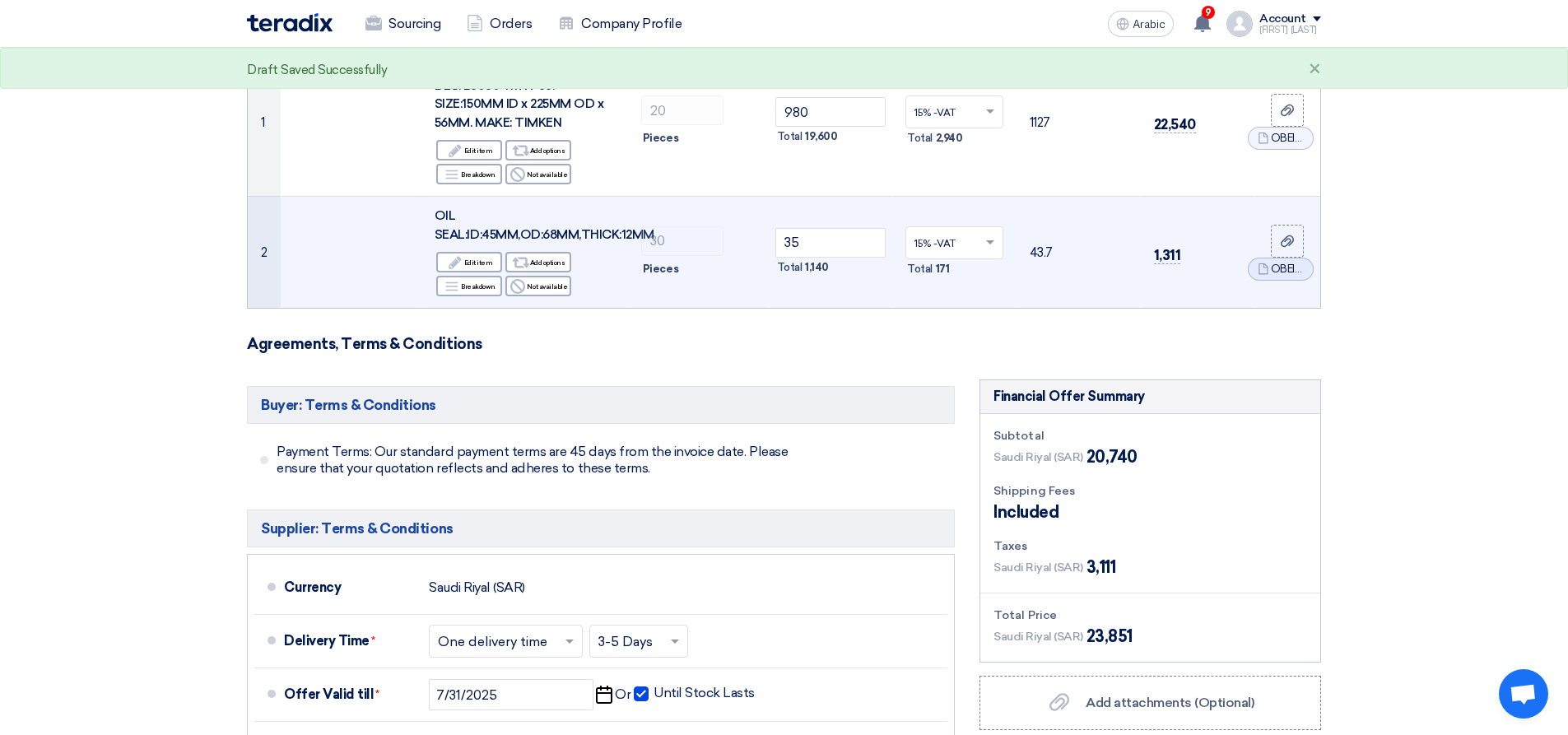 click on "Total
1,140" 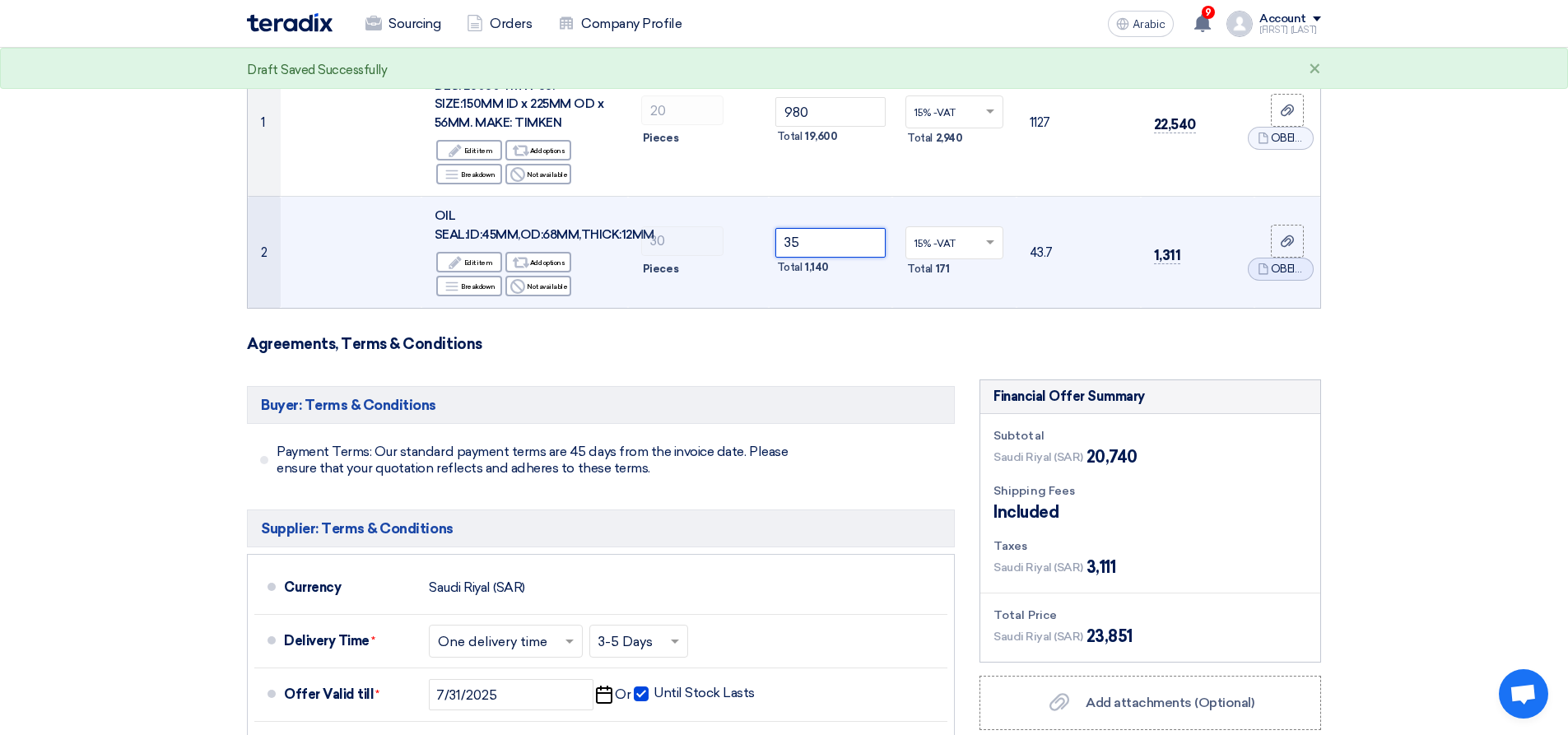 click on "35" 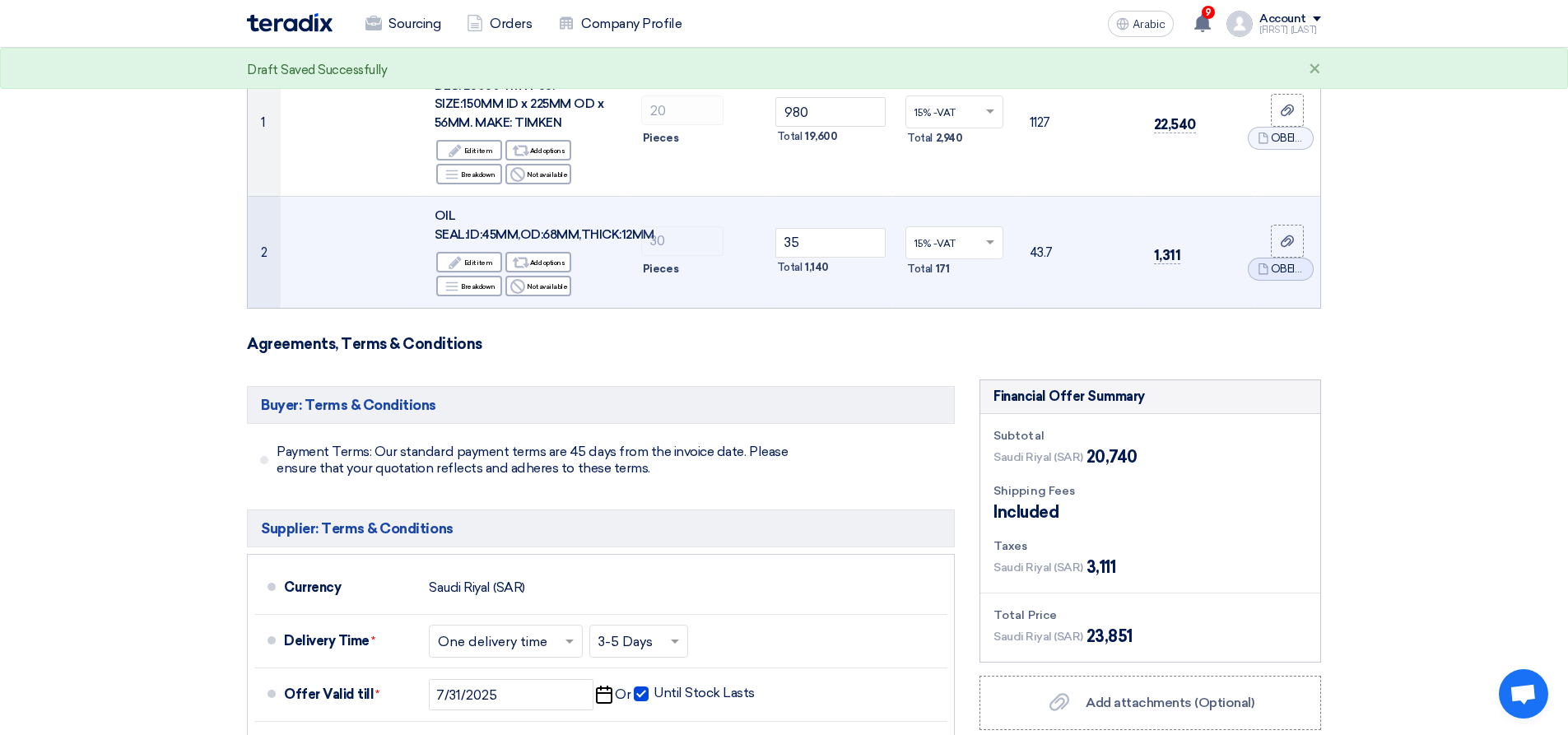 click 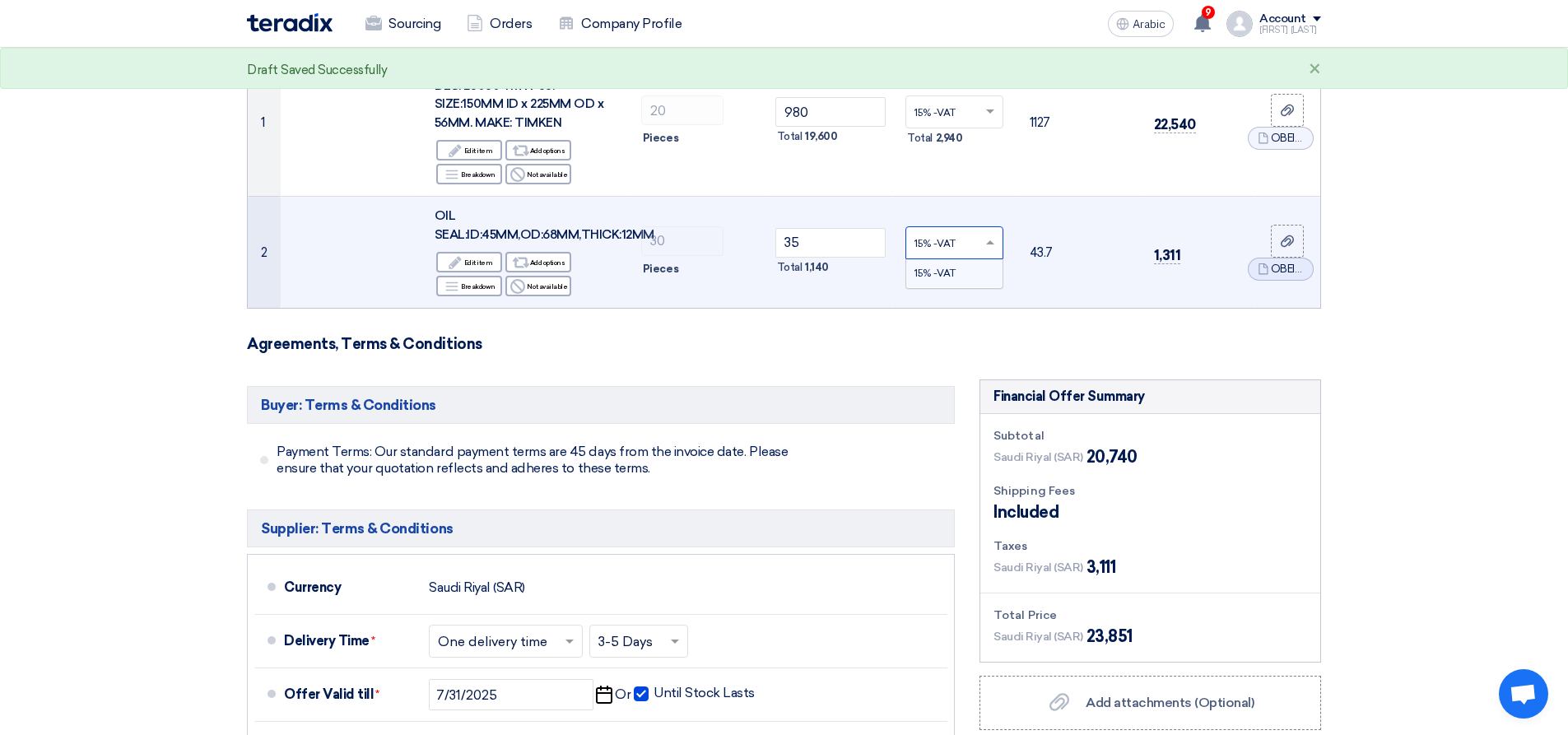 click on "35
Total
1,140" 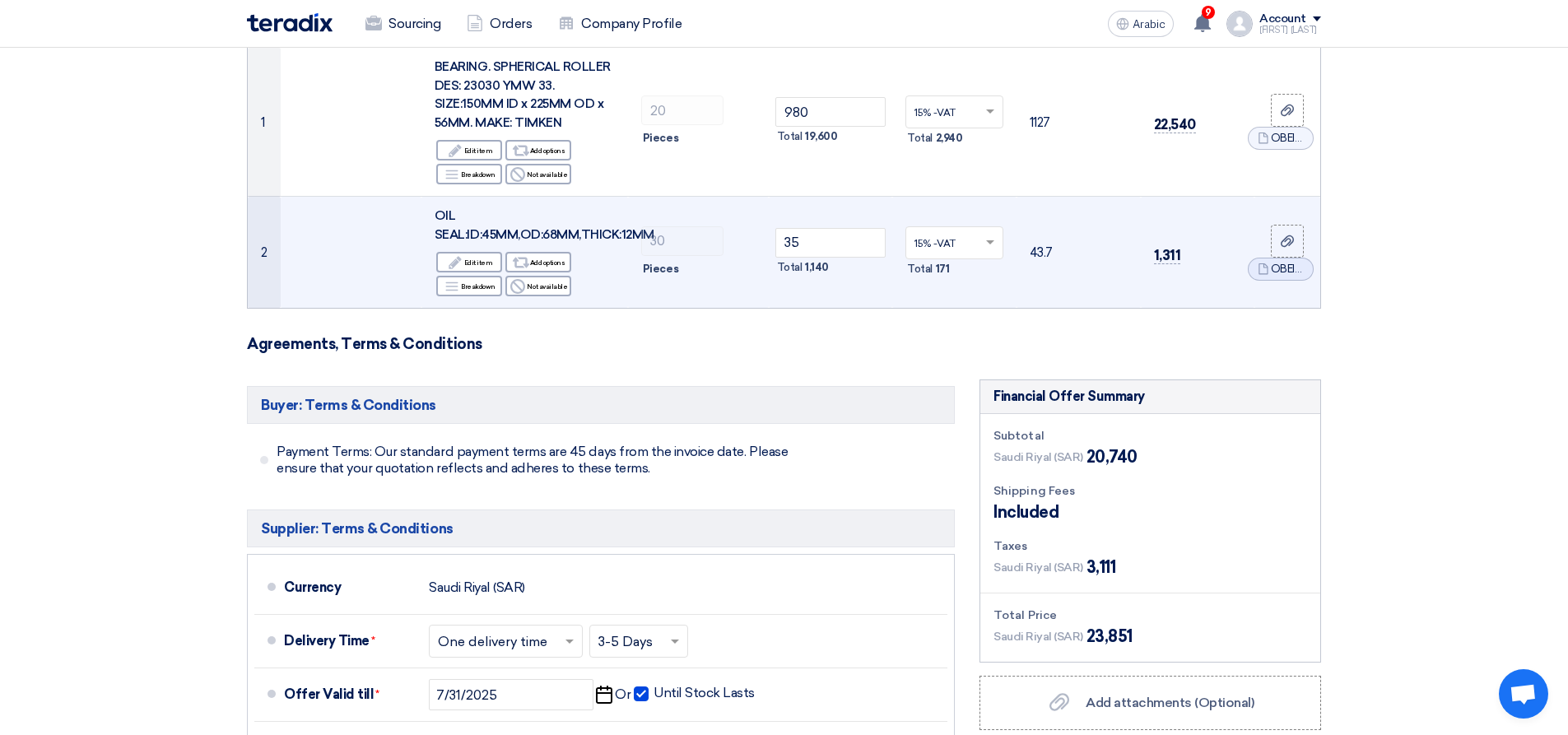 click on "30
Pieces" 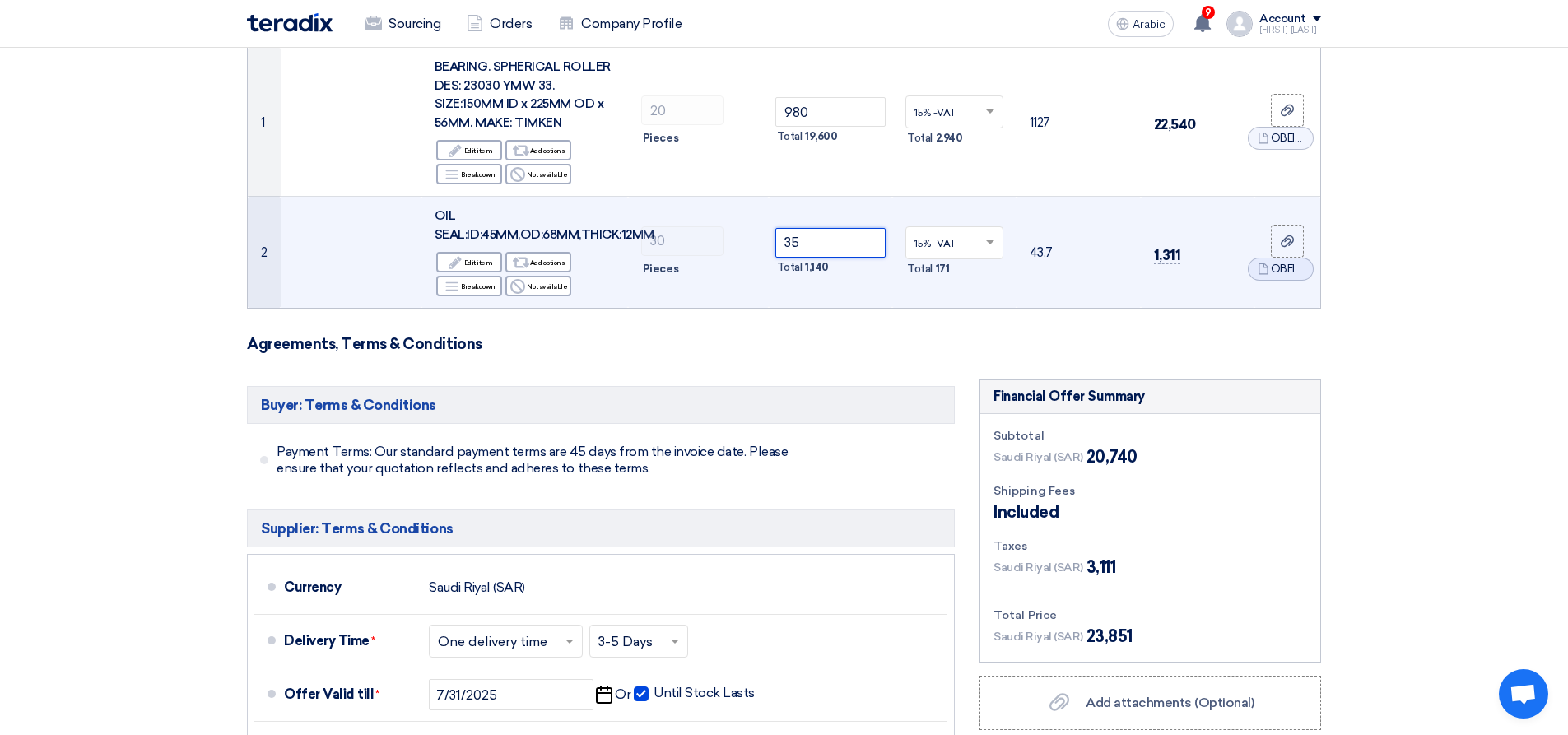 click on "35" 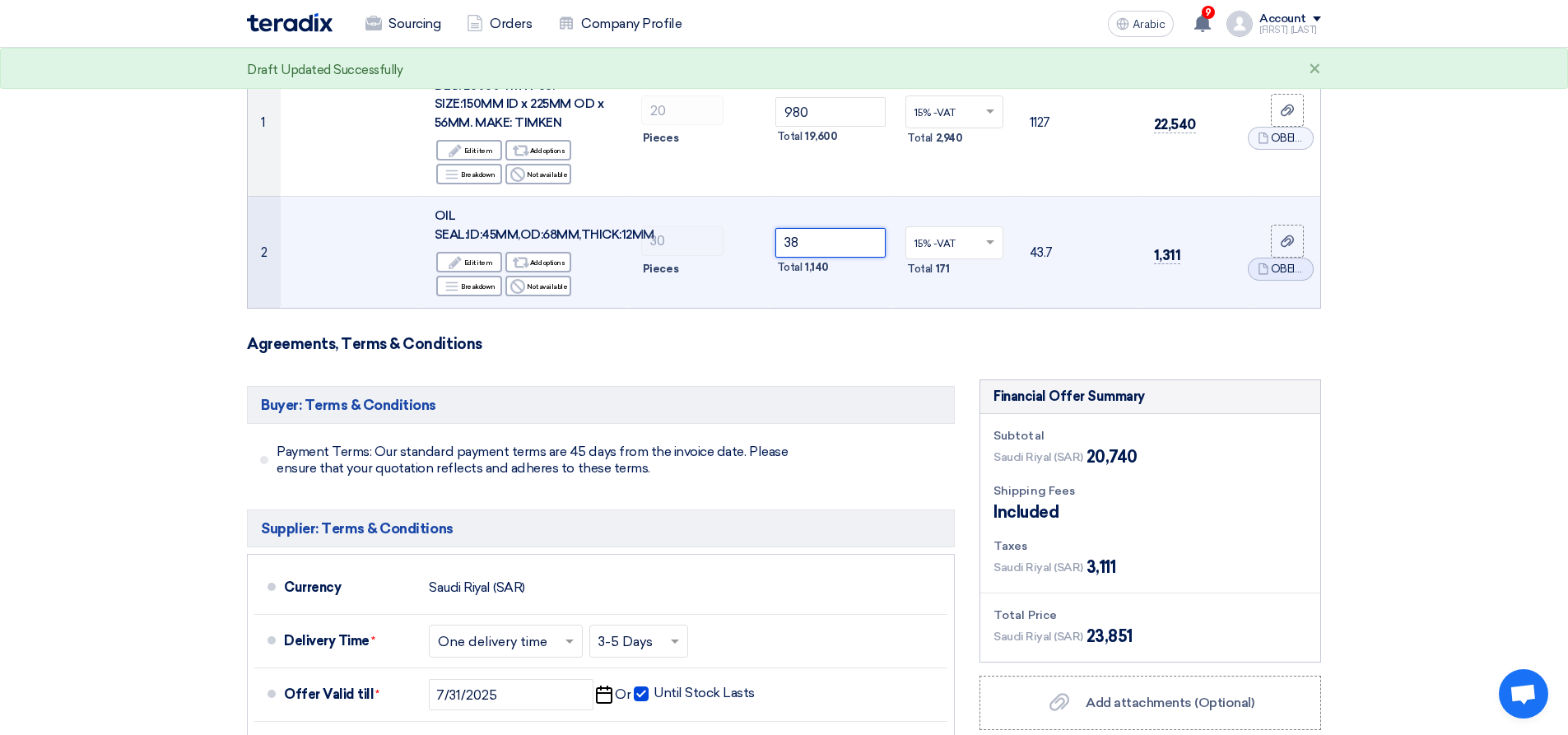 type on "38" 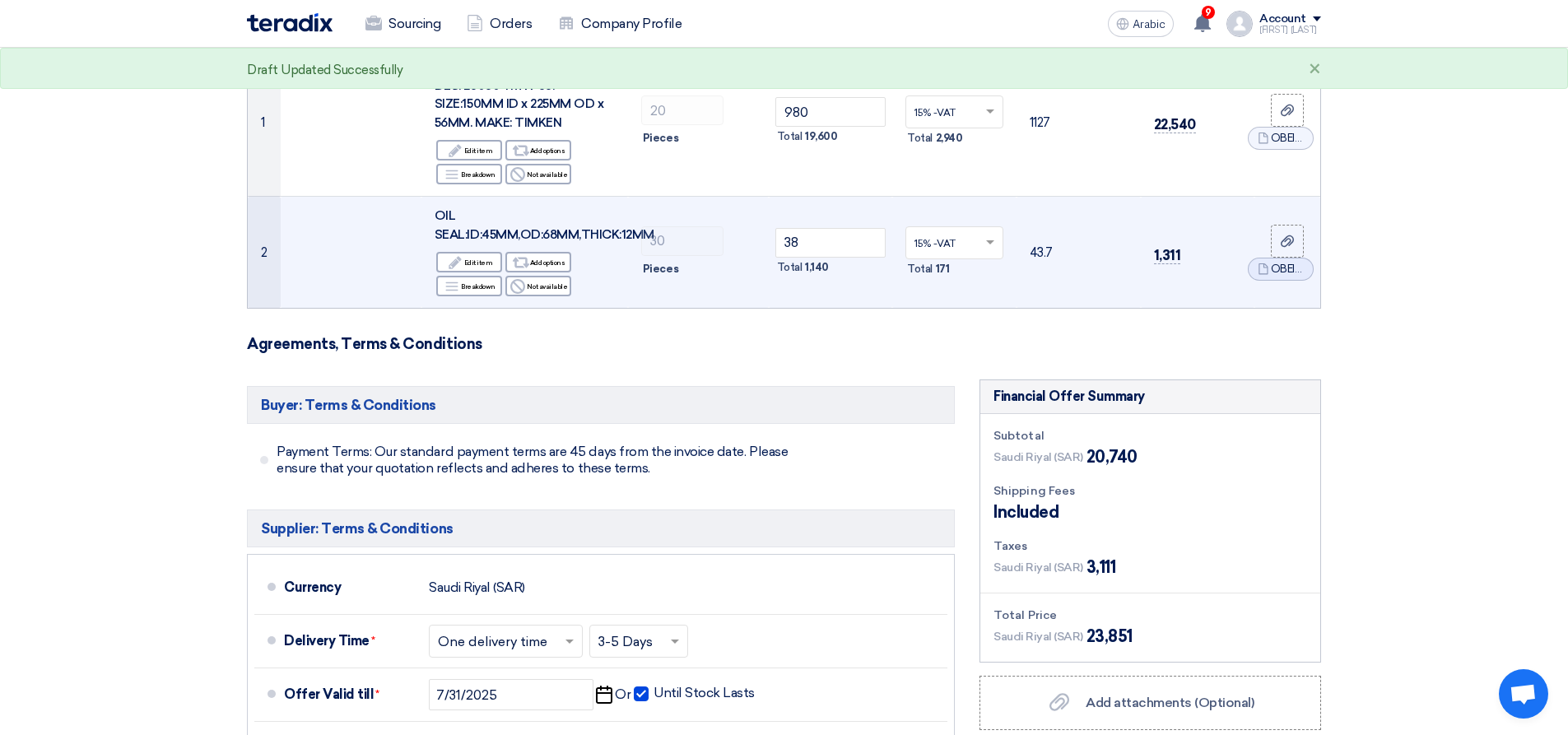 click on "Pieces" 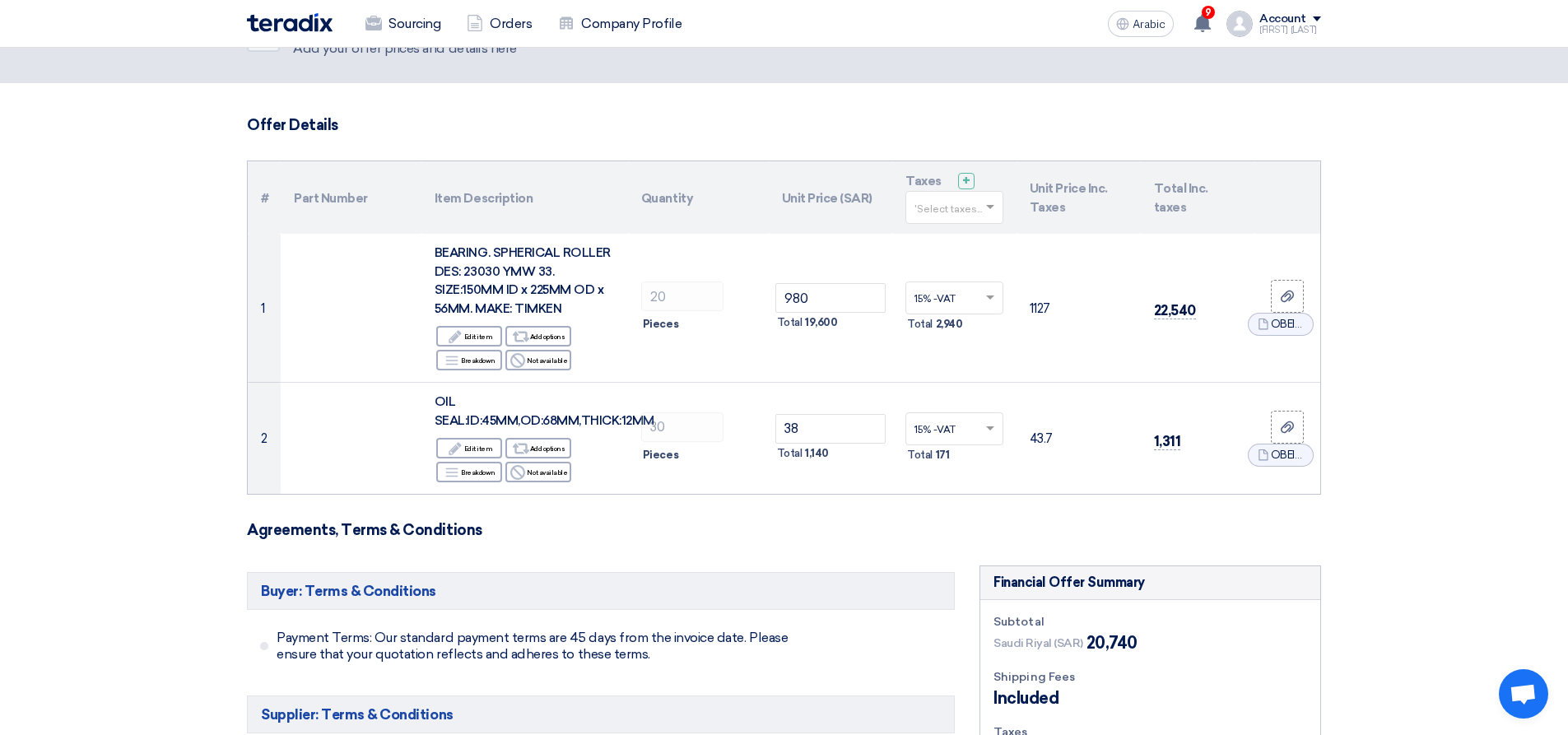 scroll, scrollTop: 0, scrollLeft: 0, axis: both 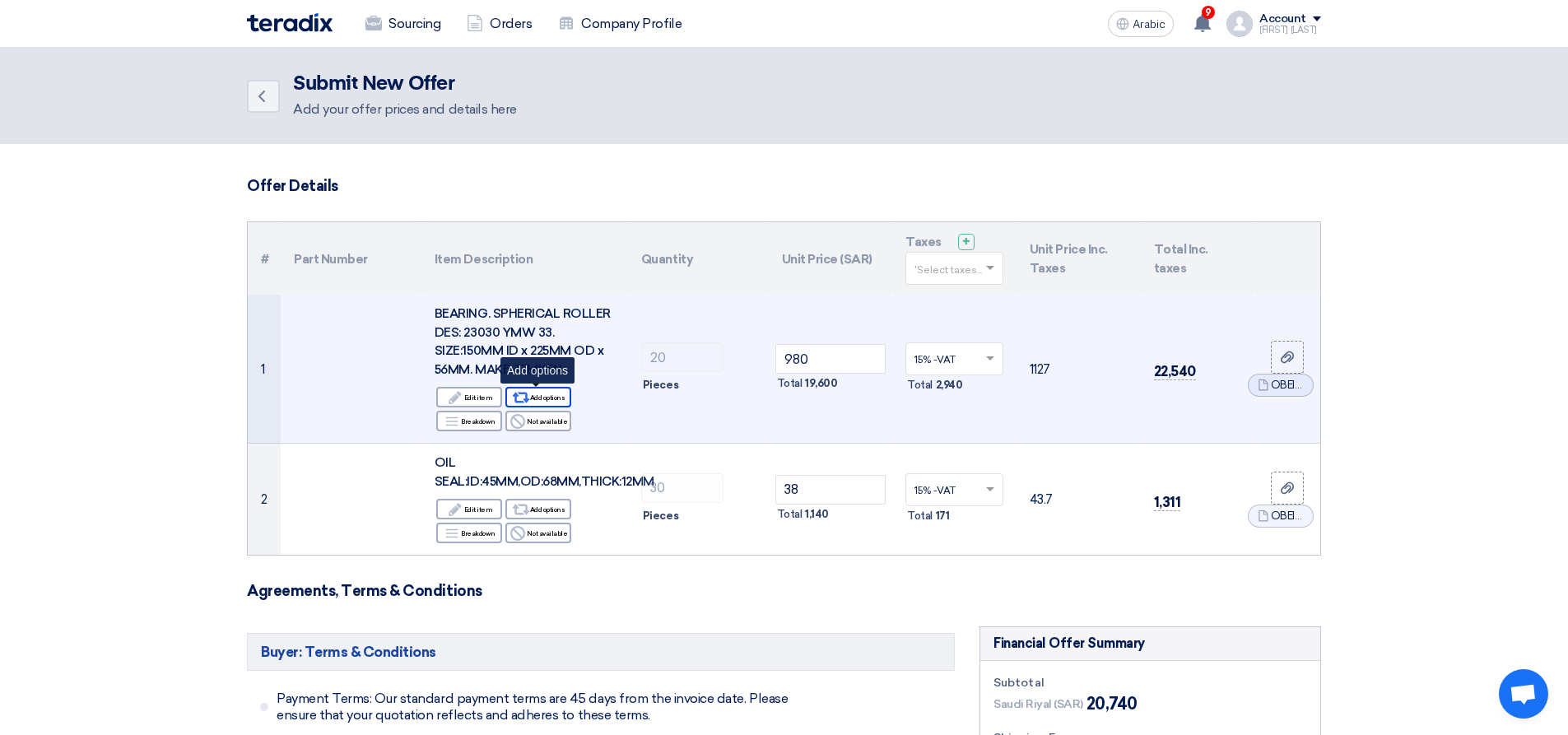 click on "Add options" 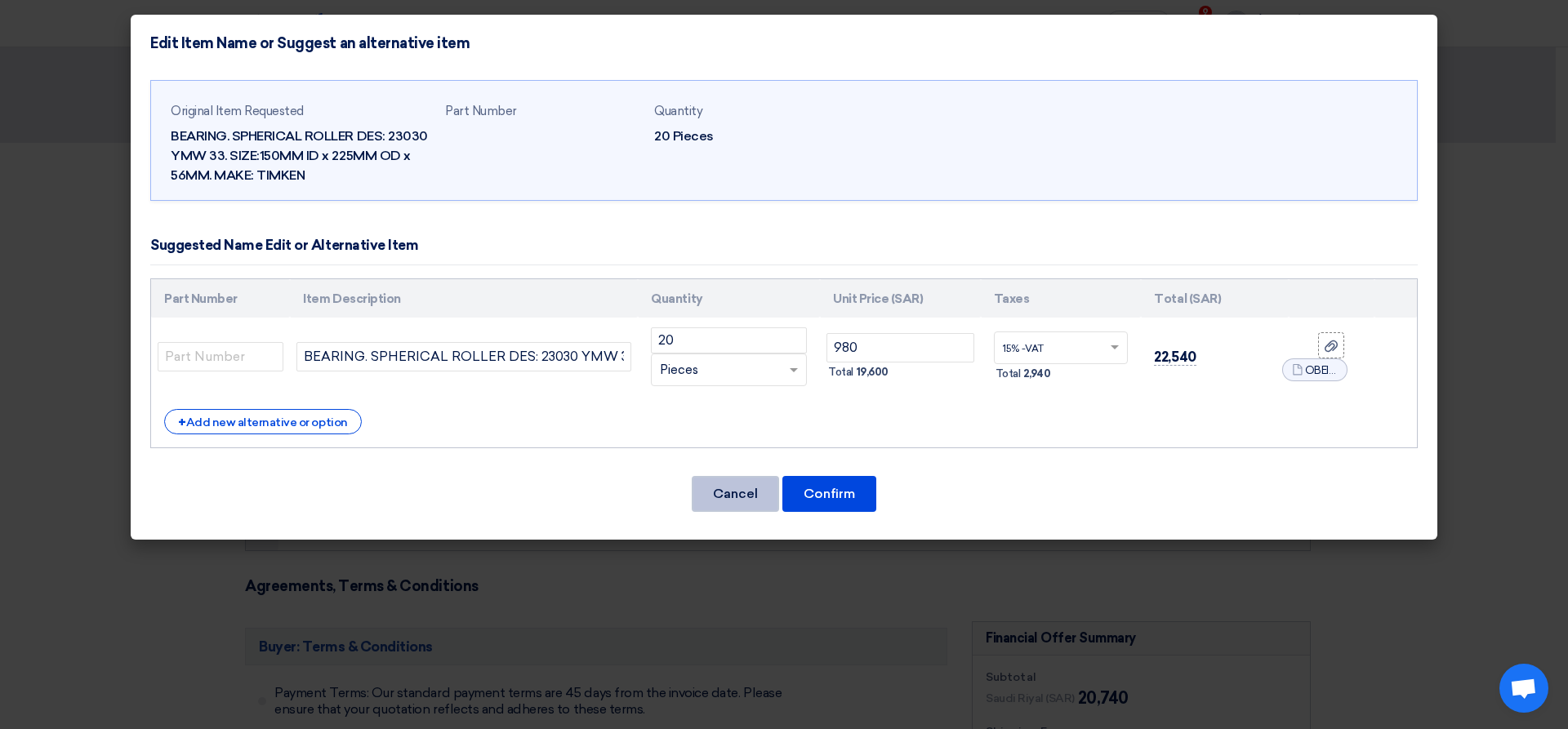click on "Cancel" 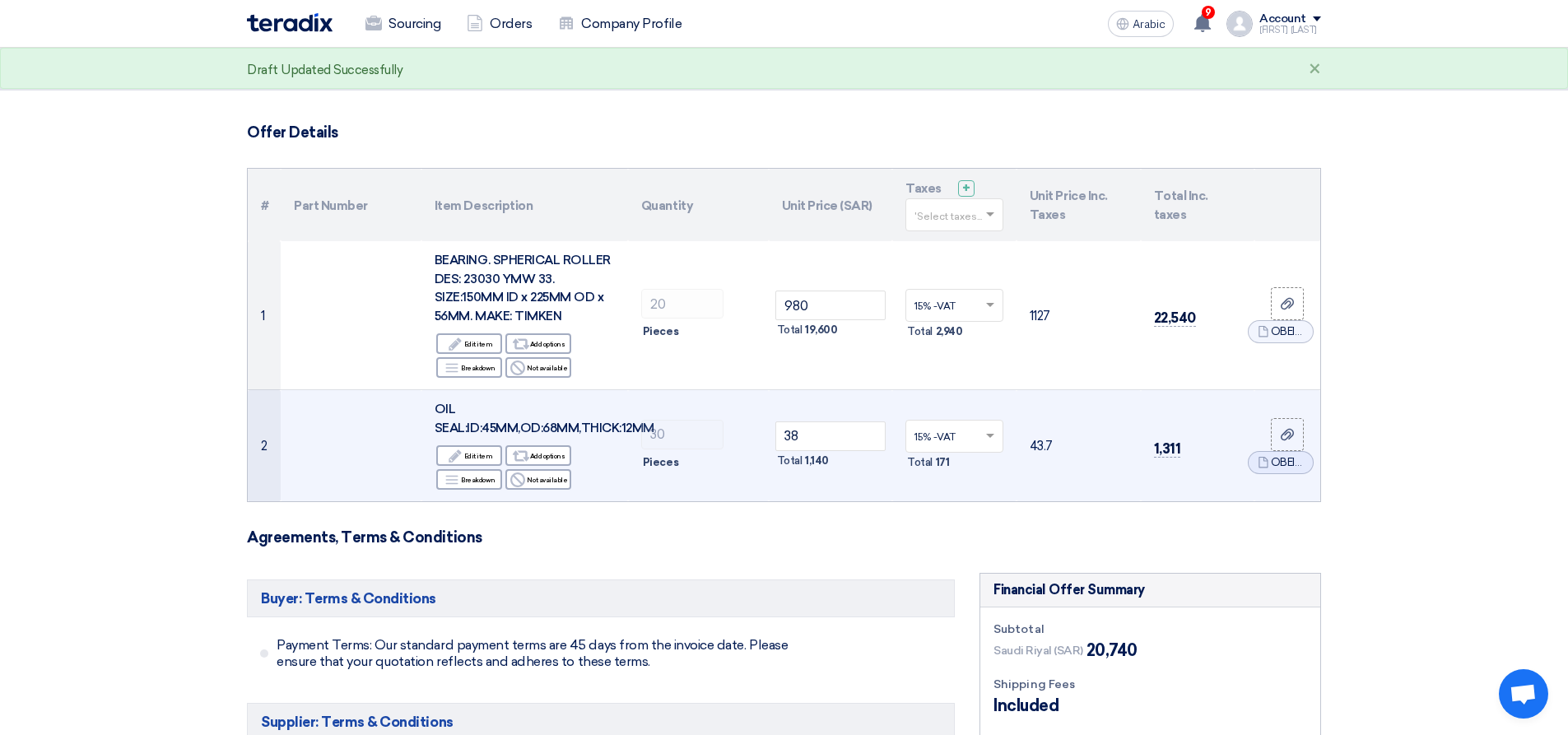 scroll, scrollTop: 82, scrollLeft: 0, axis: vertical 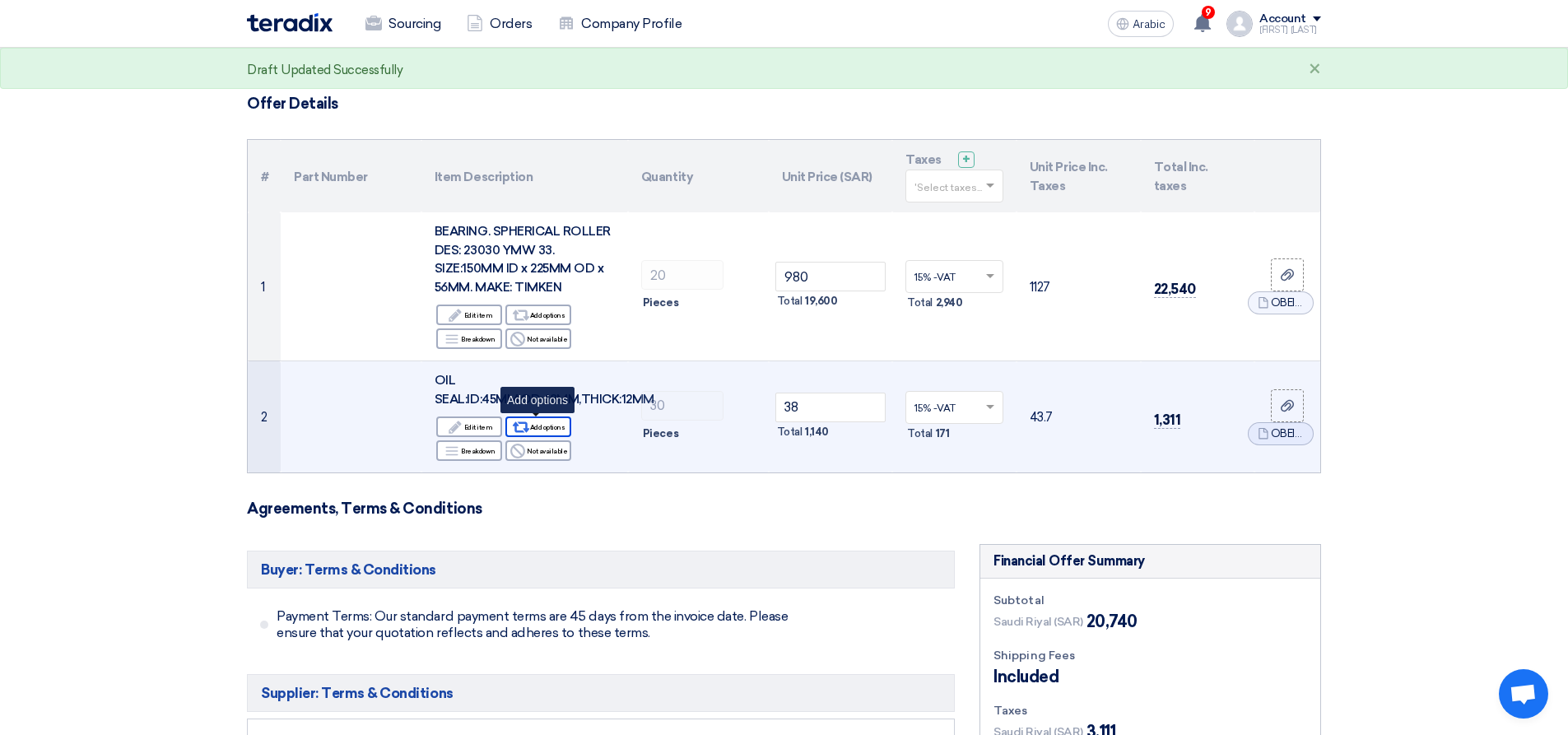 click on "Add options" 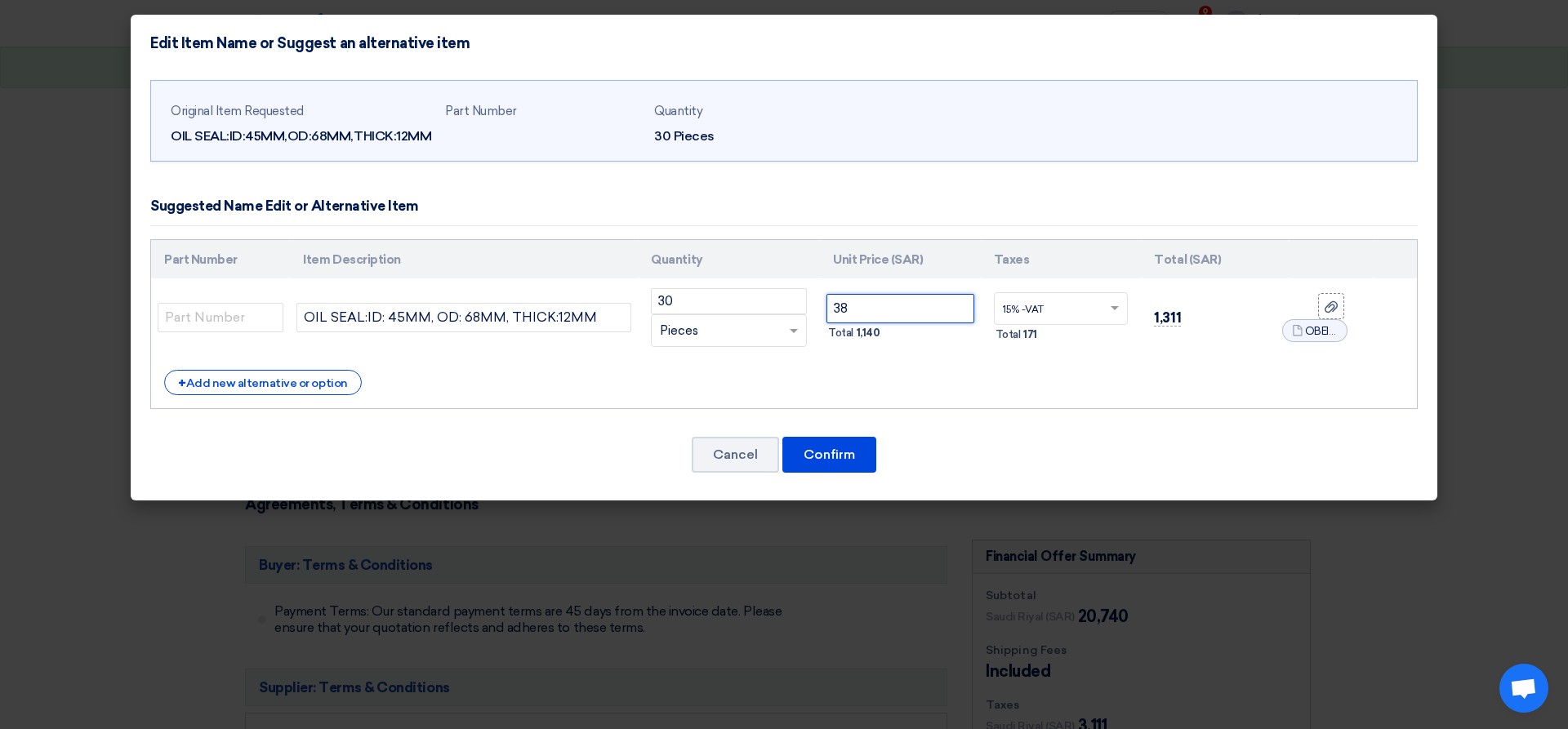 click on "38" 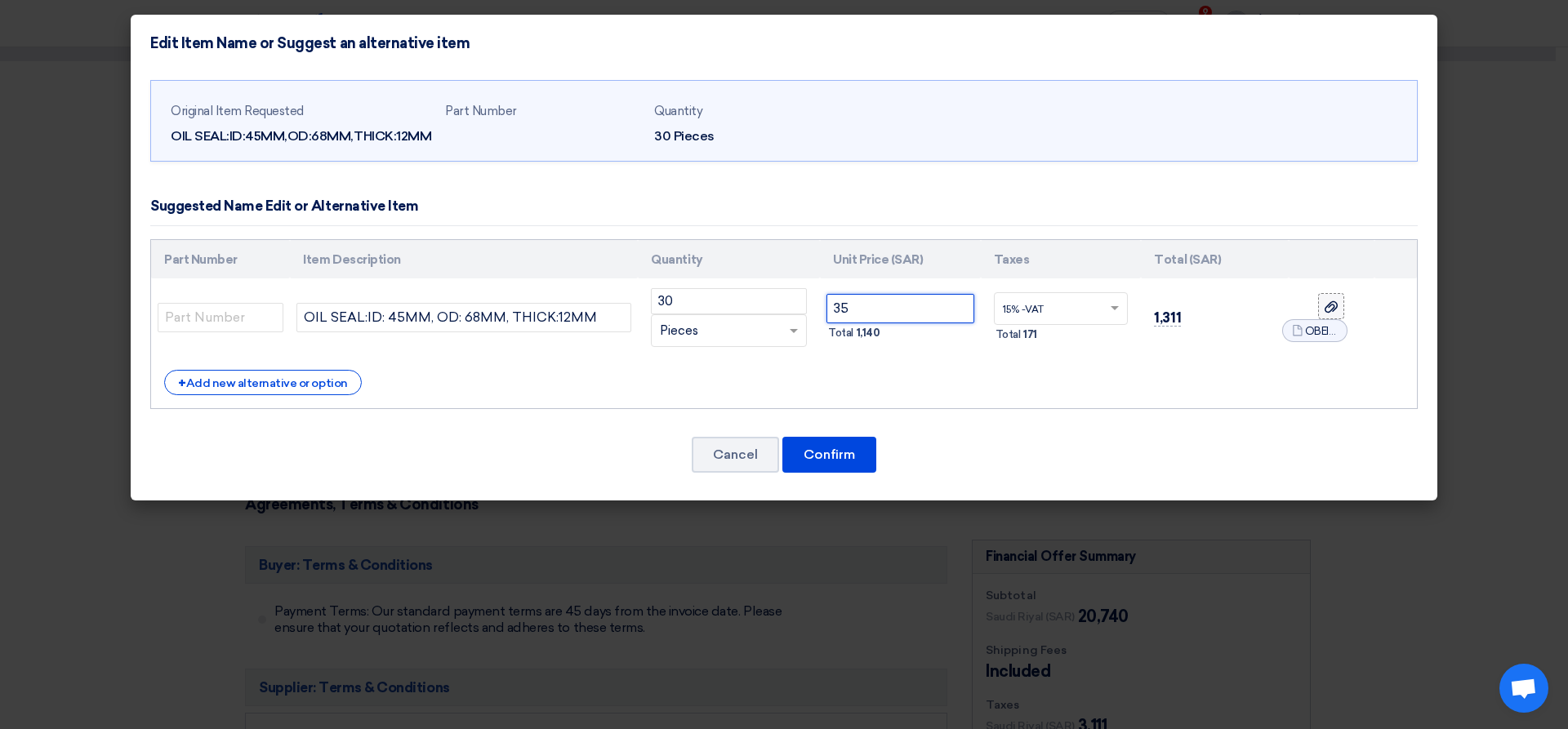 type on "35" 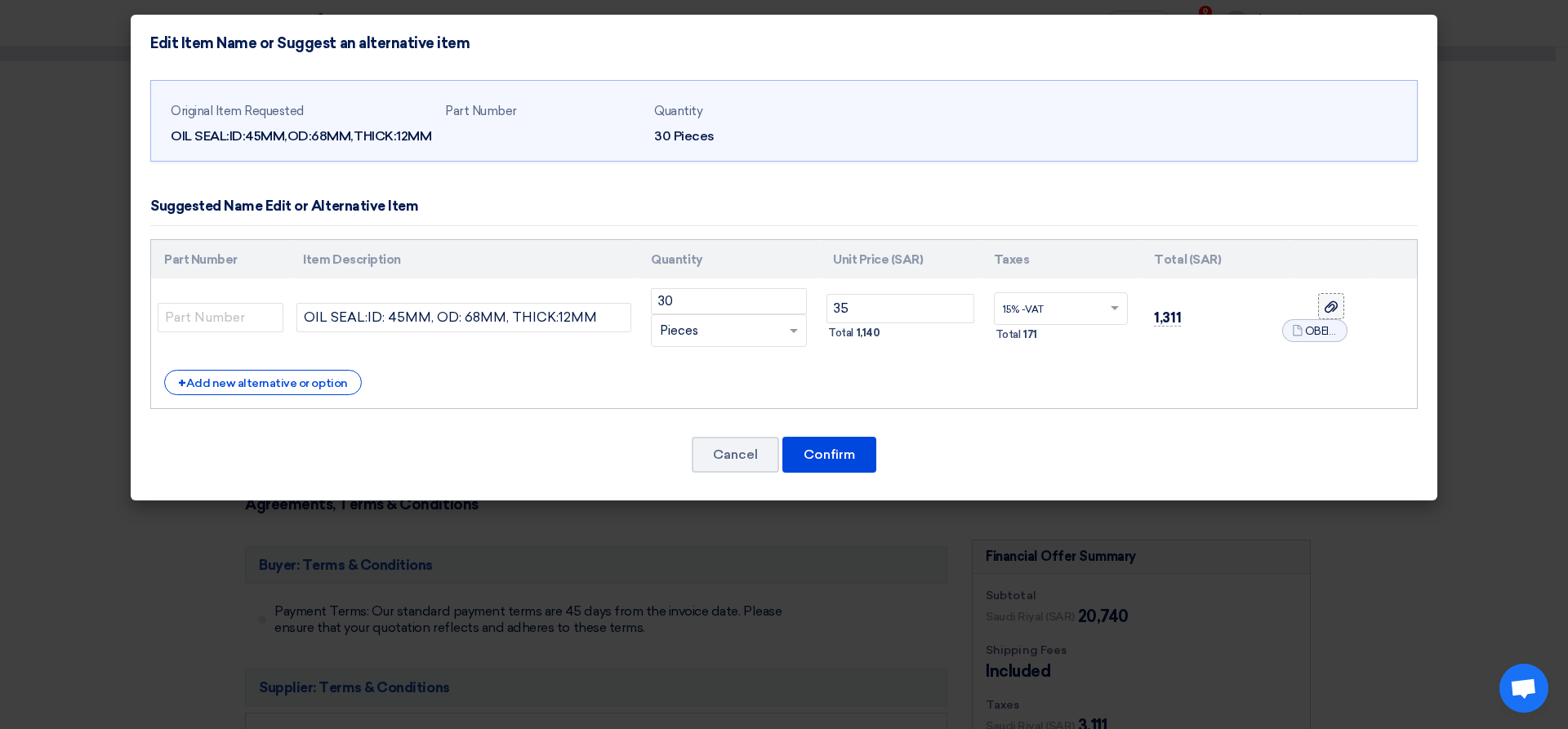 click 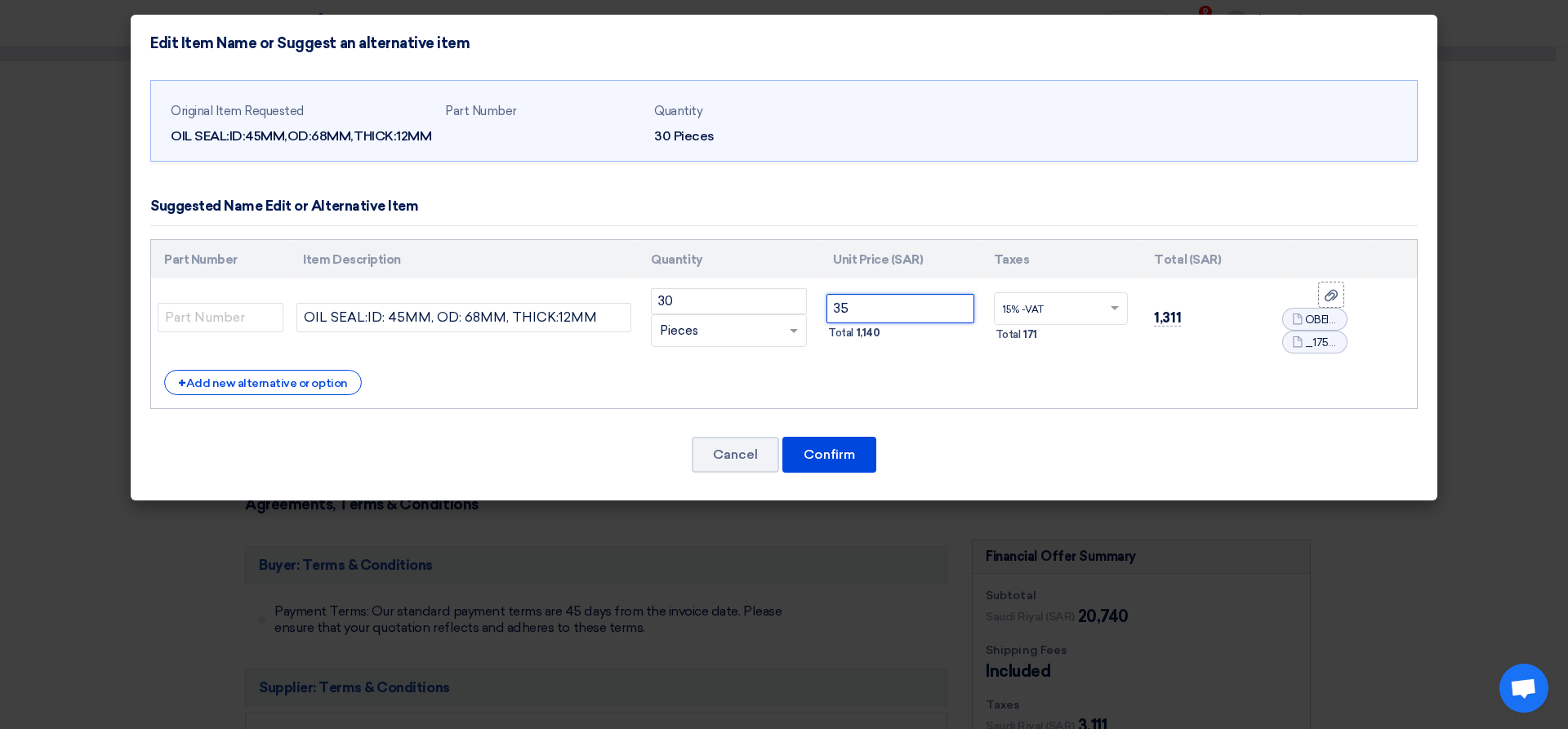 click on "35" 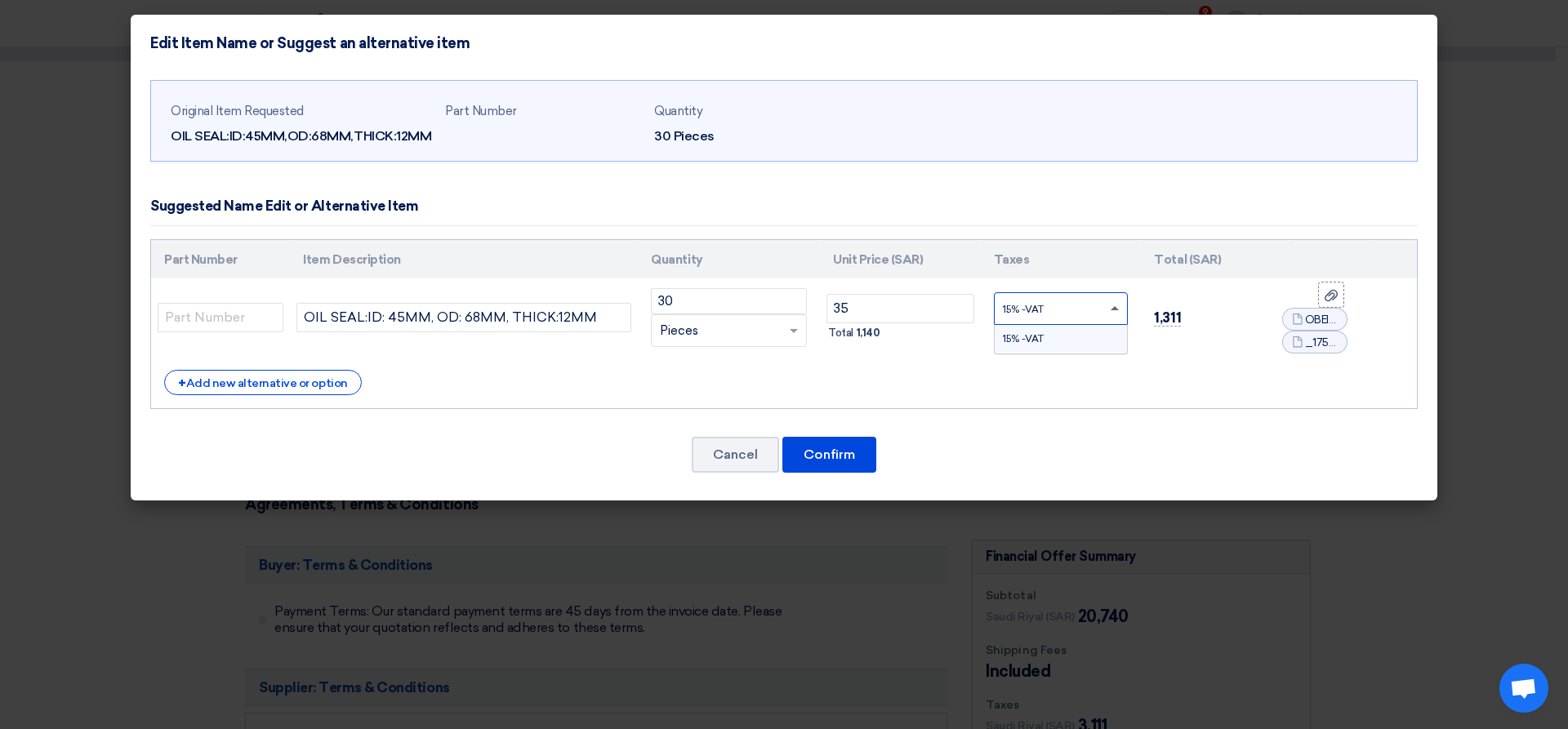 click 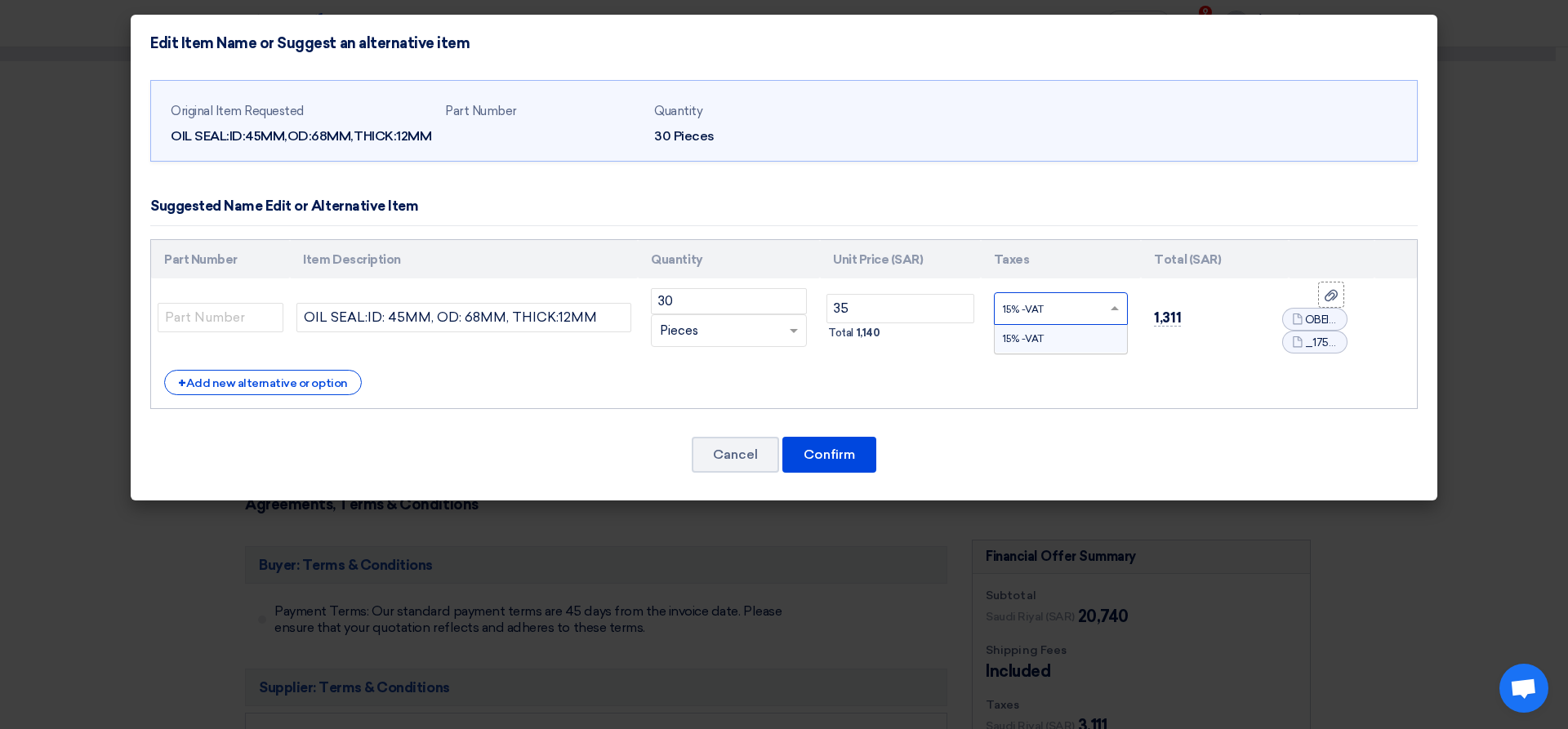click on "15% -VAT" at bounding box center [1061, 339] 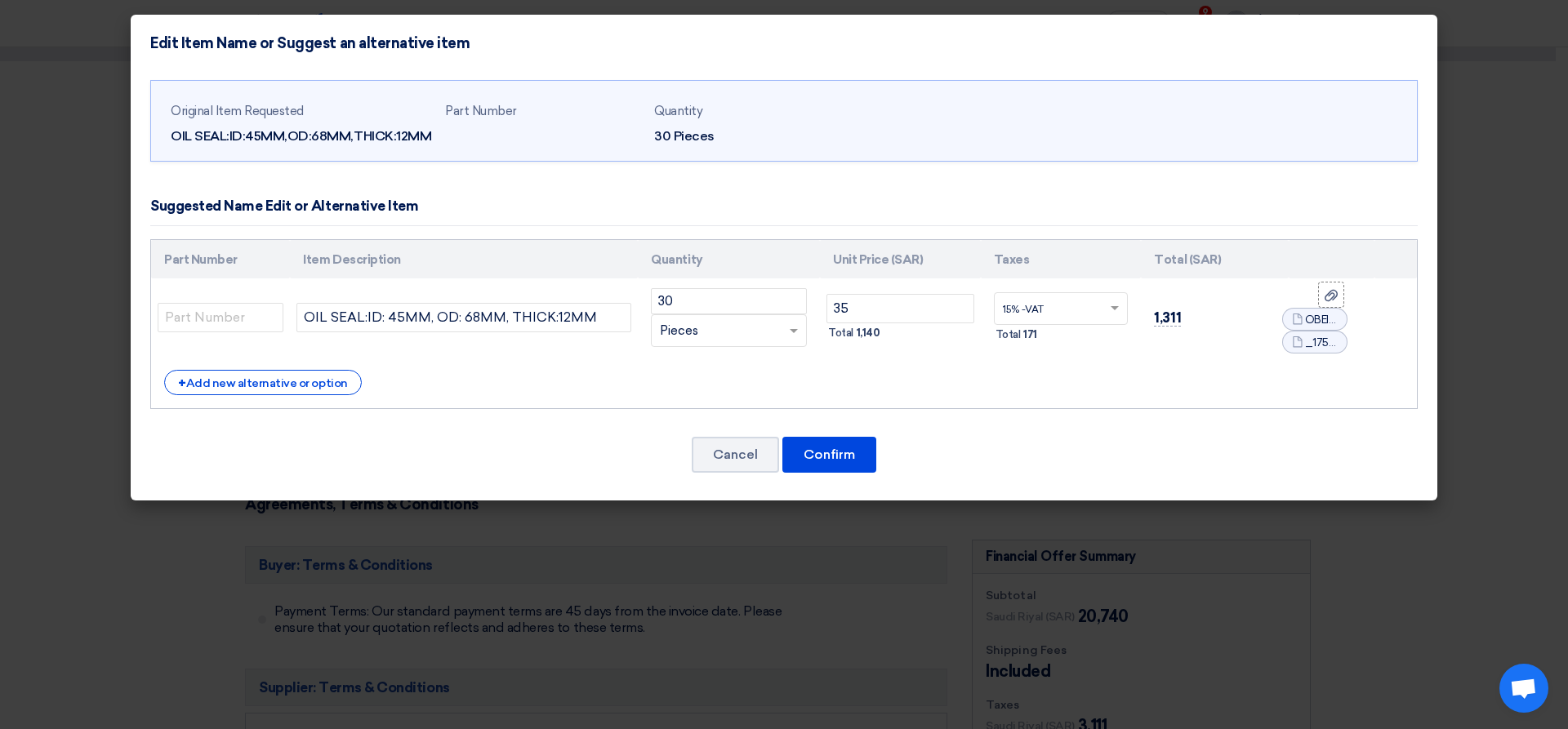 click on "Part Number
Item Description
Quantity
Unit Price (SAR)
Taxes
Total (SAR)
30" 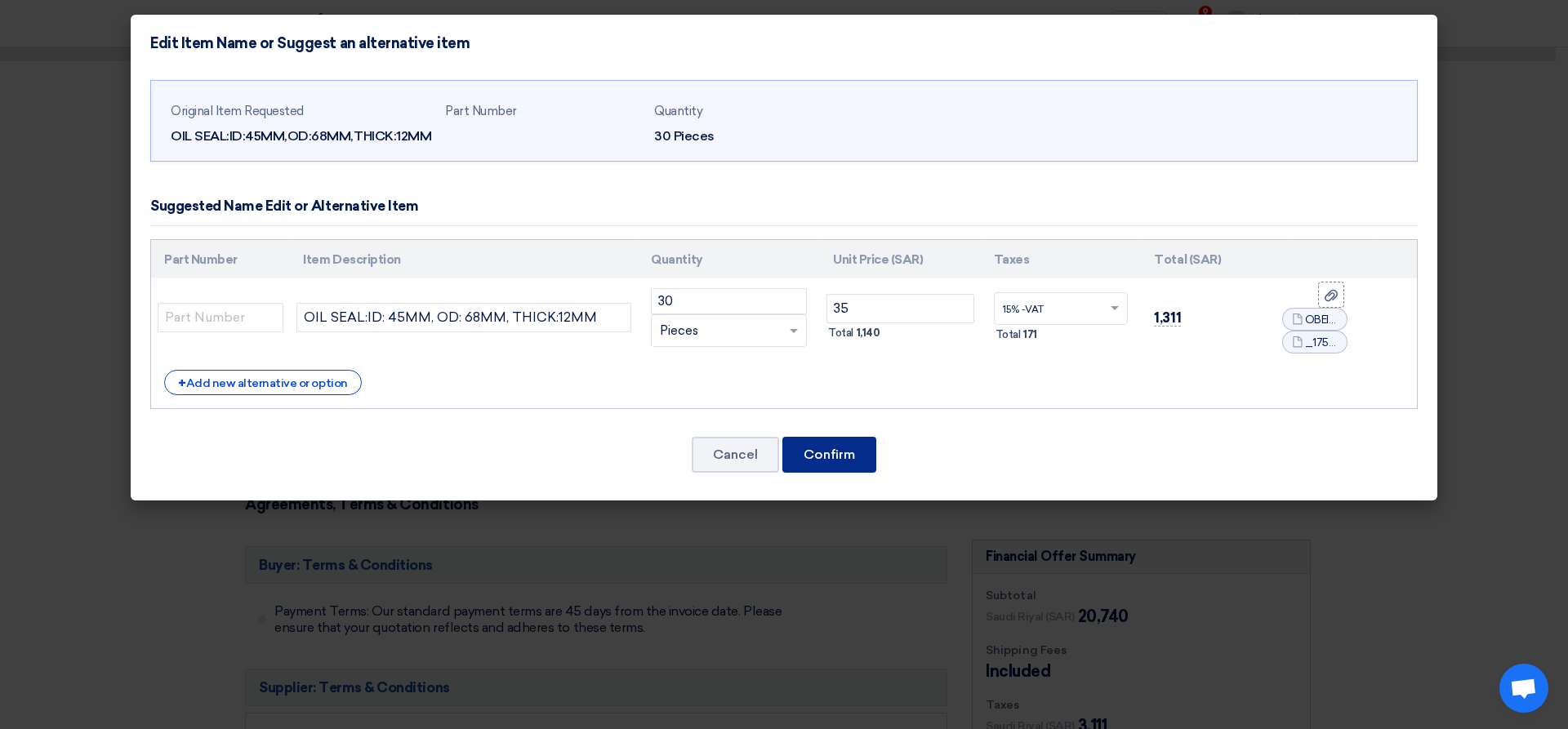 click on "Confirm" 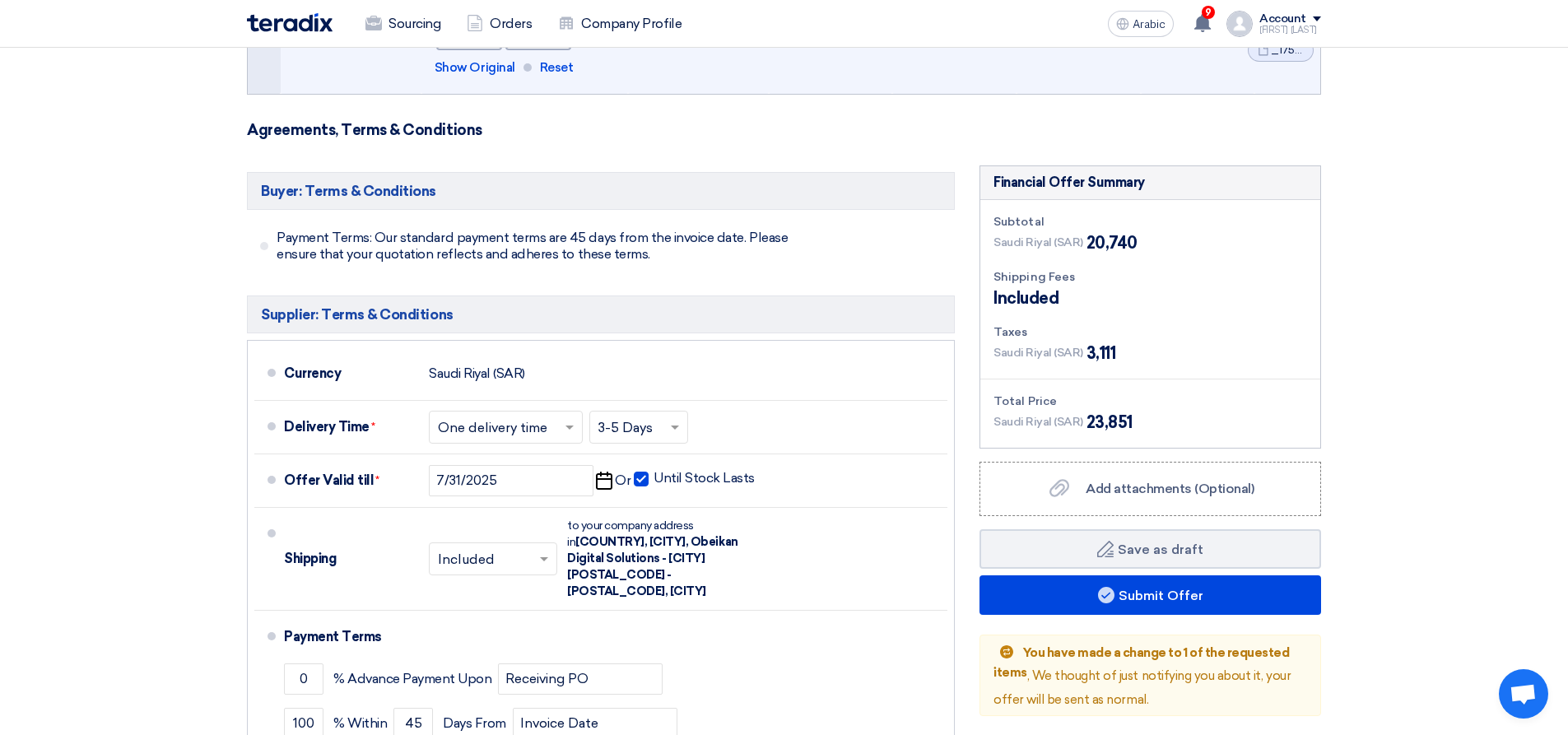 scroll, scrollTop: 494, scrollLeft: 0, axis: vertical 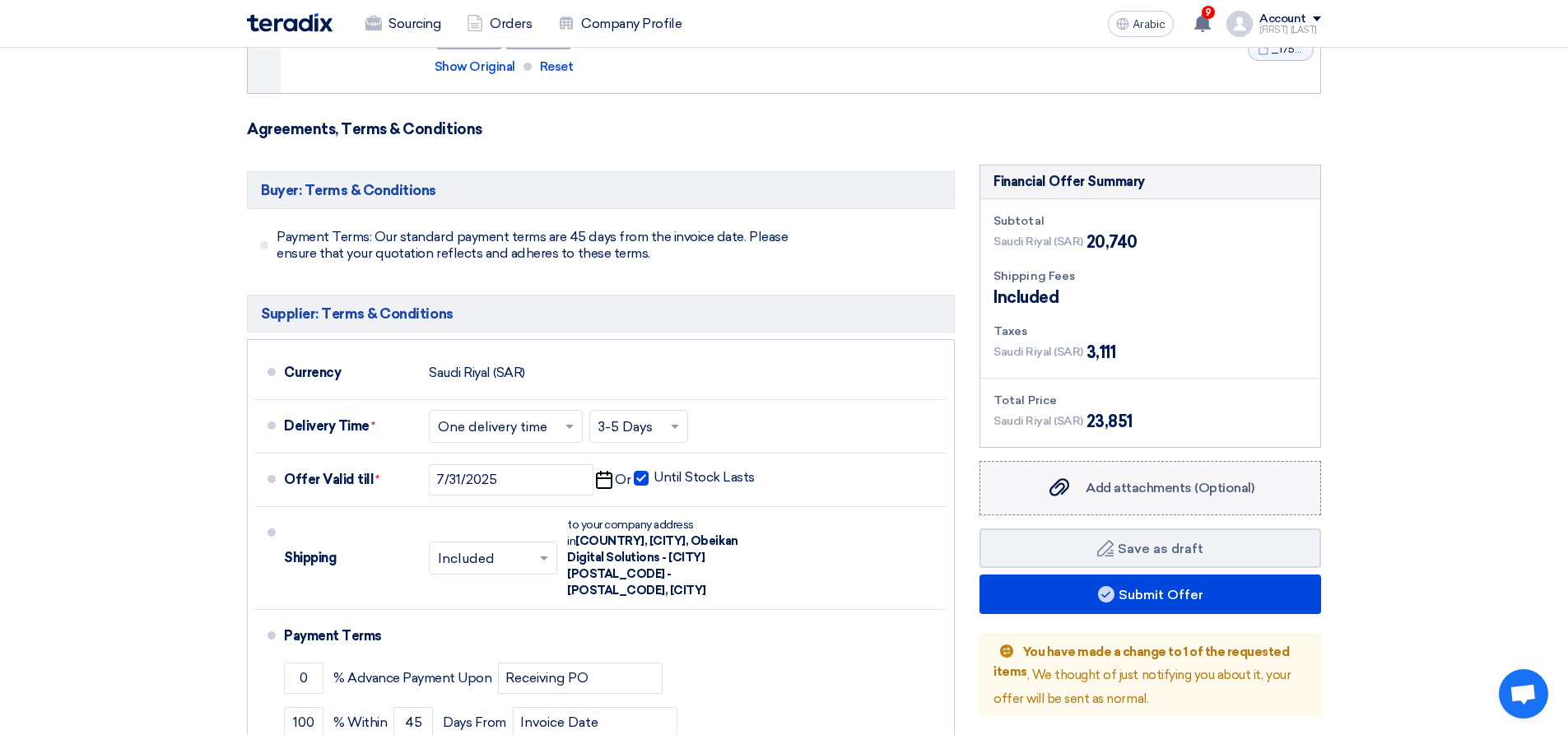 click on "Add attachments (Optional)" 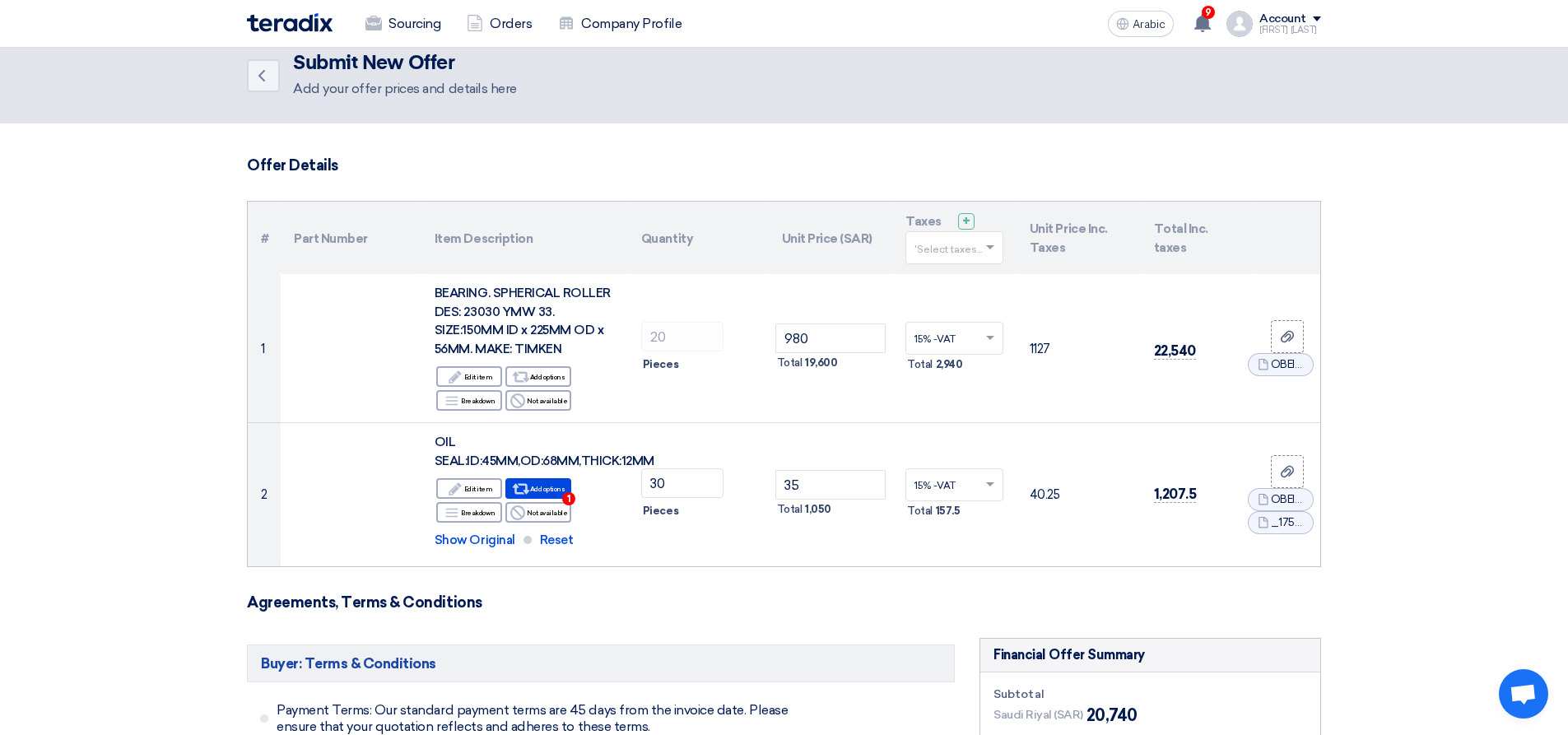scroll, scrollTop: 0, scrollLeft: 0, axis: both 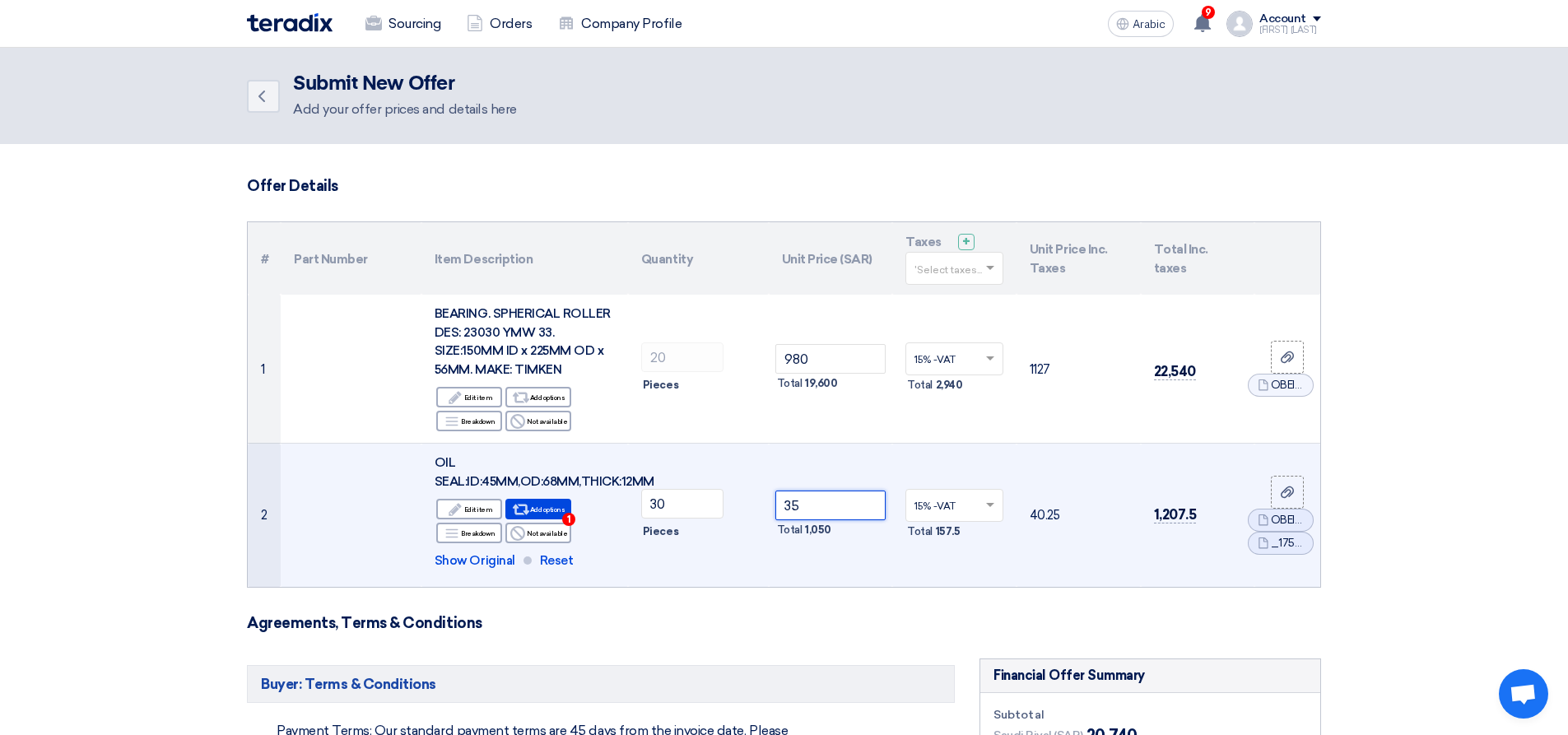 click on "35" 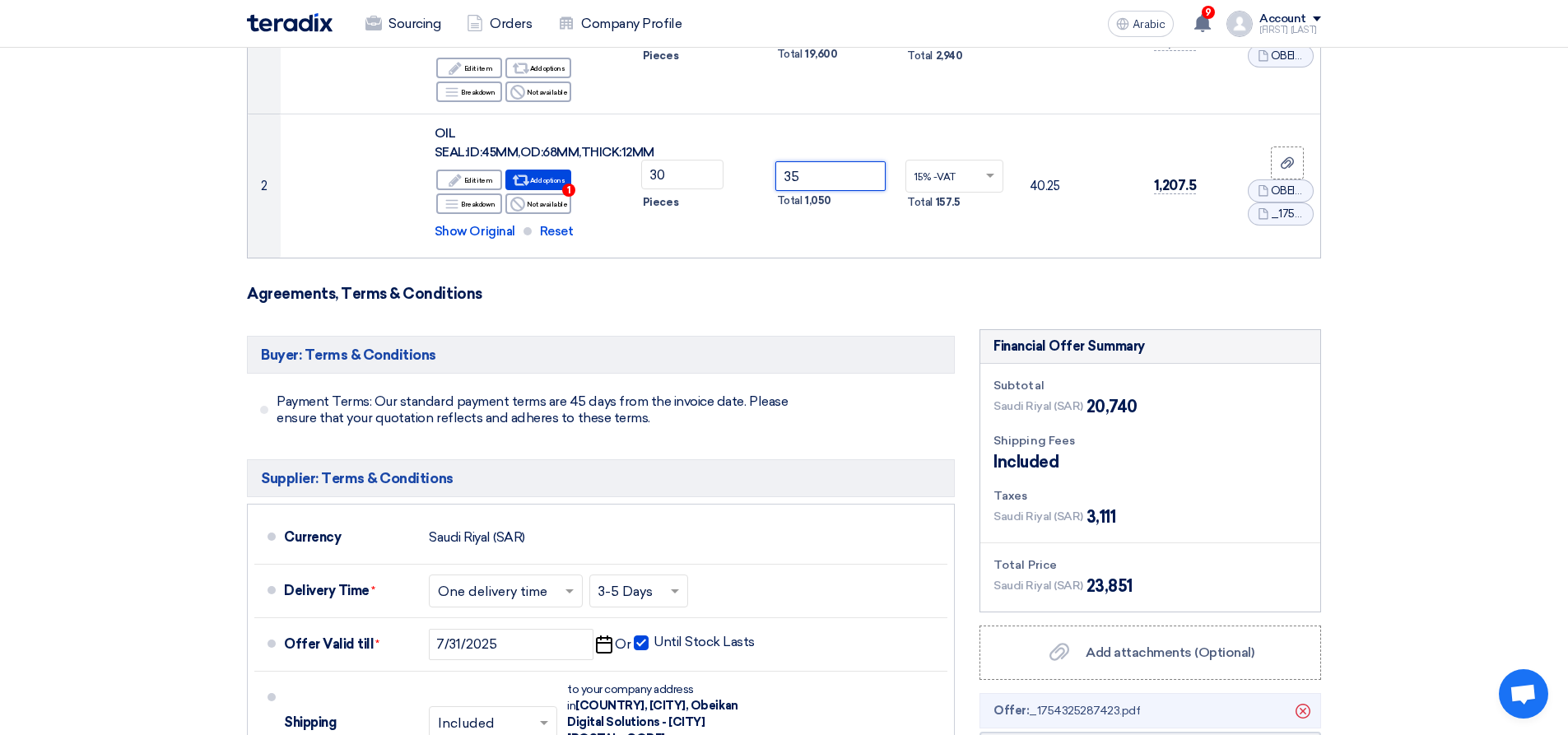 scroll, scrollTop: 247, scrollLeft: 0, axis: vertical 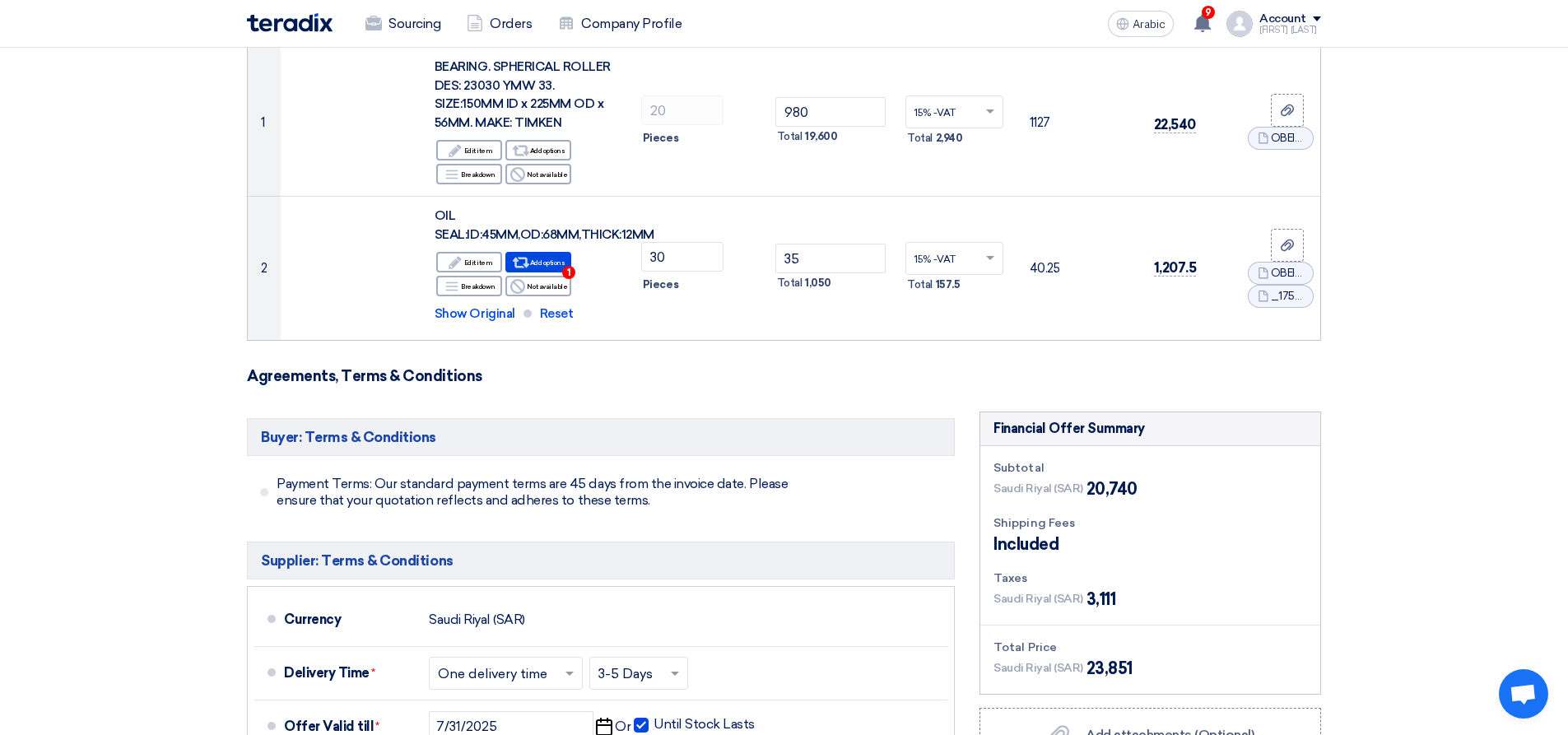 click on "Saudi Riyal (SAR)
20,740" 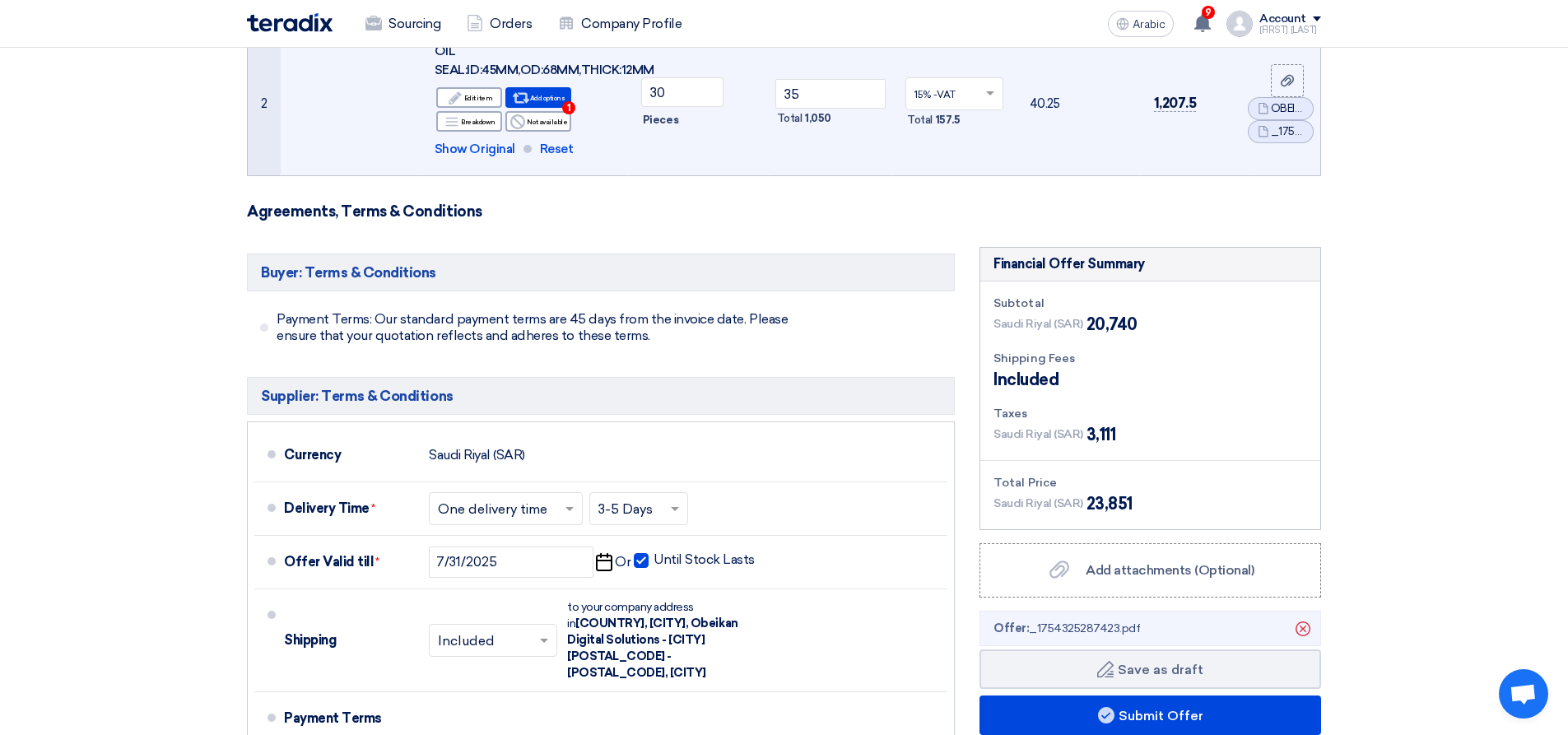 scroll, scrollTop: 494, scrollLeft: 0, axis: vertical 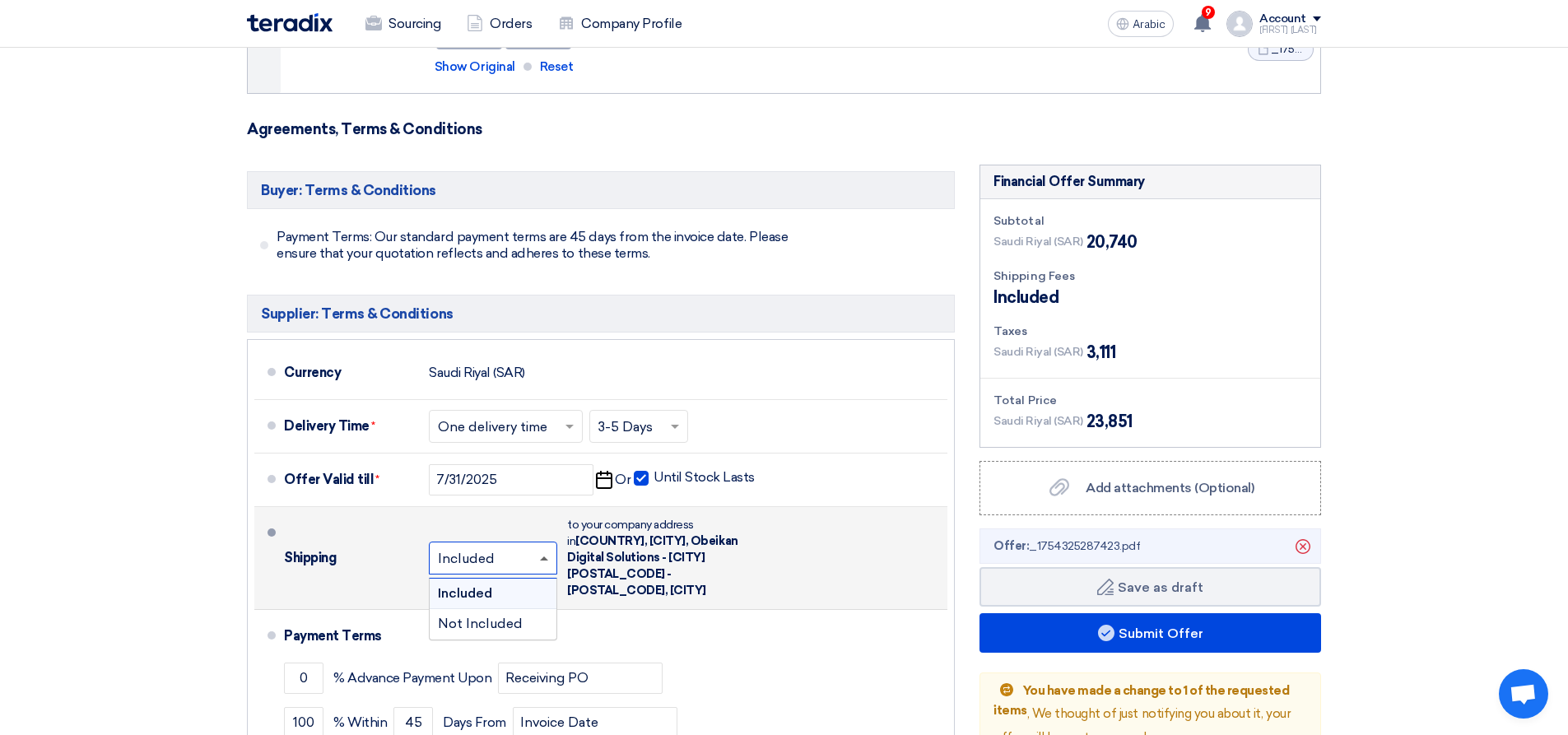 click 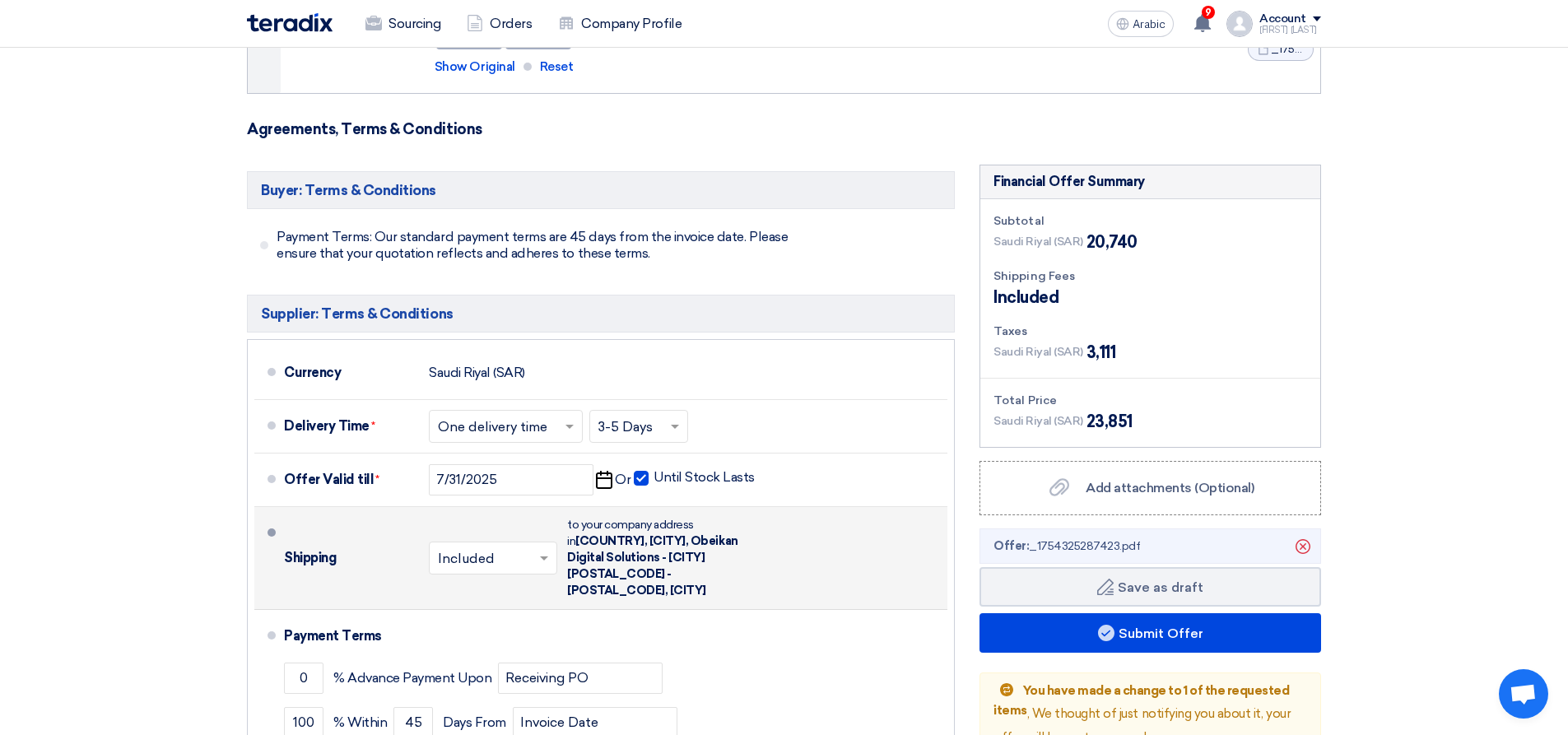 click on "Shipping
×
Included
×
to your company address in
[COUNTRY], [CITY], Obeikan Digital Solutions - [CITY] [POSTAL_CODE] - [POSTAL_CODE], [CITY]" 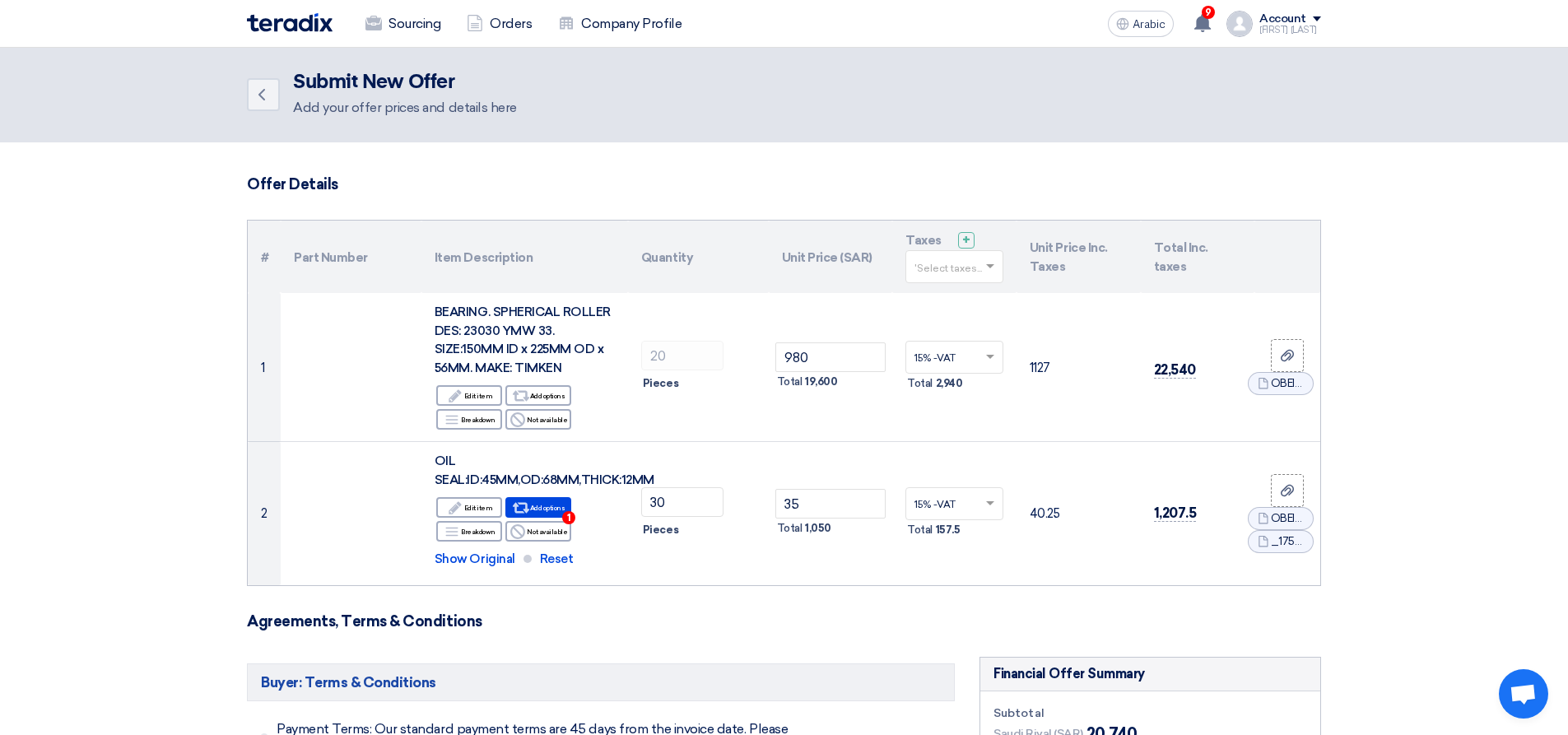 scroll, scrollTop: 0, scrollLeft: 0, axis: both 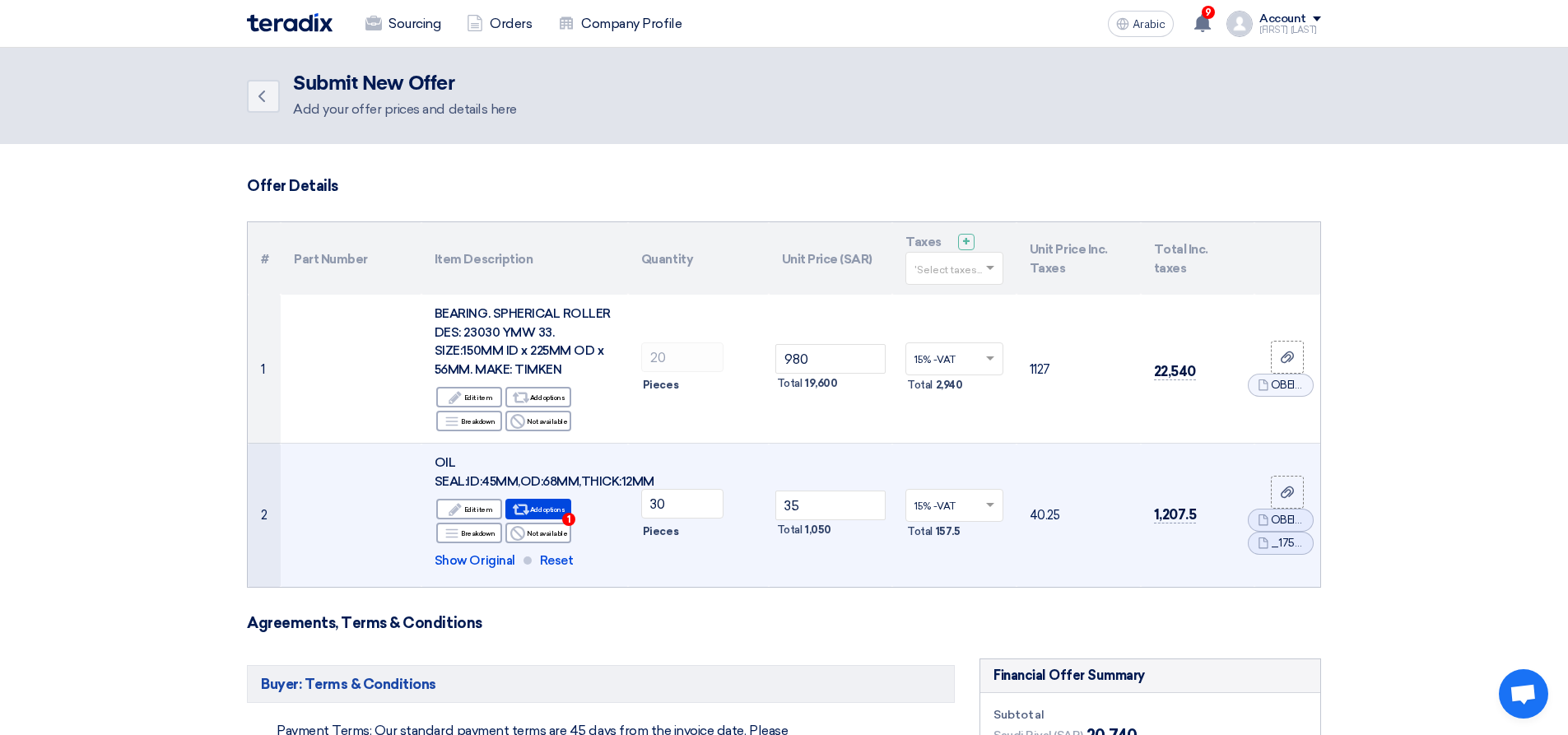 click on "30
Pieces" 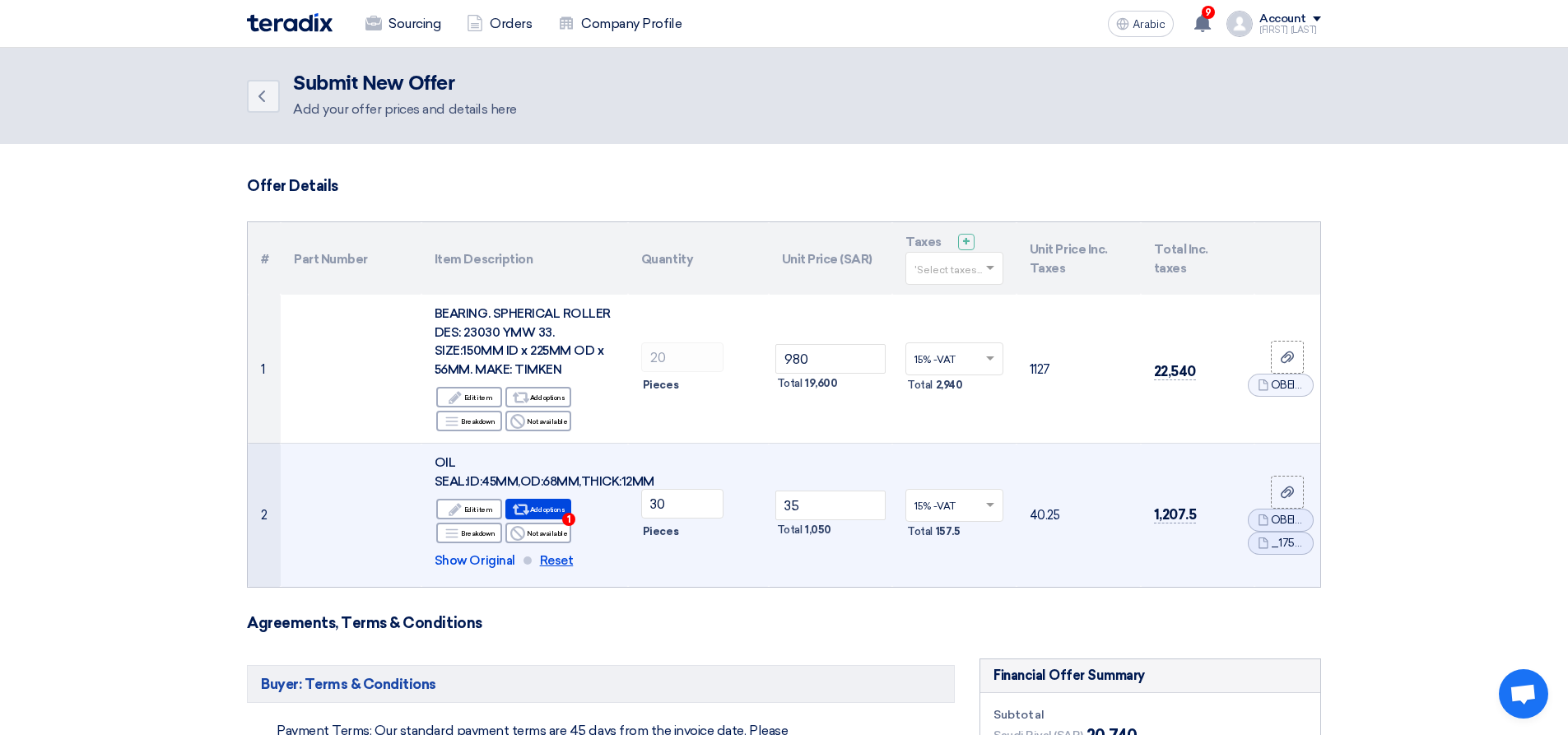 click on "Reset" 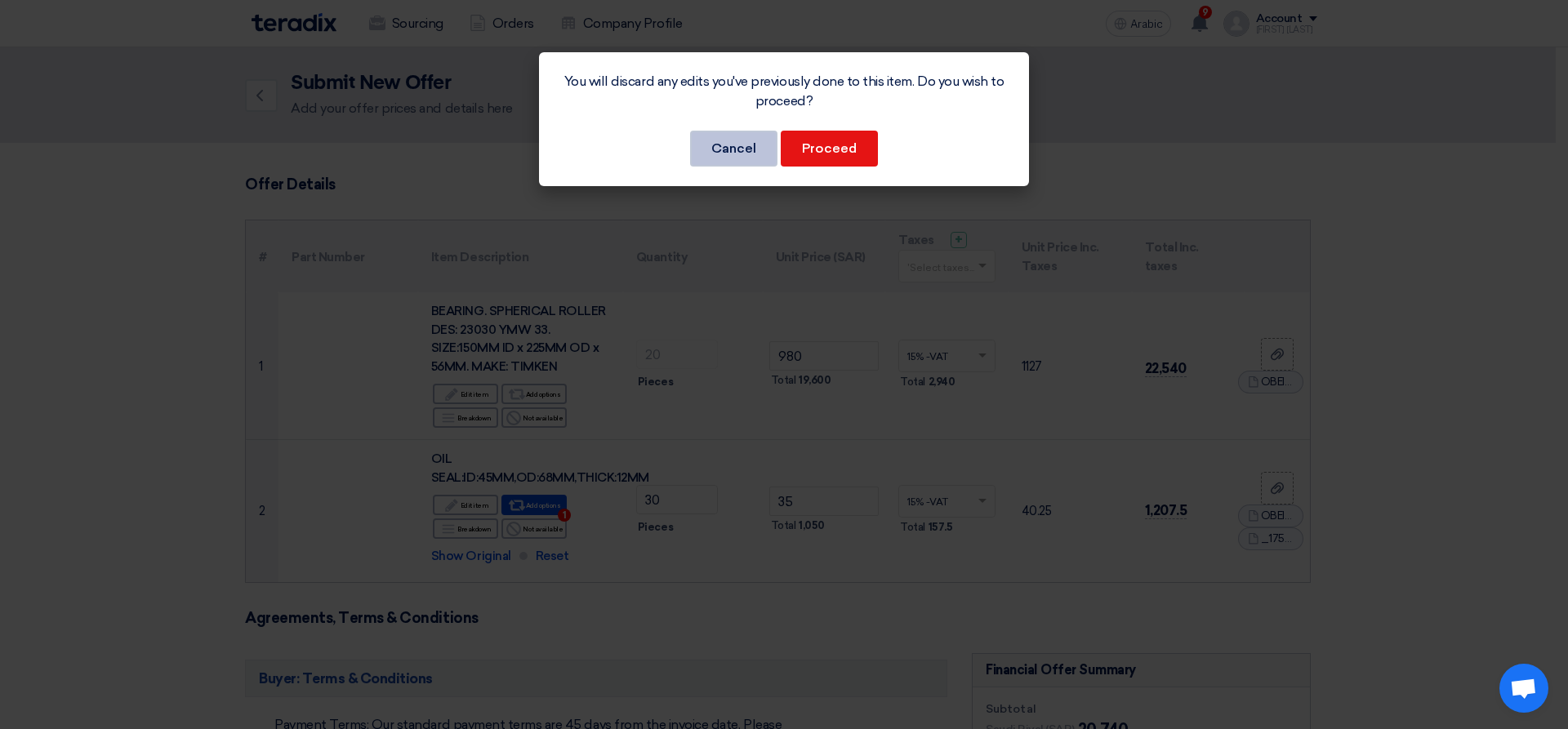 click on "Cancel" 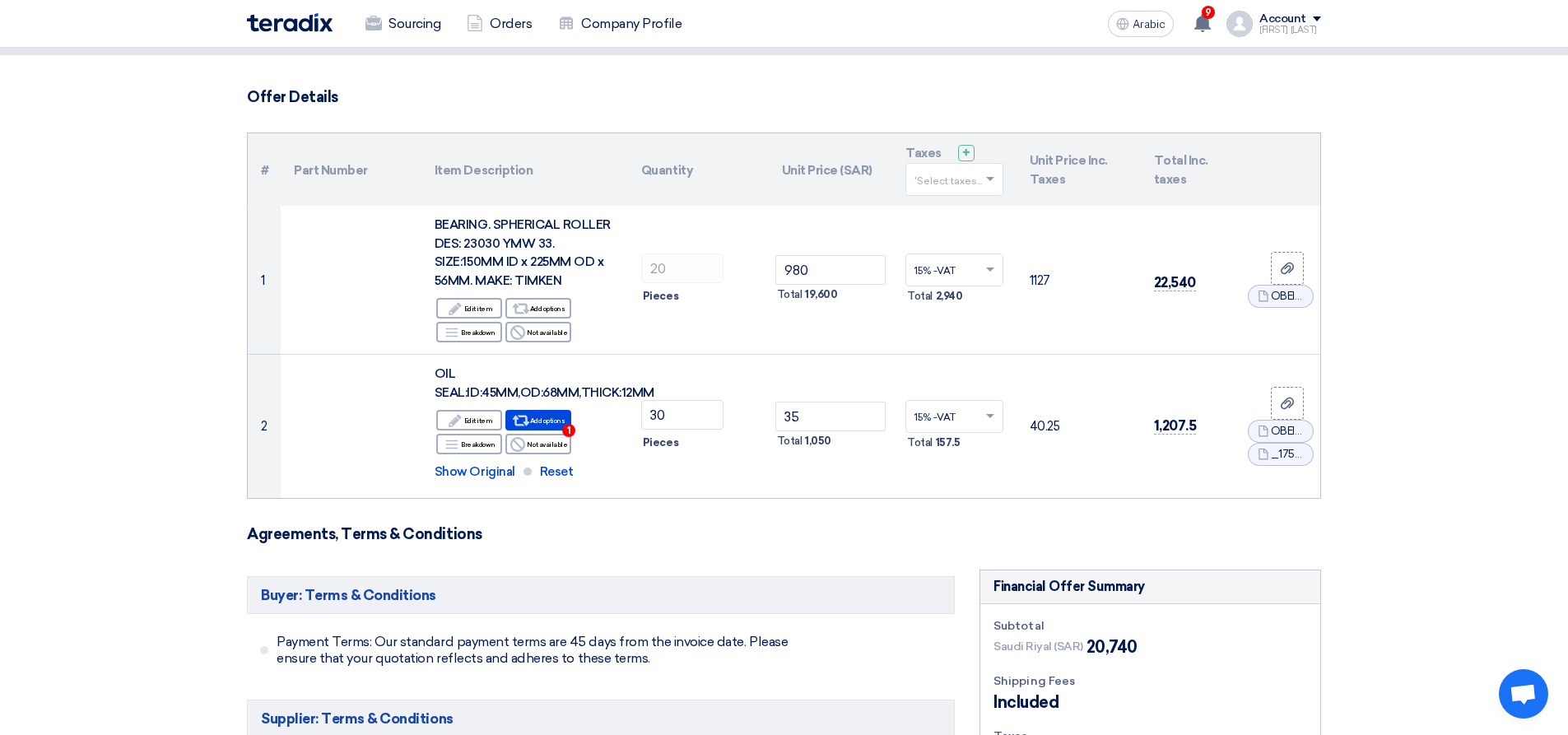 scroll, scrollTop: 82, scrollLeft: 0, axis: vertical 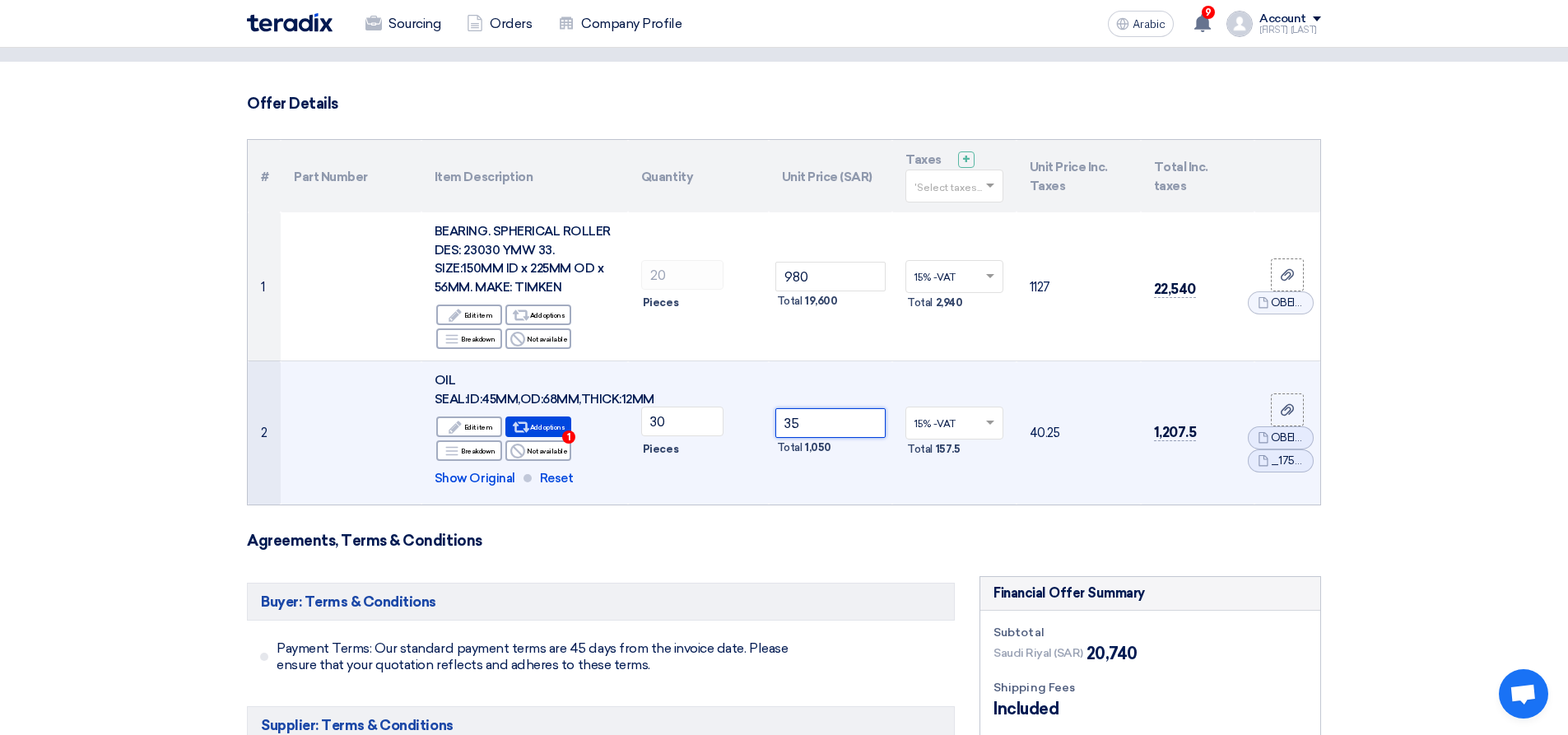 click on "35" 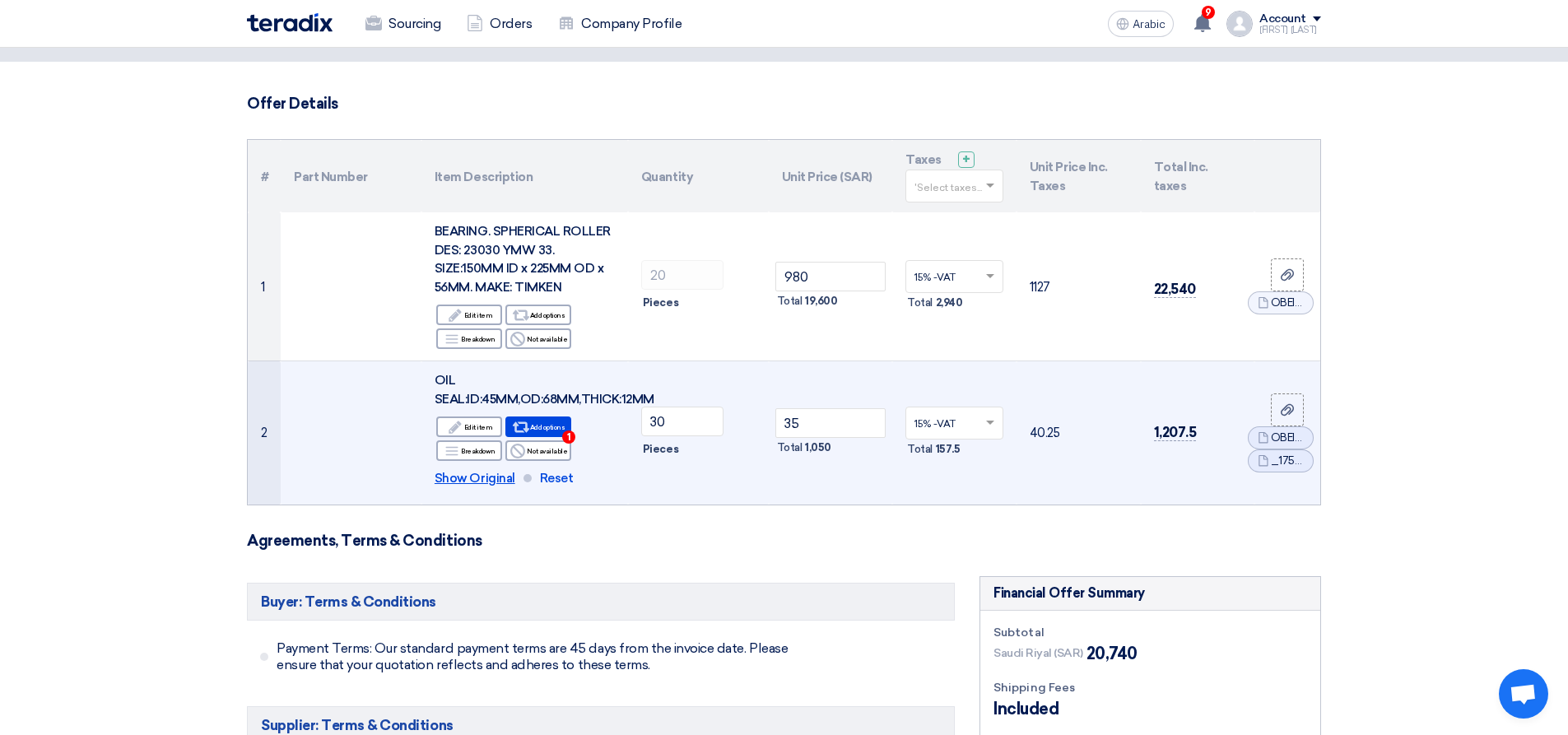 click on "Show Original" 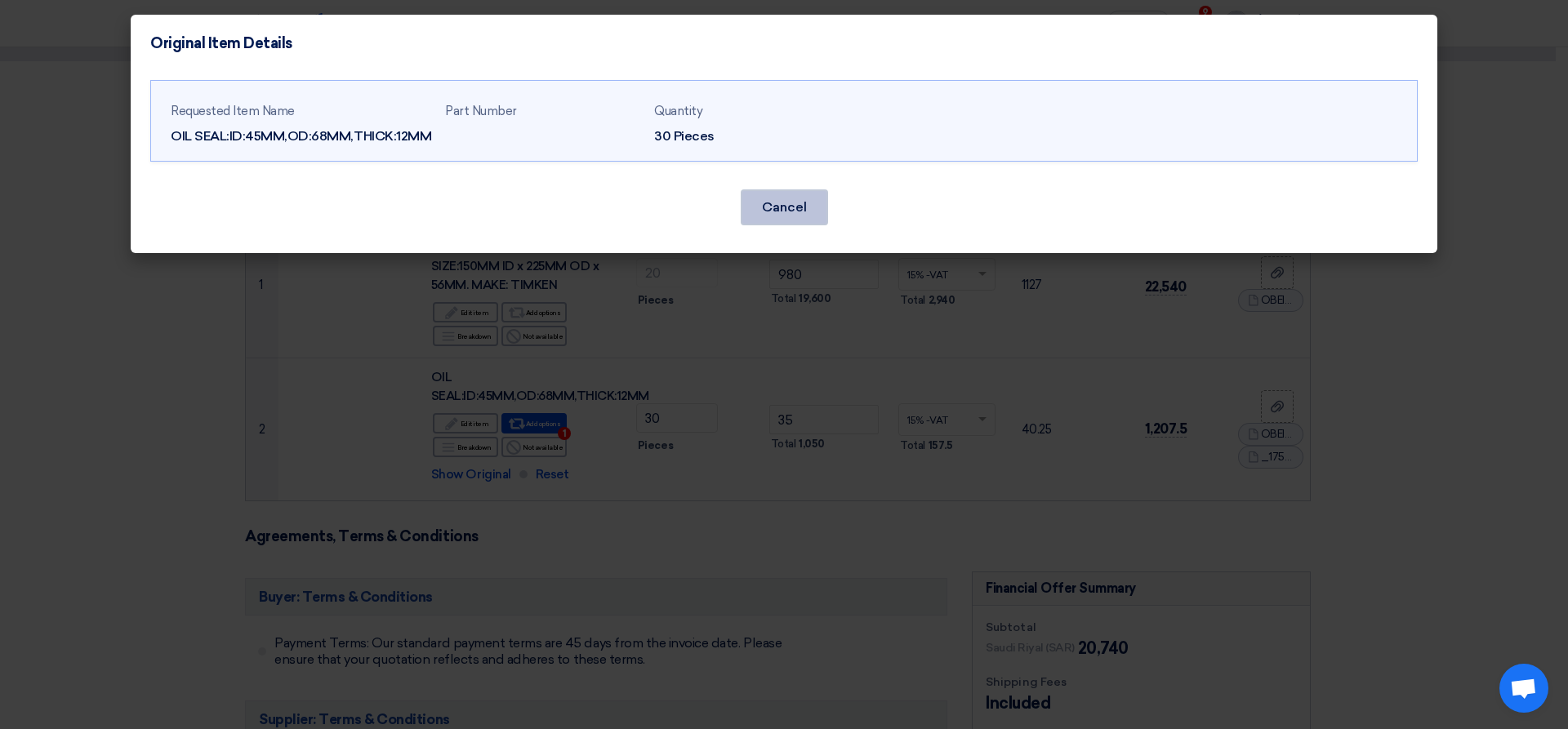 click on "Cancel" 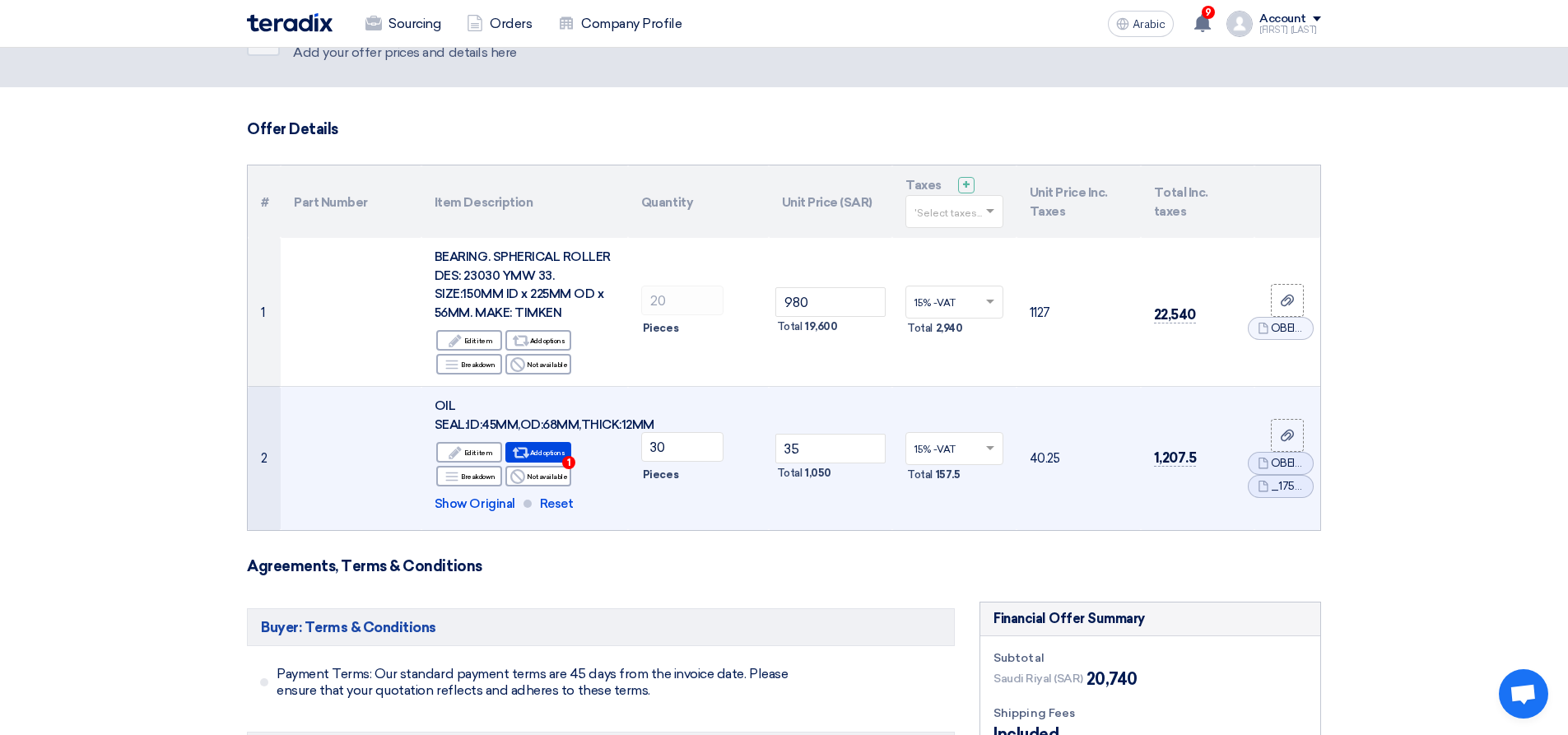 scroll, scrollTop: 0, scrollLeft: 0, axis: both 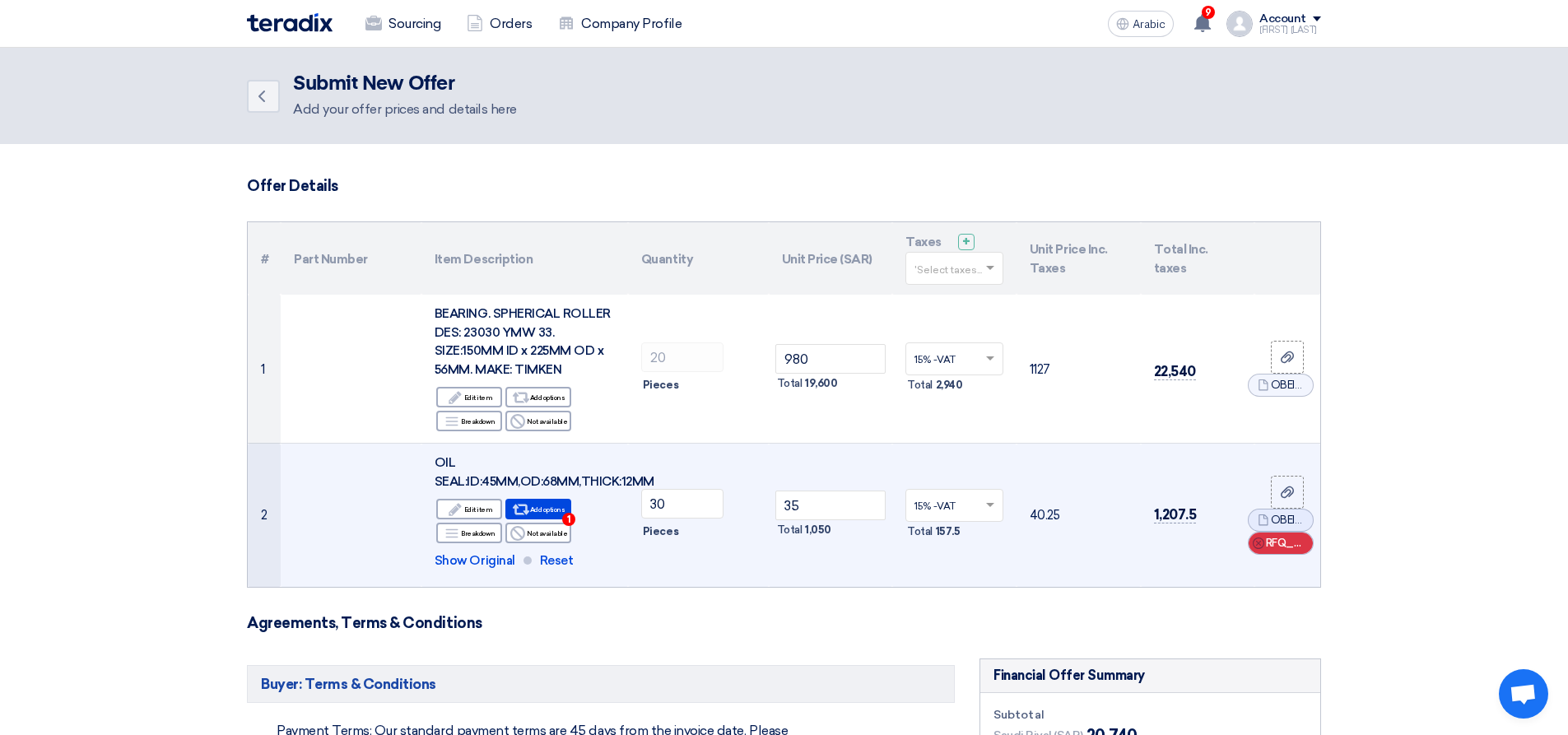 click on "RFQ_STEP1.ITEMS_DELETE_BTN" 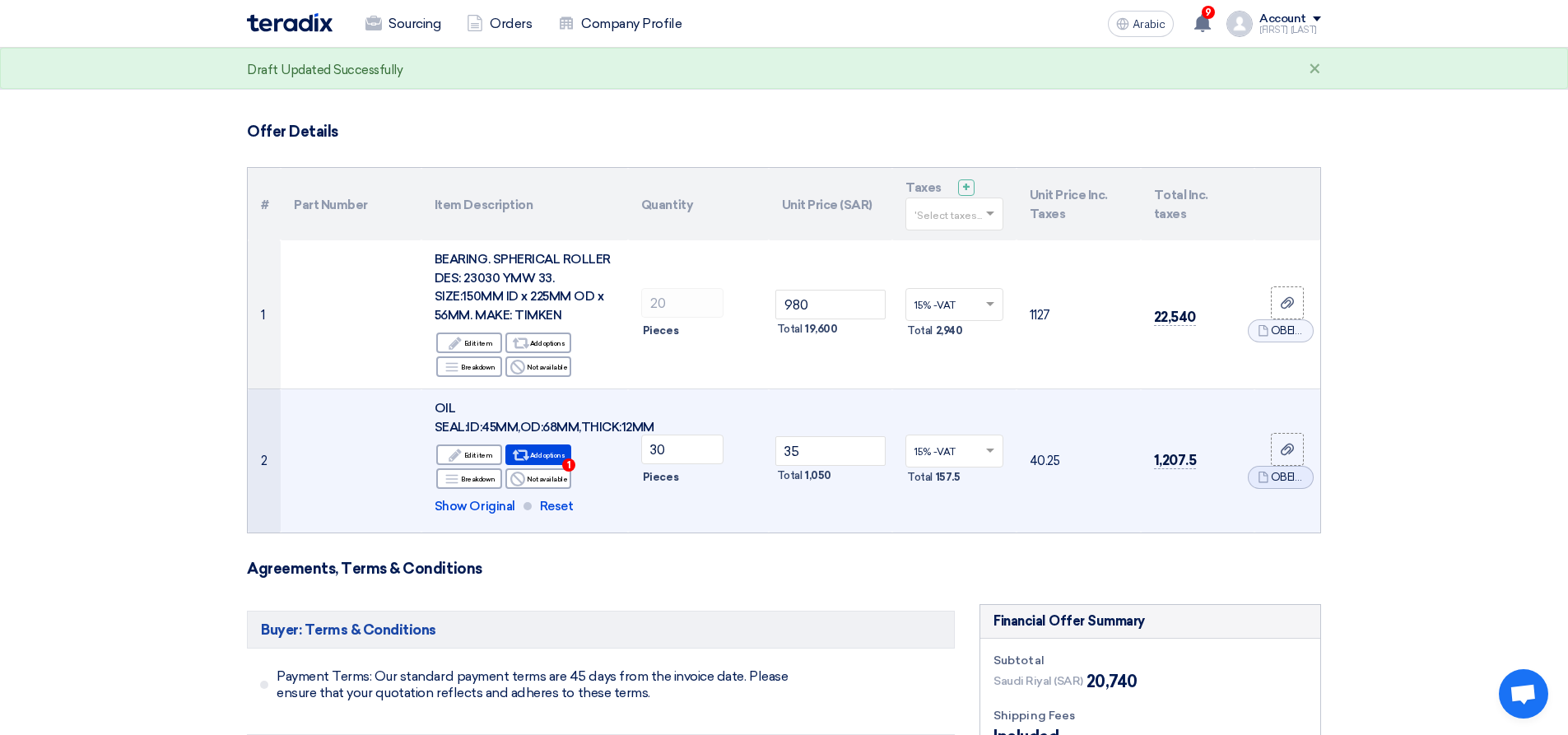 scroll, scrollTop: 165, scrollLeft: 0, axis: vertical 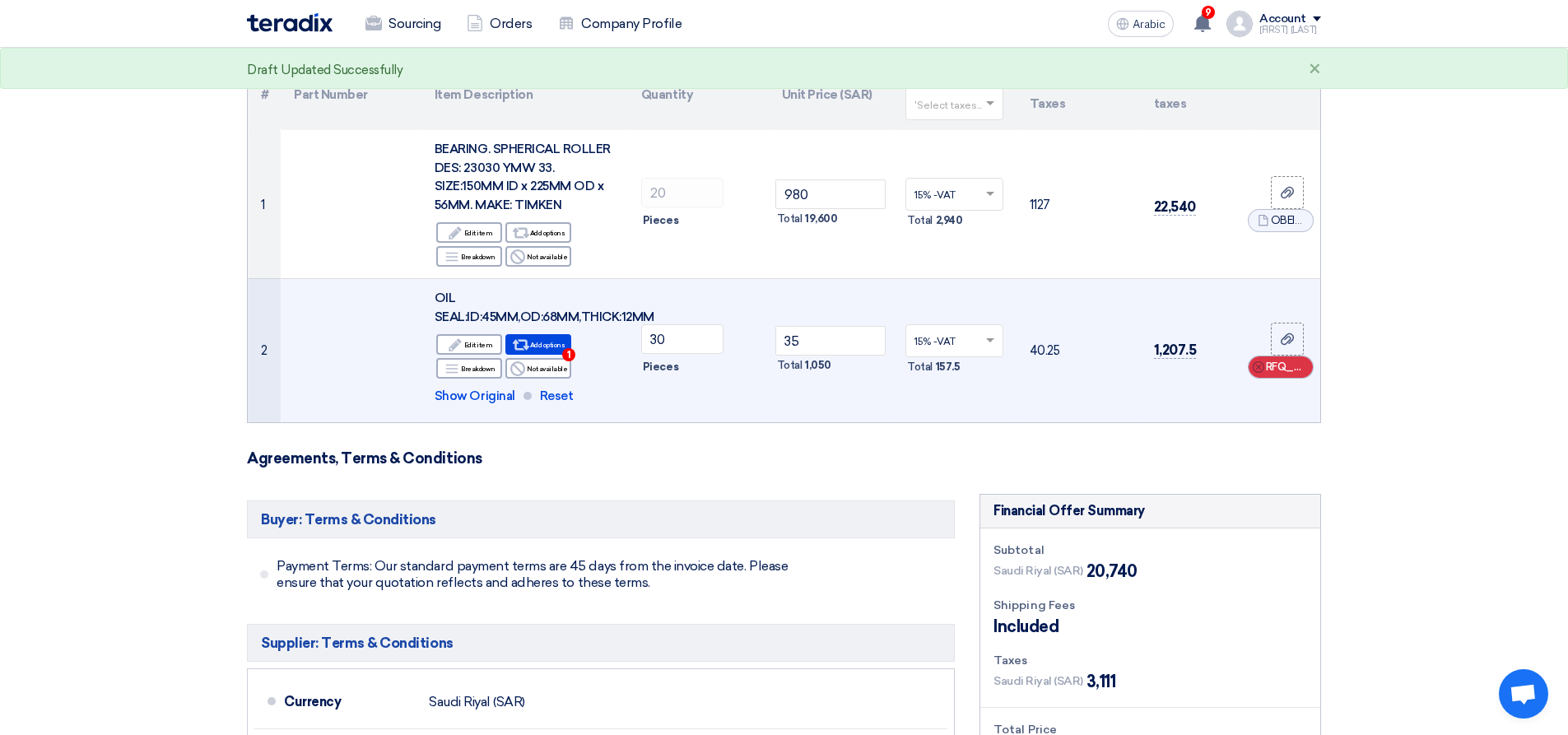 click on "RFQ_STEP1.ITEMS_DELETE_BTN" 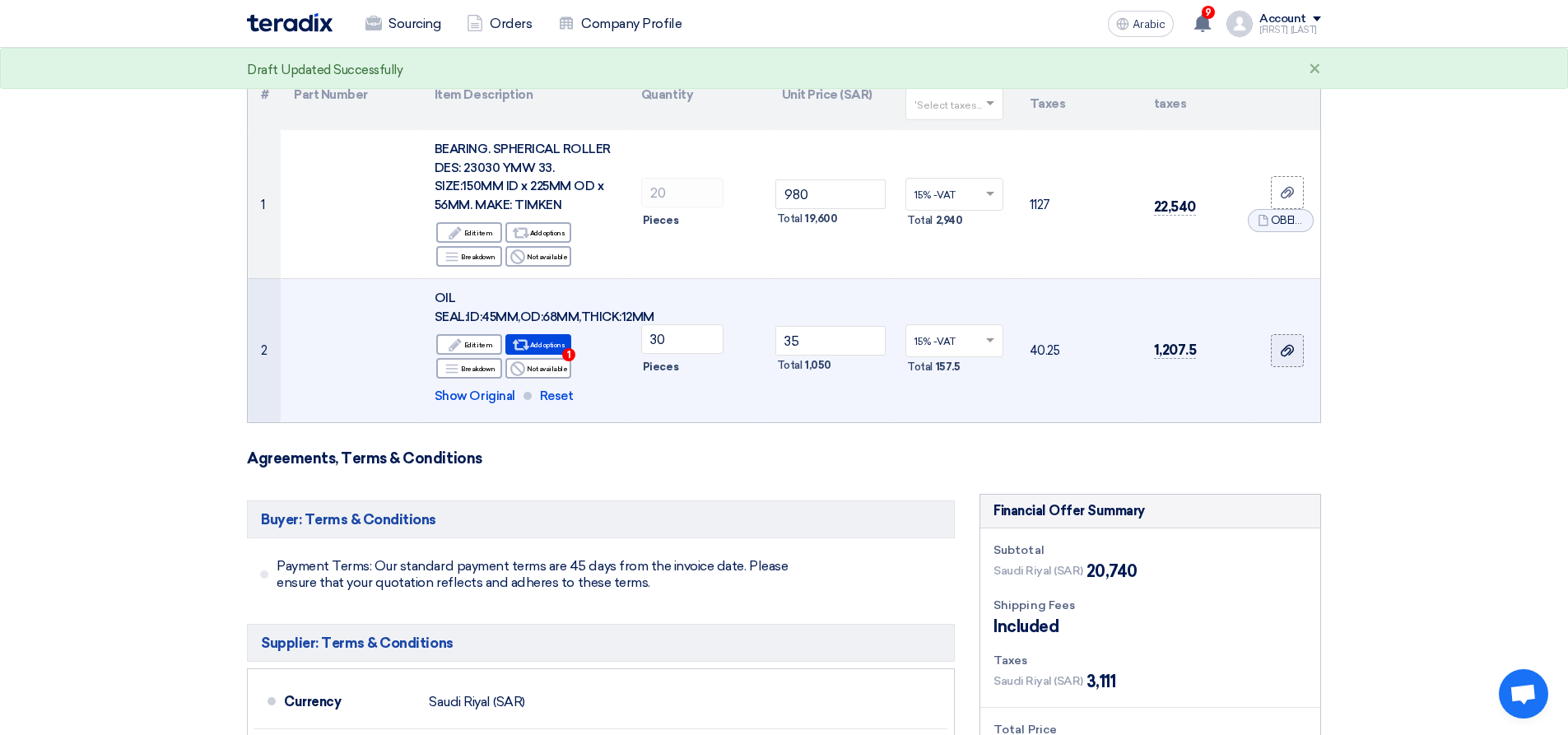 click 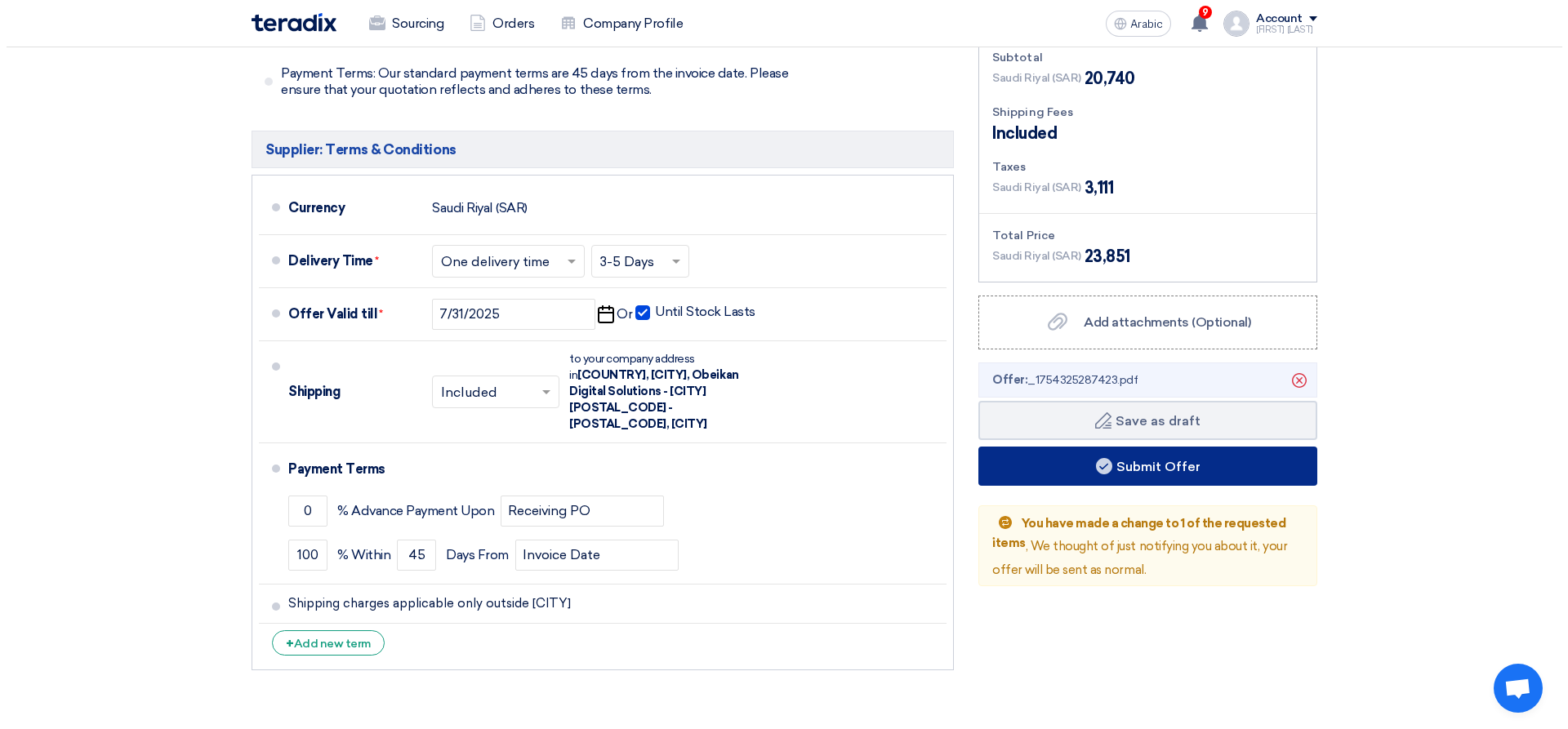 scroll, scrollTop: 653, scrollLeft: 0, axis: vertical 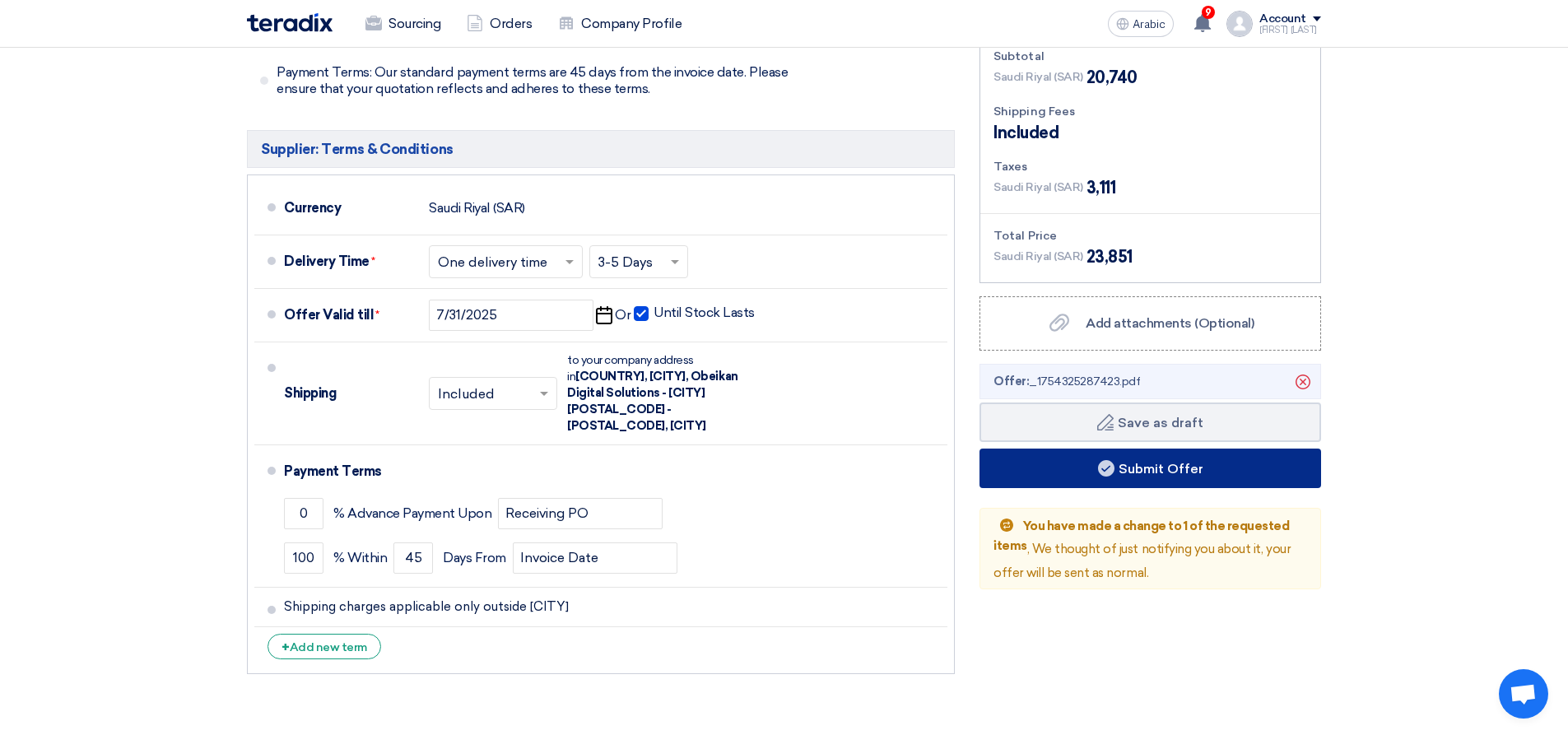 click on "Submit Offer" 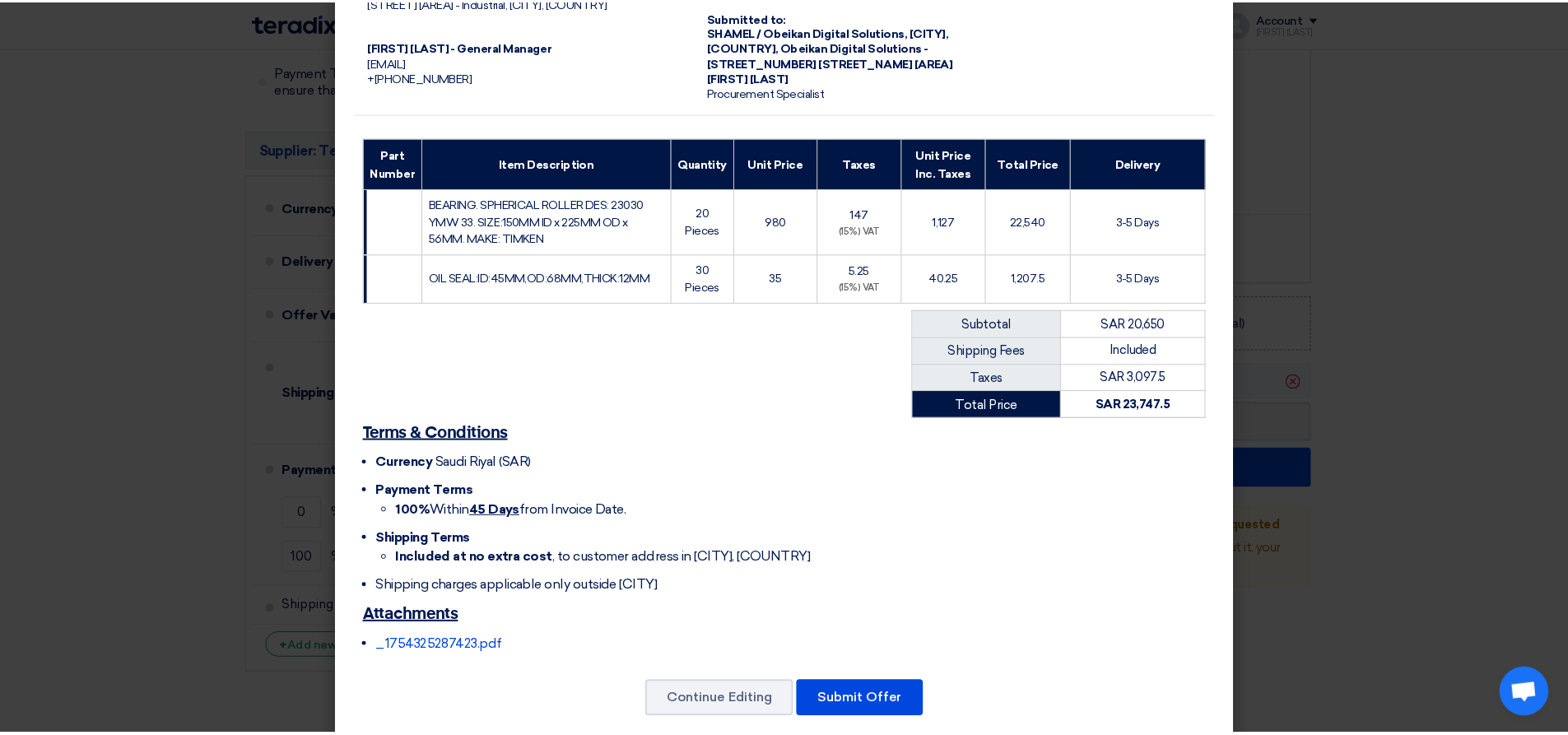 scroll, scrollTop: 157, scrollLeft: 0, axis: vertical 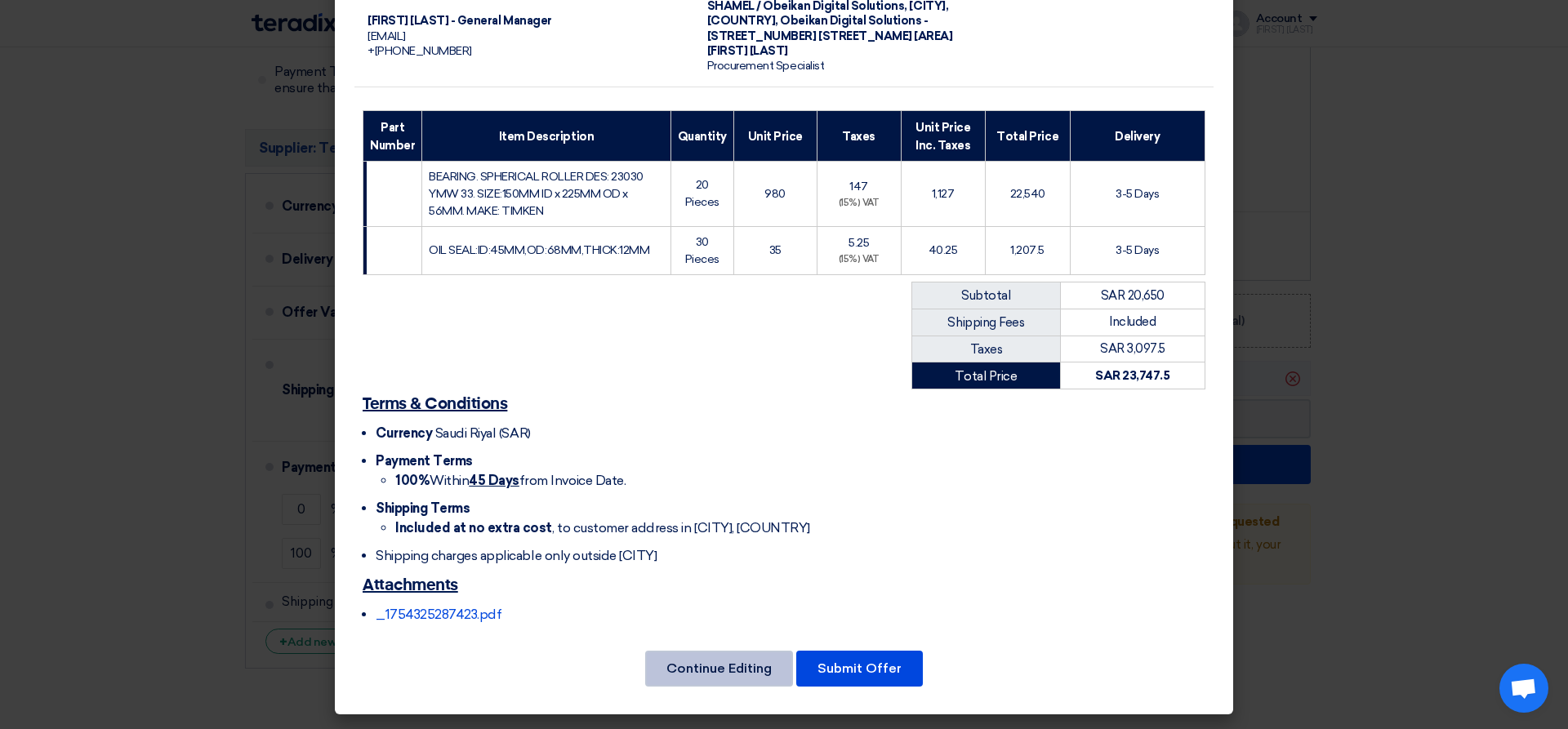 click on "Continue Editing" 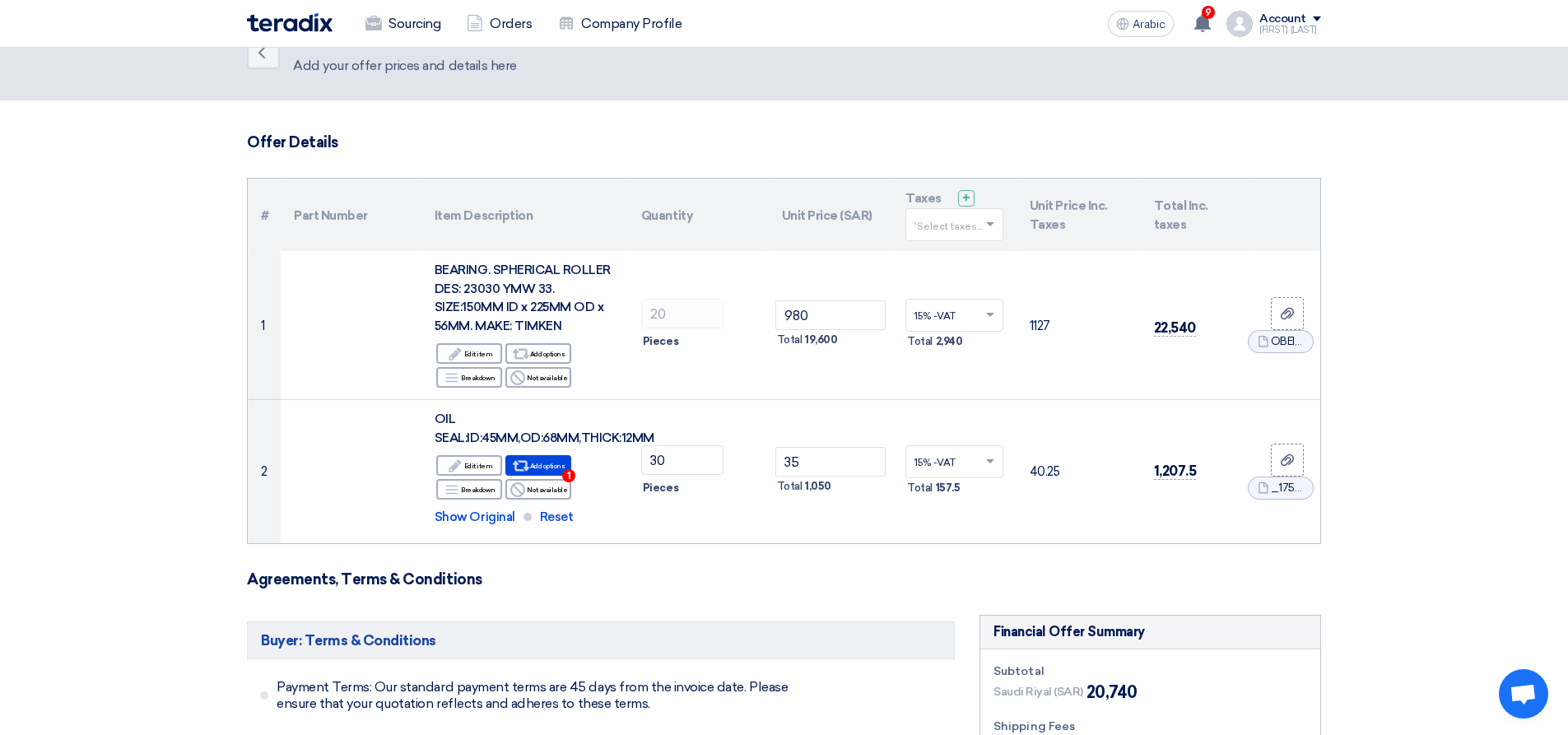 scroll, scrollTop: 0, scrollLeft: 0, axis: both 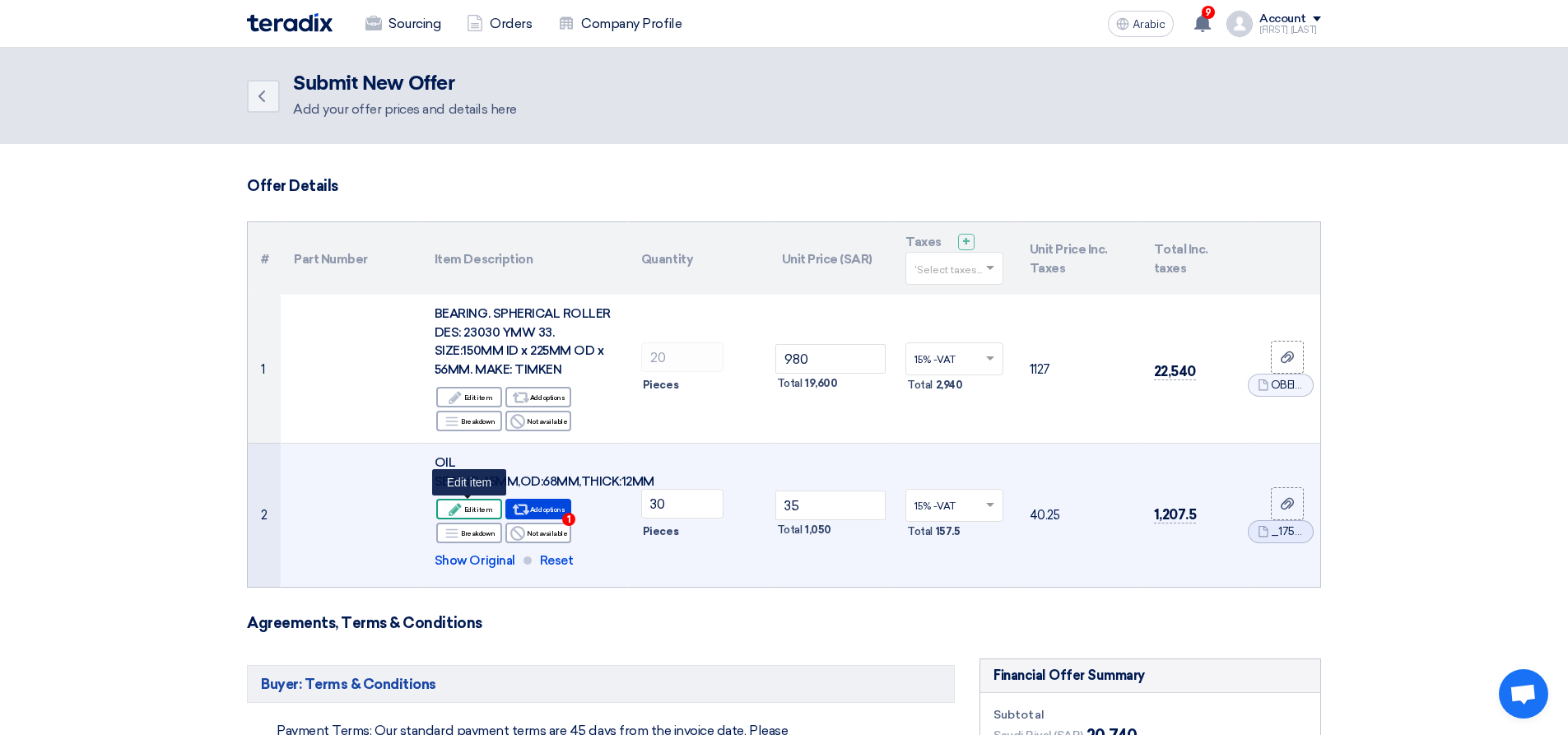 click on "Edit item" 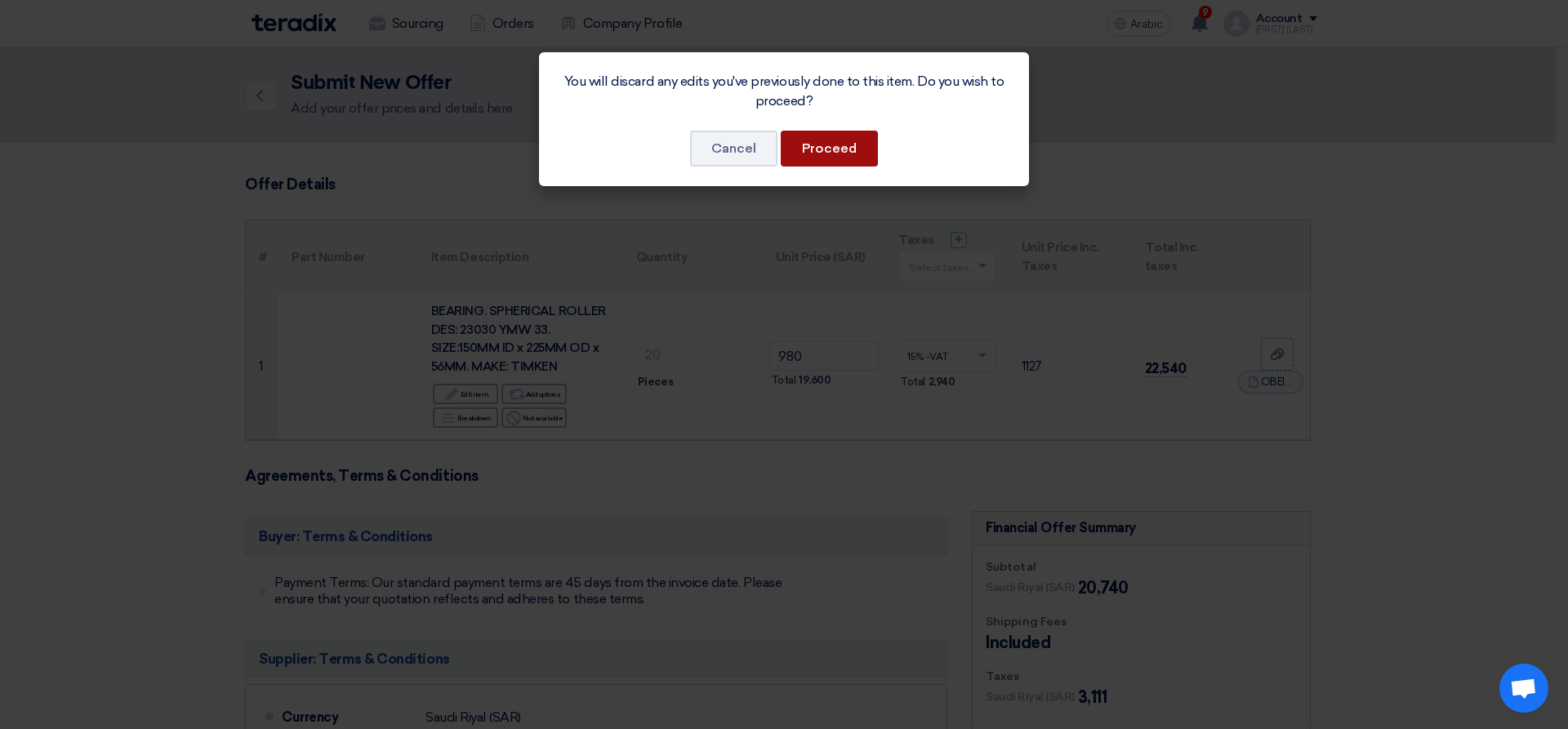 click on "Proceed" 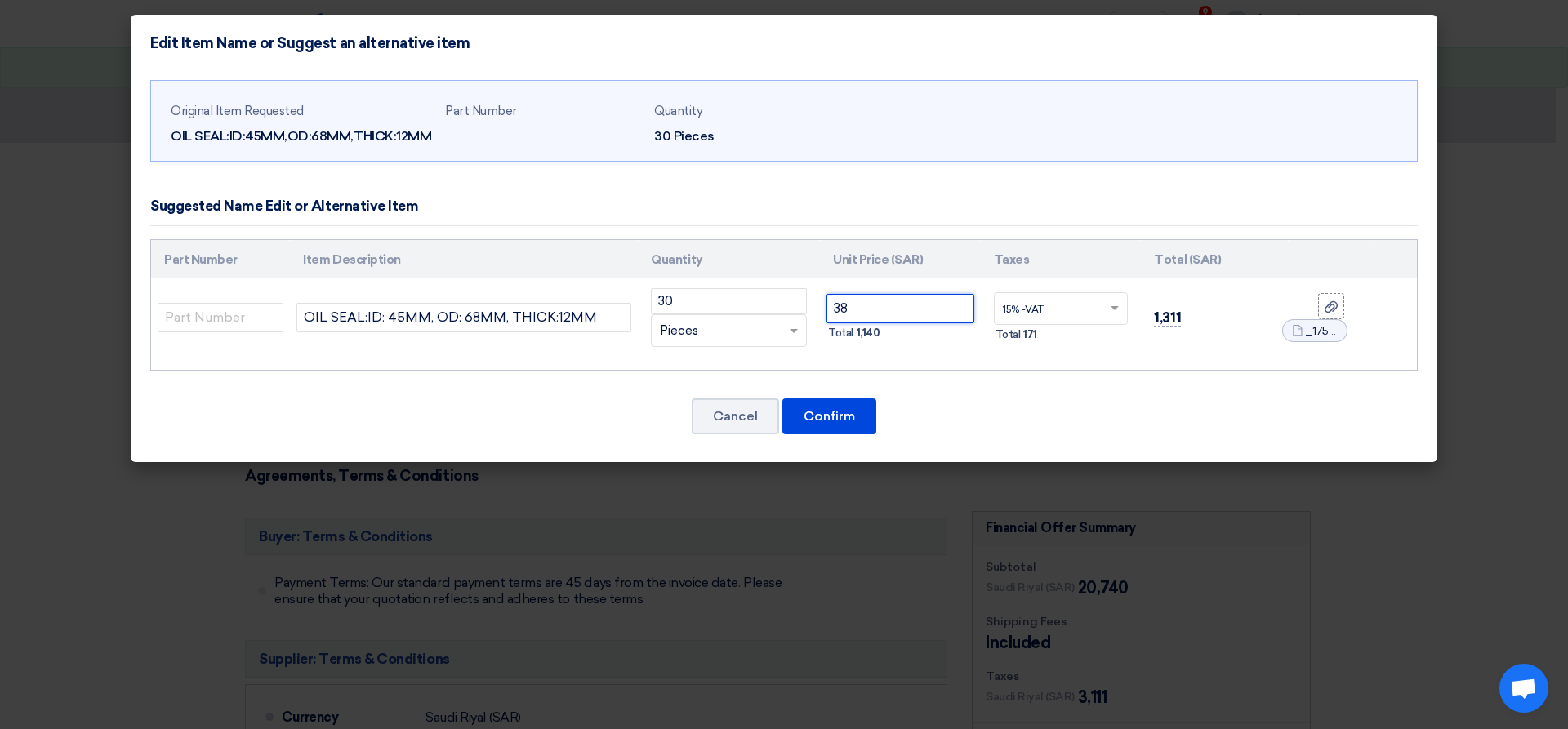 click on "38" 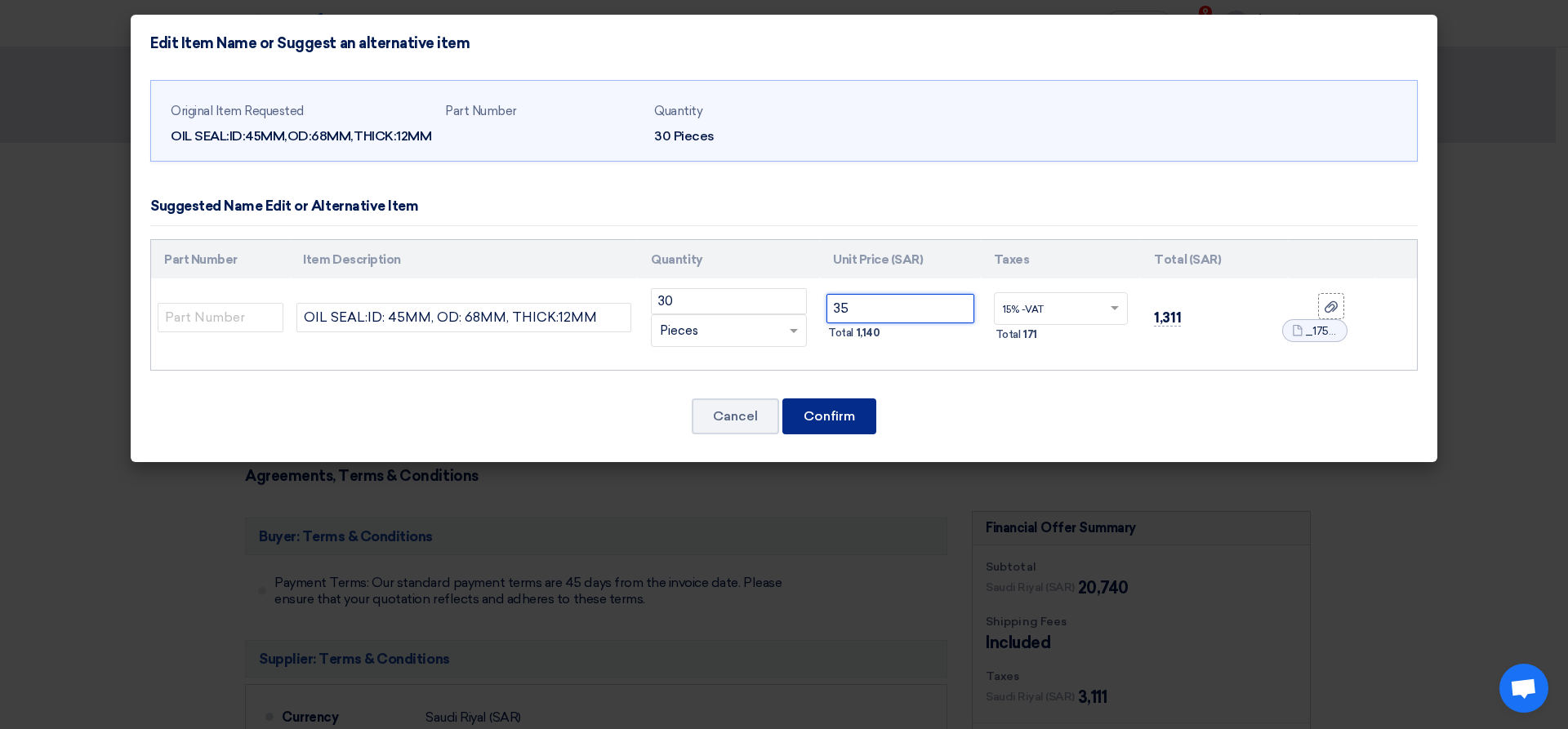 type on "35" 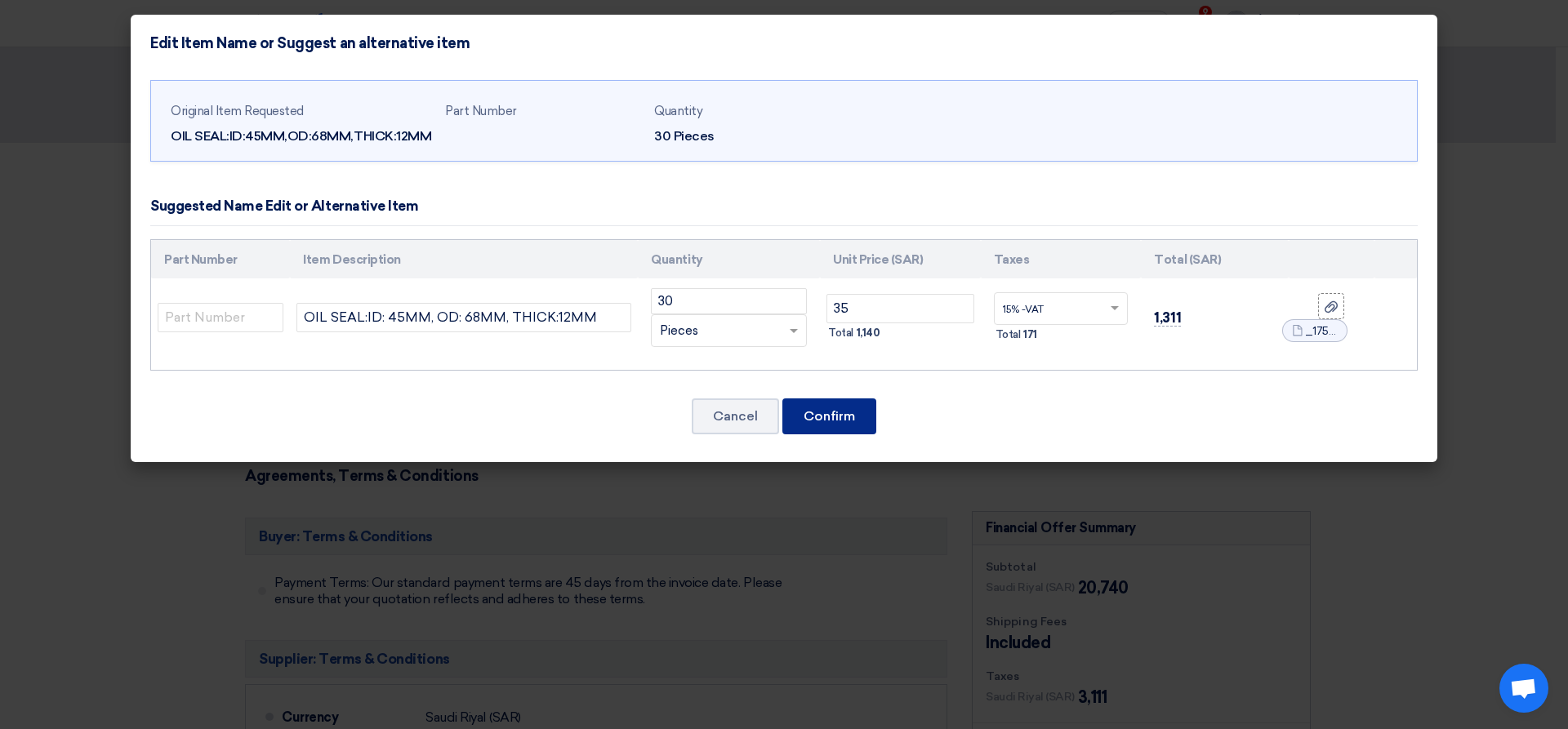 click on "Confirm" 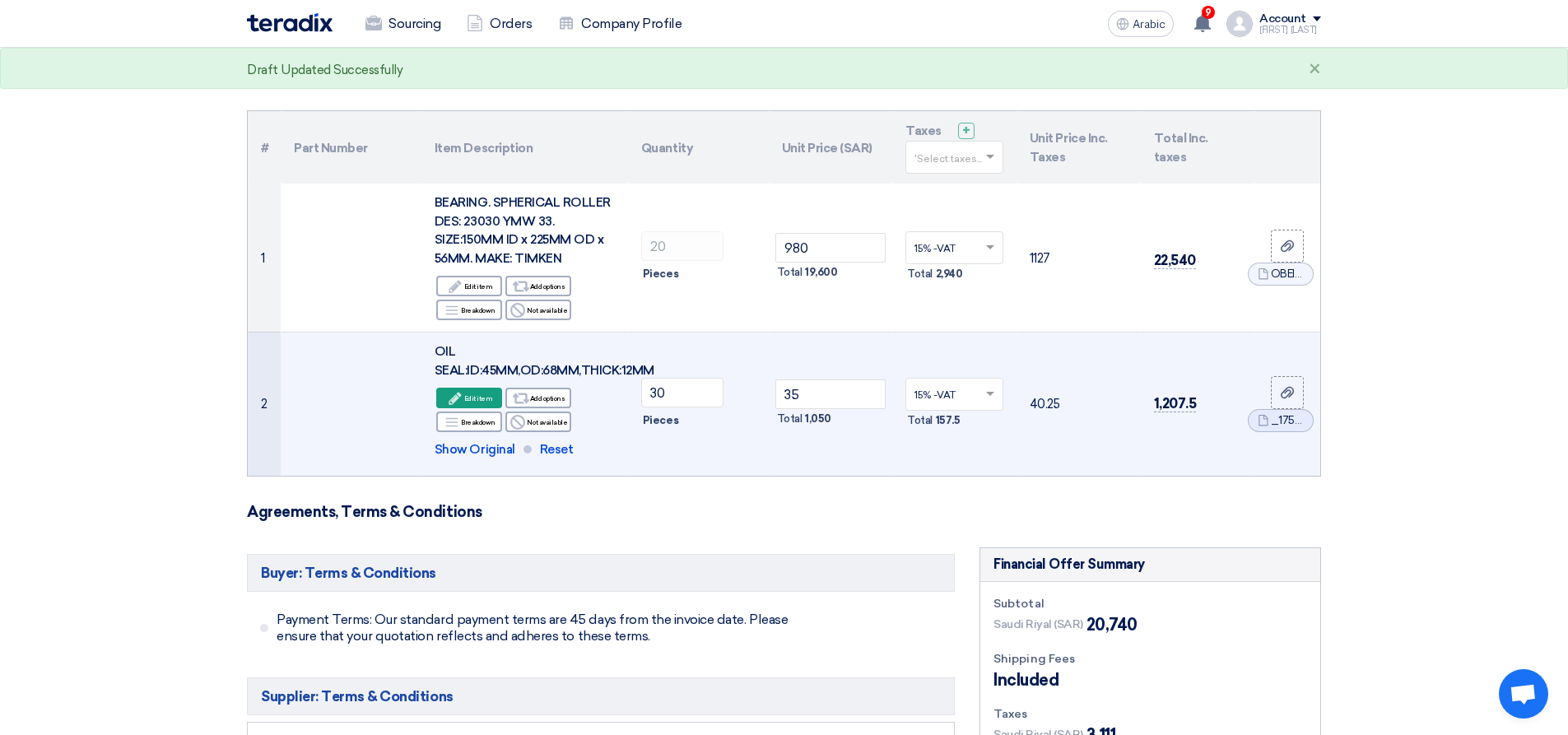 scroll, scrollTop: 82, scrollLeft: 0, axis: vertical 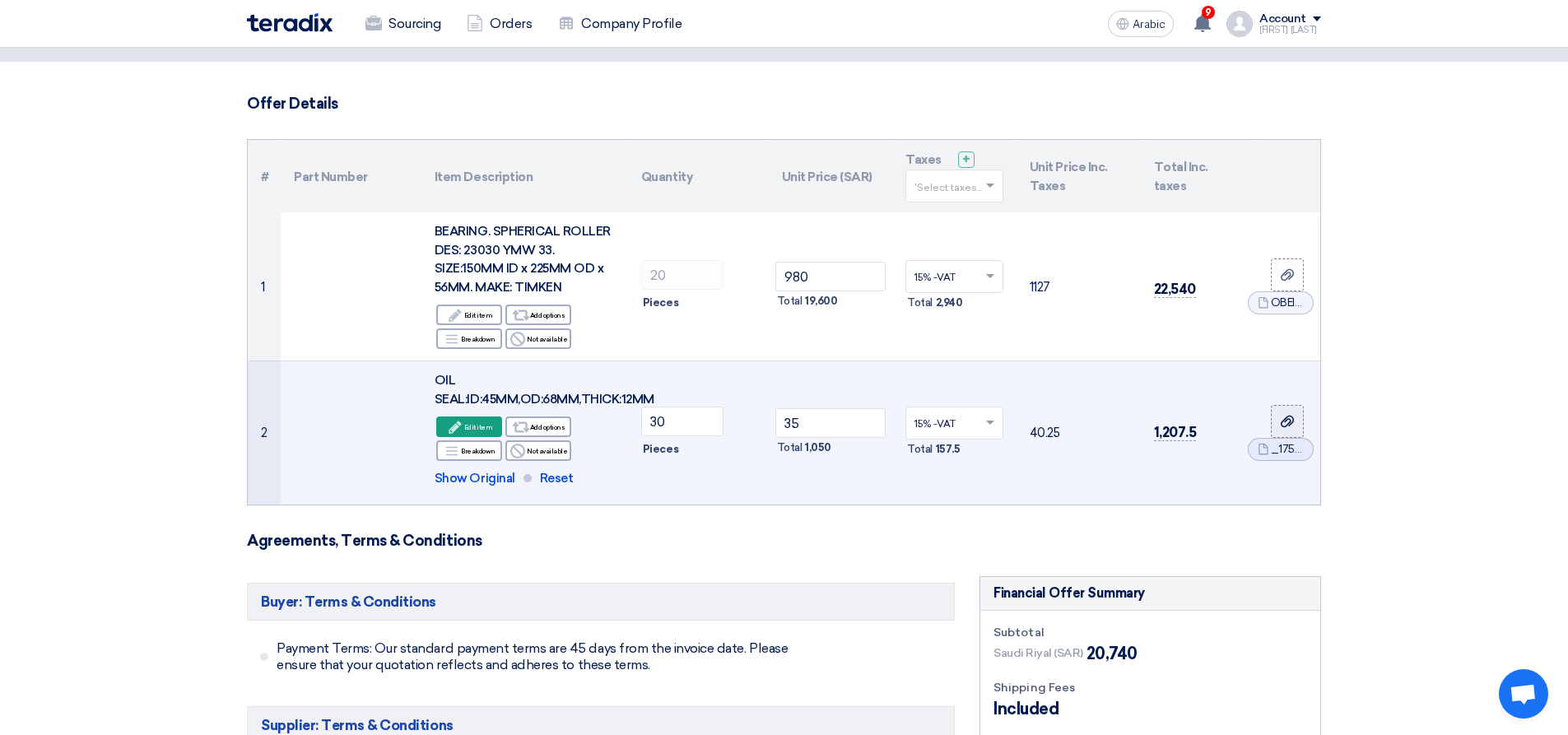 click 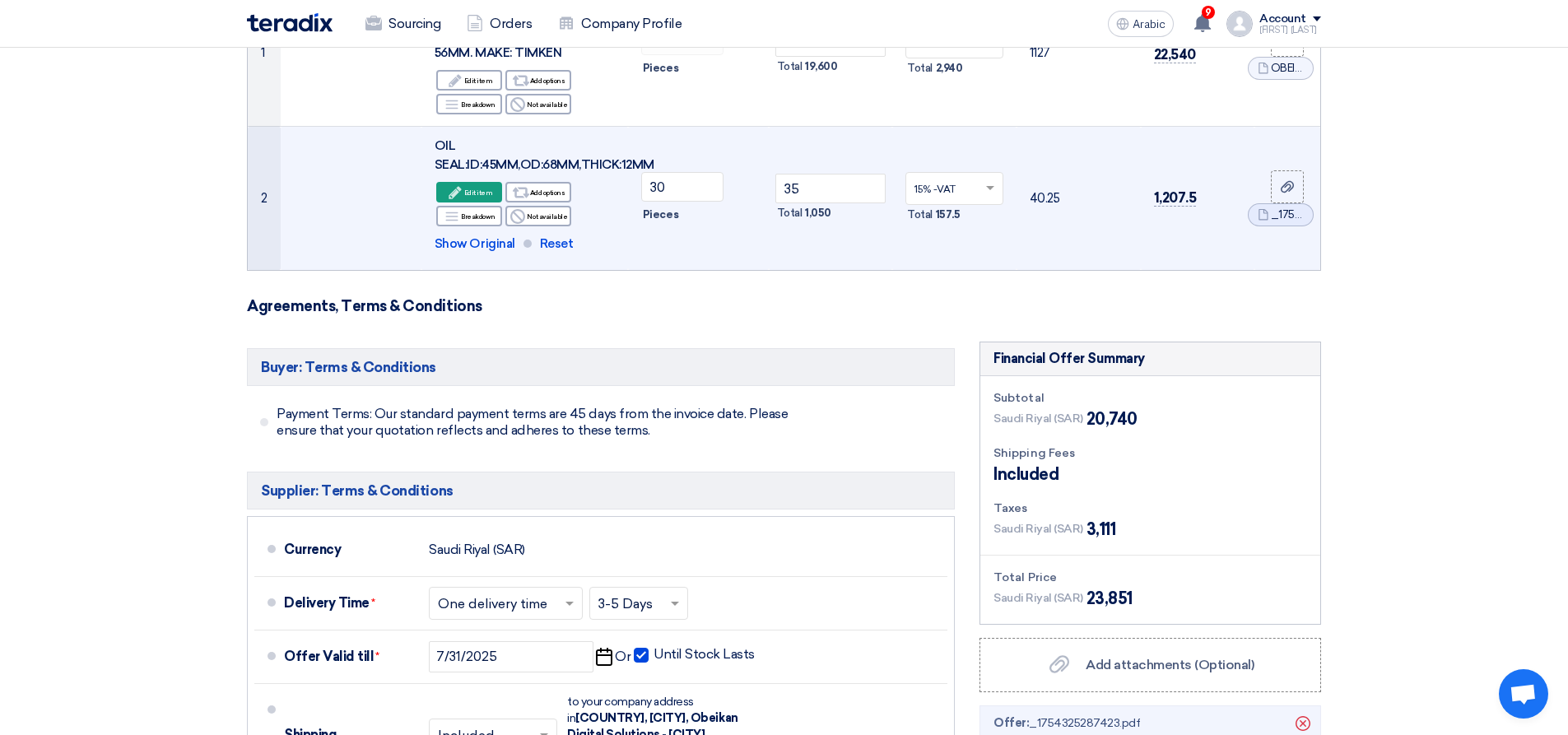 scroll, scrollTop: 247, scrollLeft: 0, axis: vertical 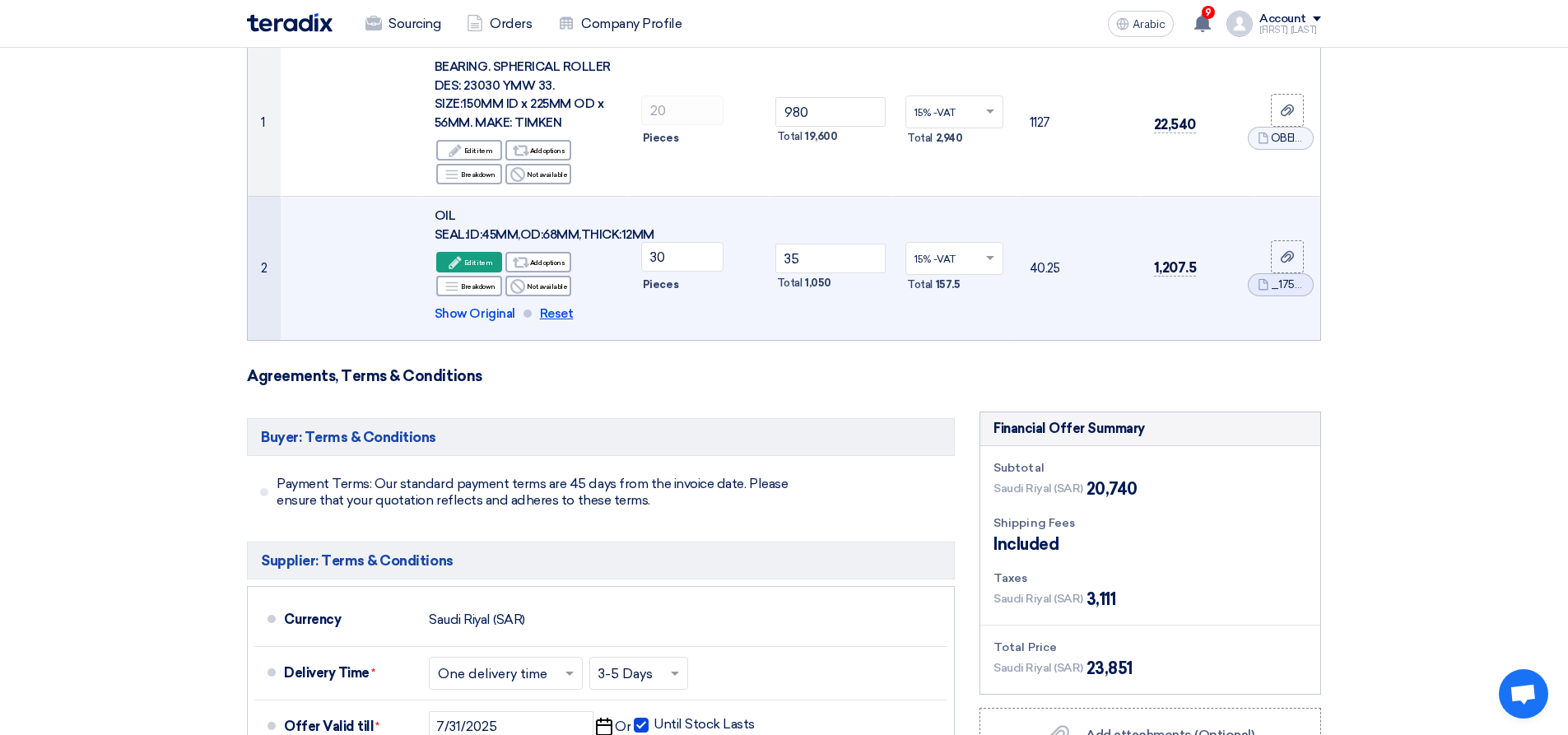 click on "Reset" 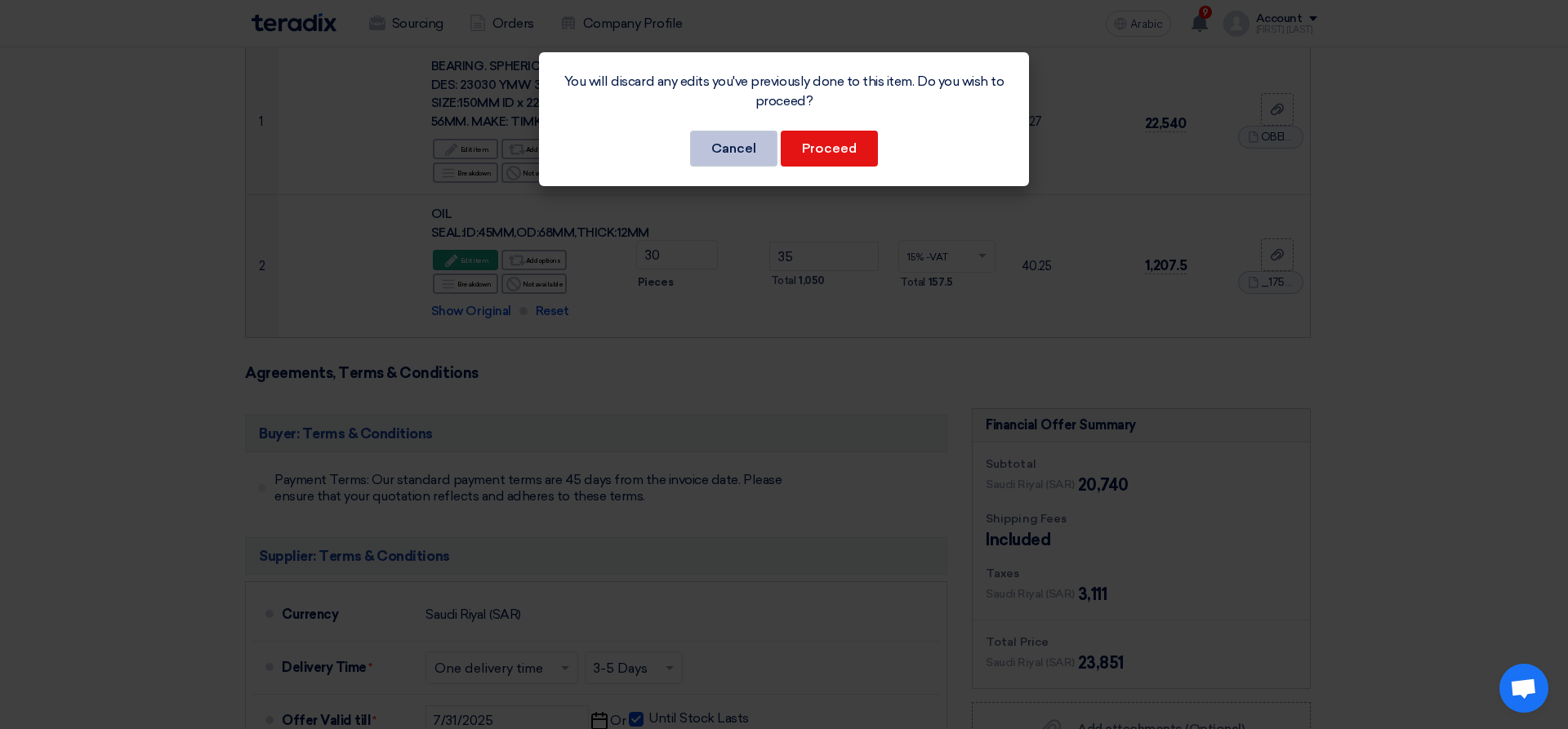 click on "Cancel" 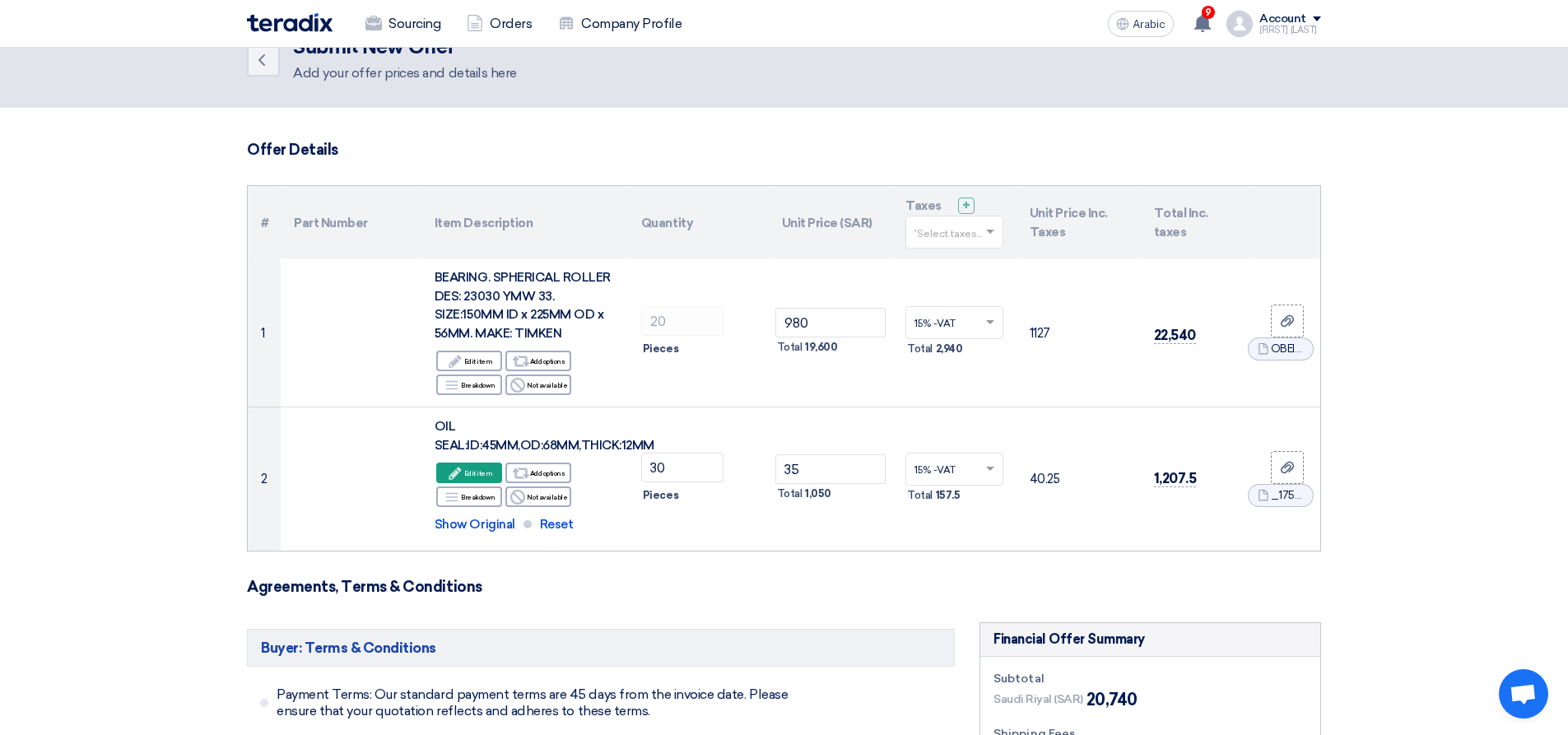 scroll, scrollTop: 0, scrollLeft: 0, axis: both 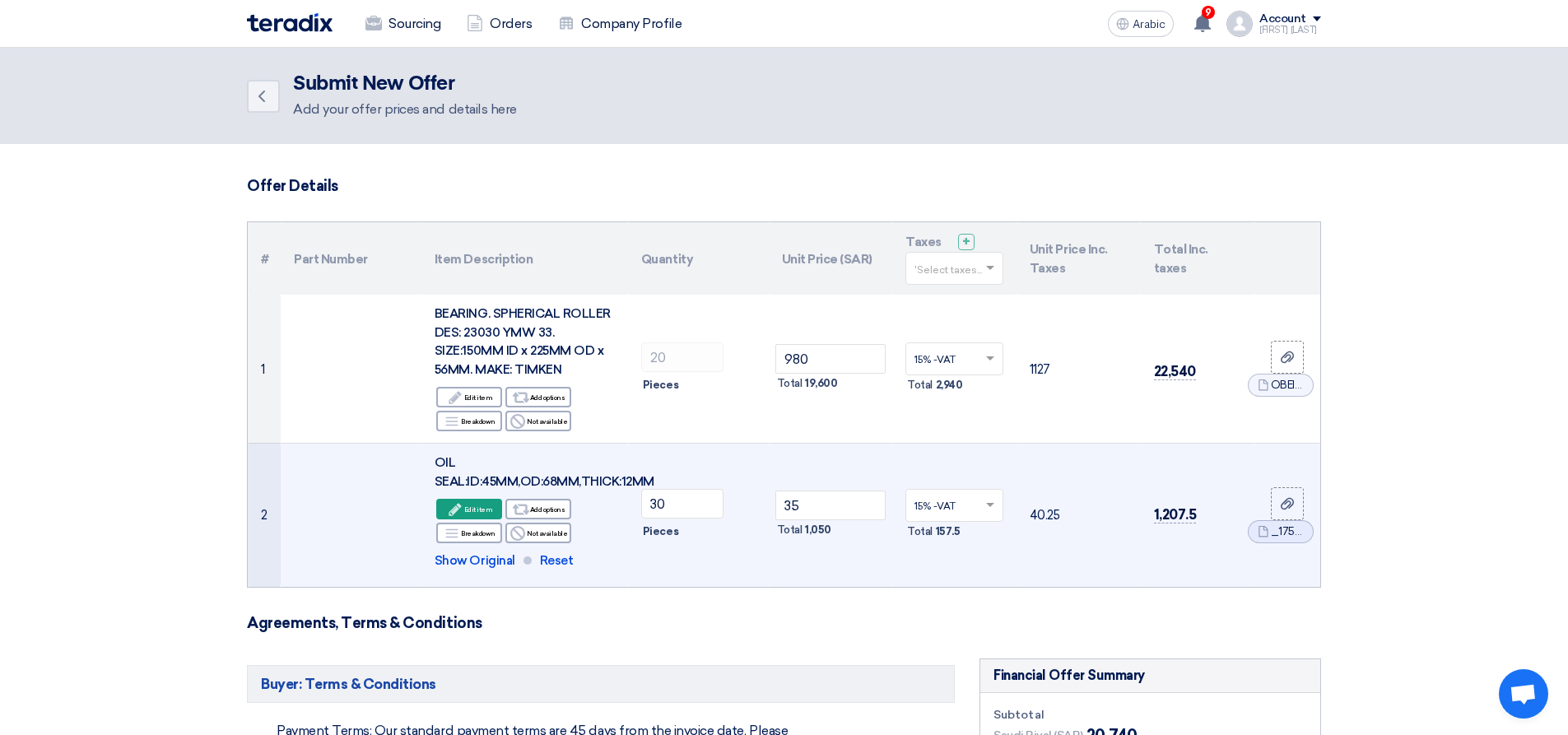click on "Total
157.5" 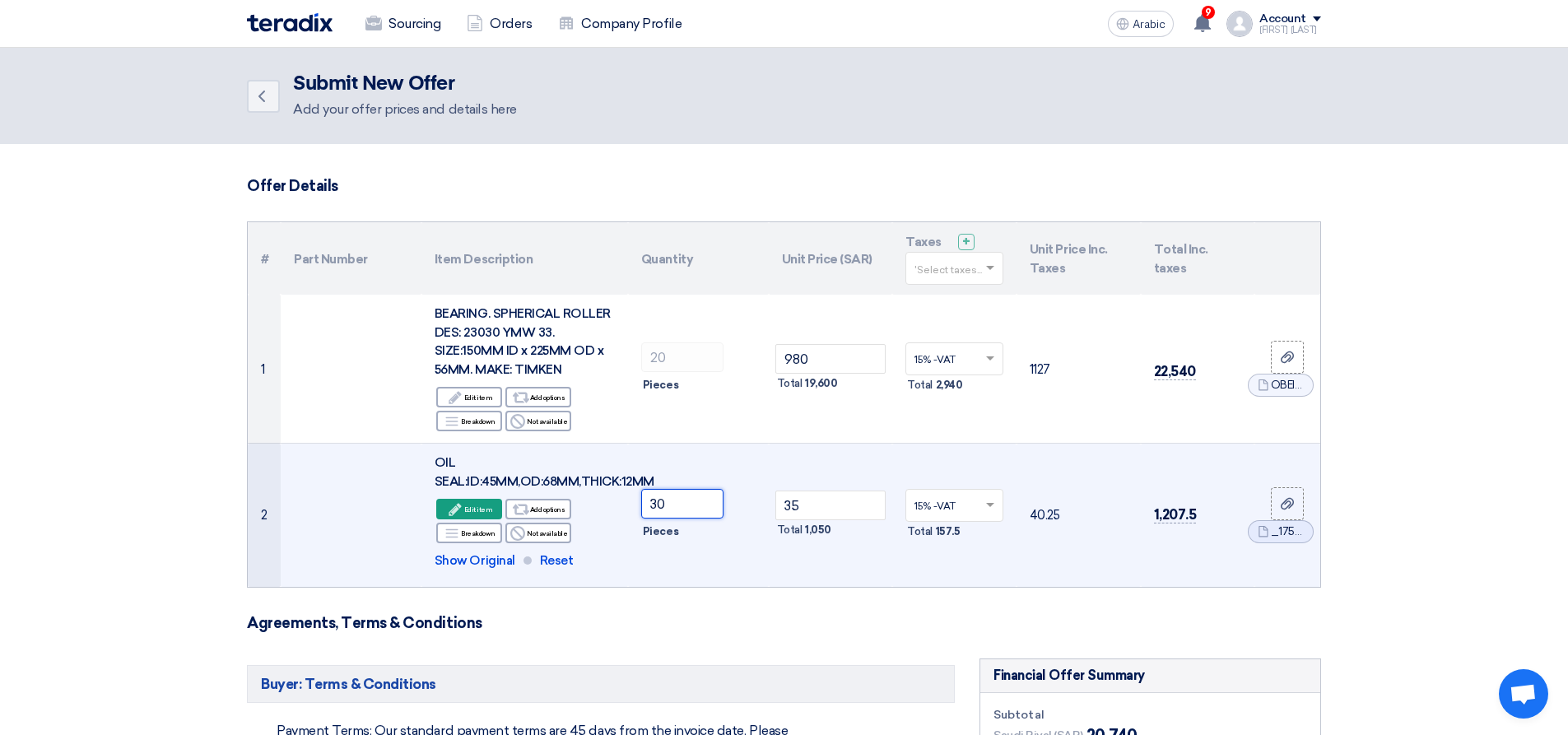 click on "30" 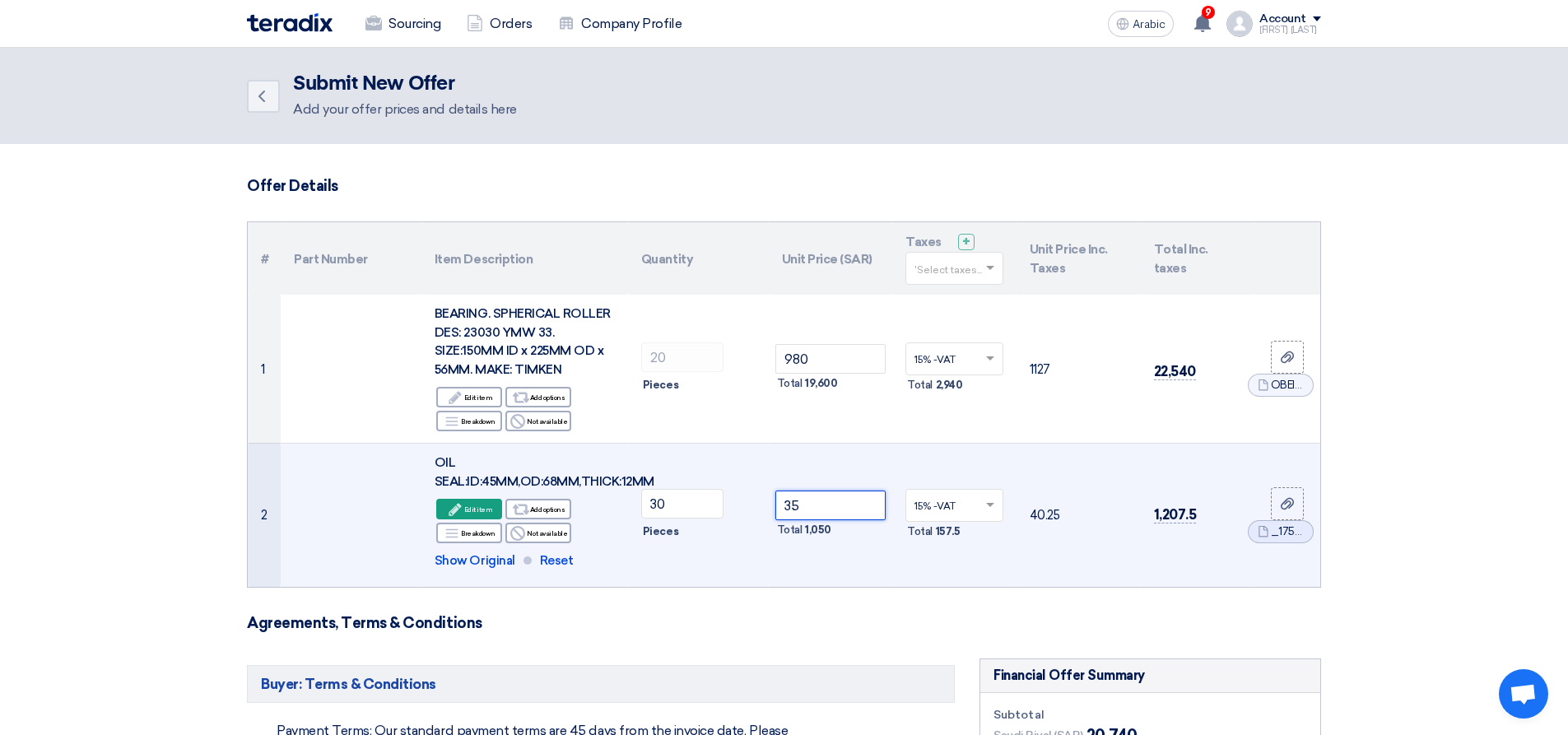 click on "35" 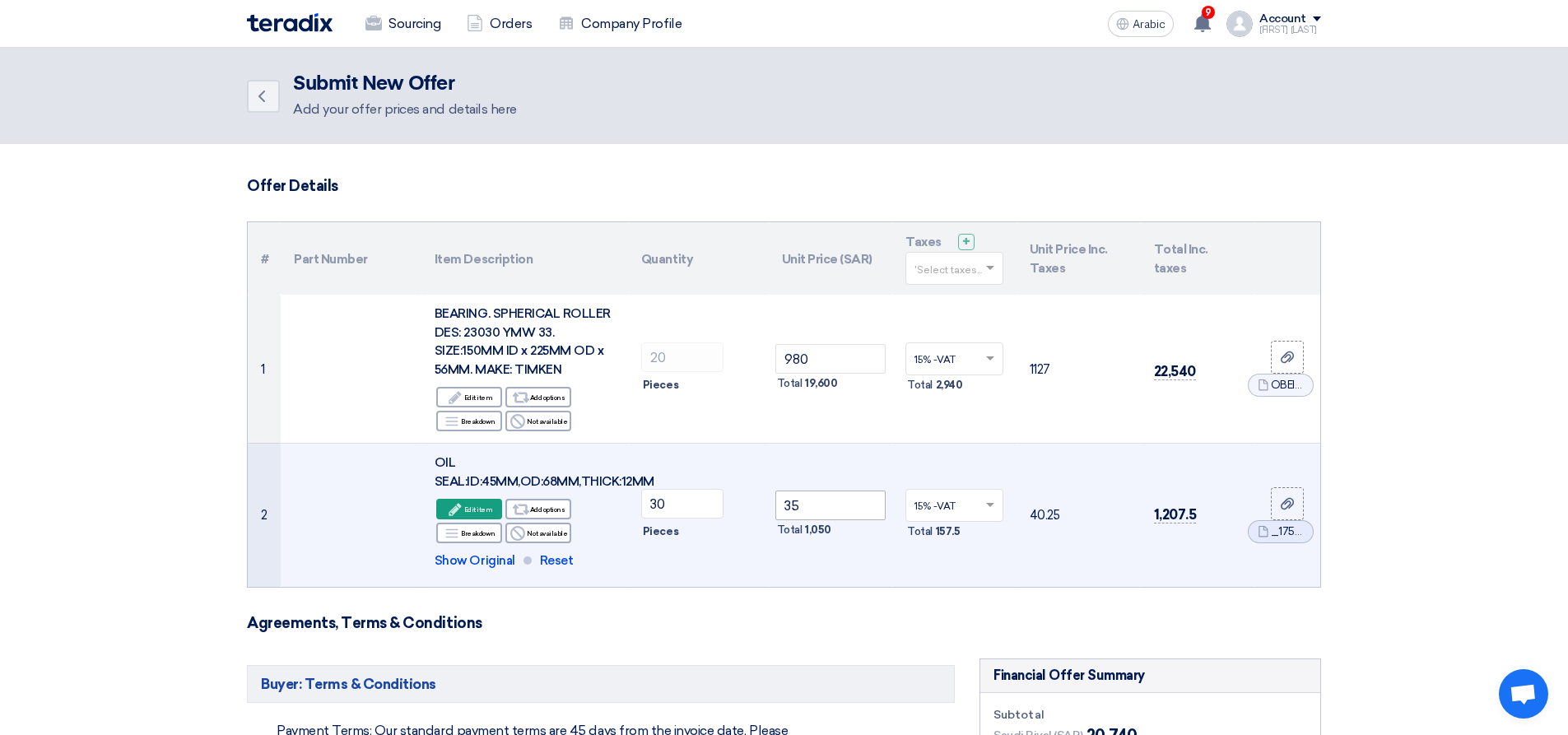 scroll, scrollTop: 554, scrollLeft: 0, axis: vertical 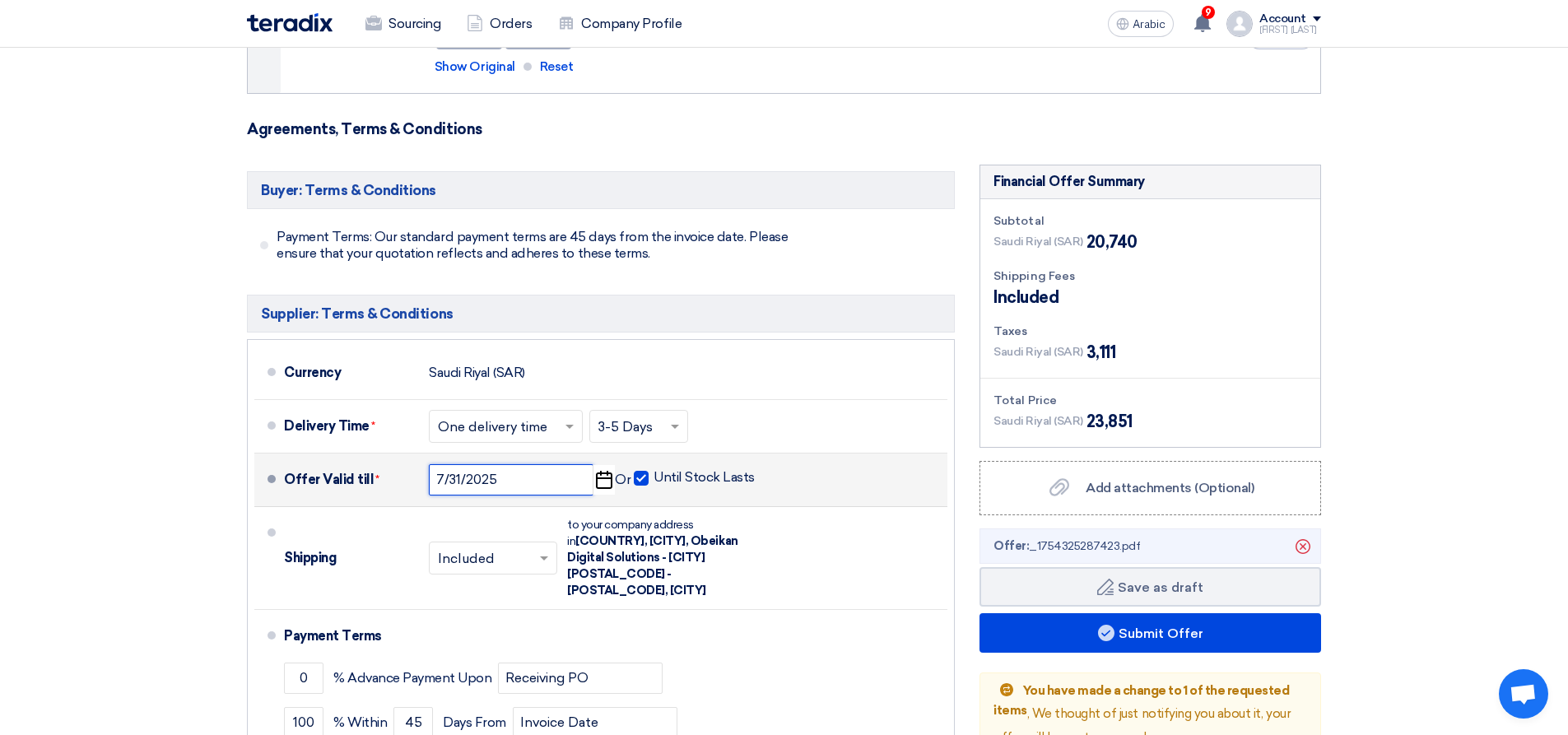 click on "7/31/2025" 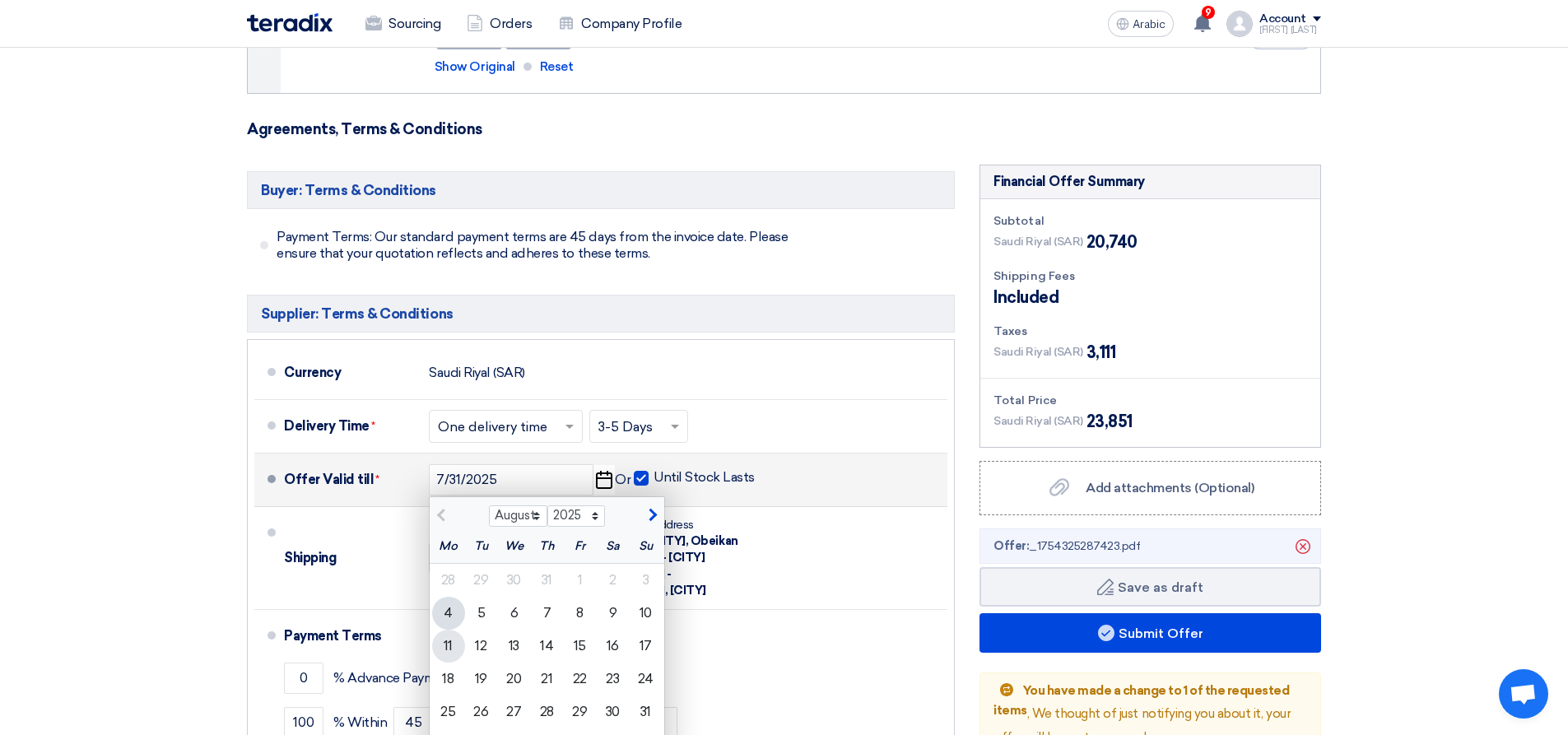 click on "11" 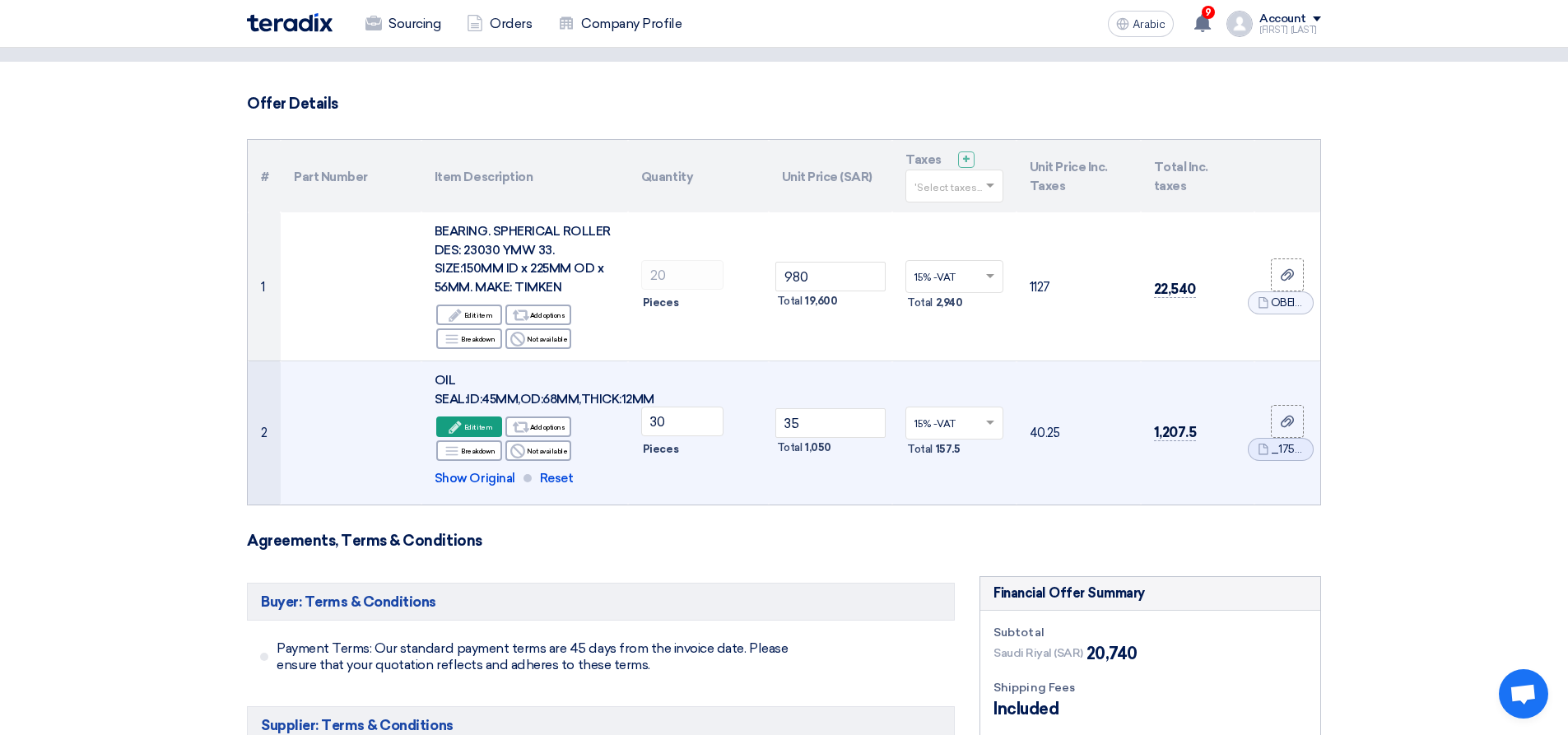 scroll, scrollTop: 165, scrollLeft: 0, axis: vertical 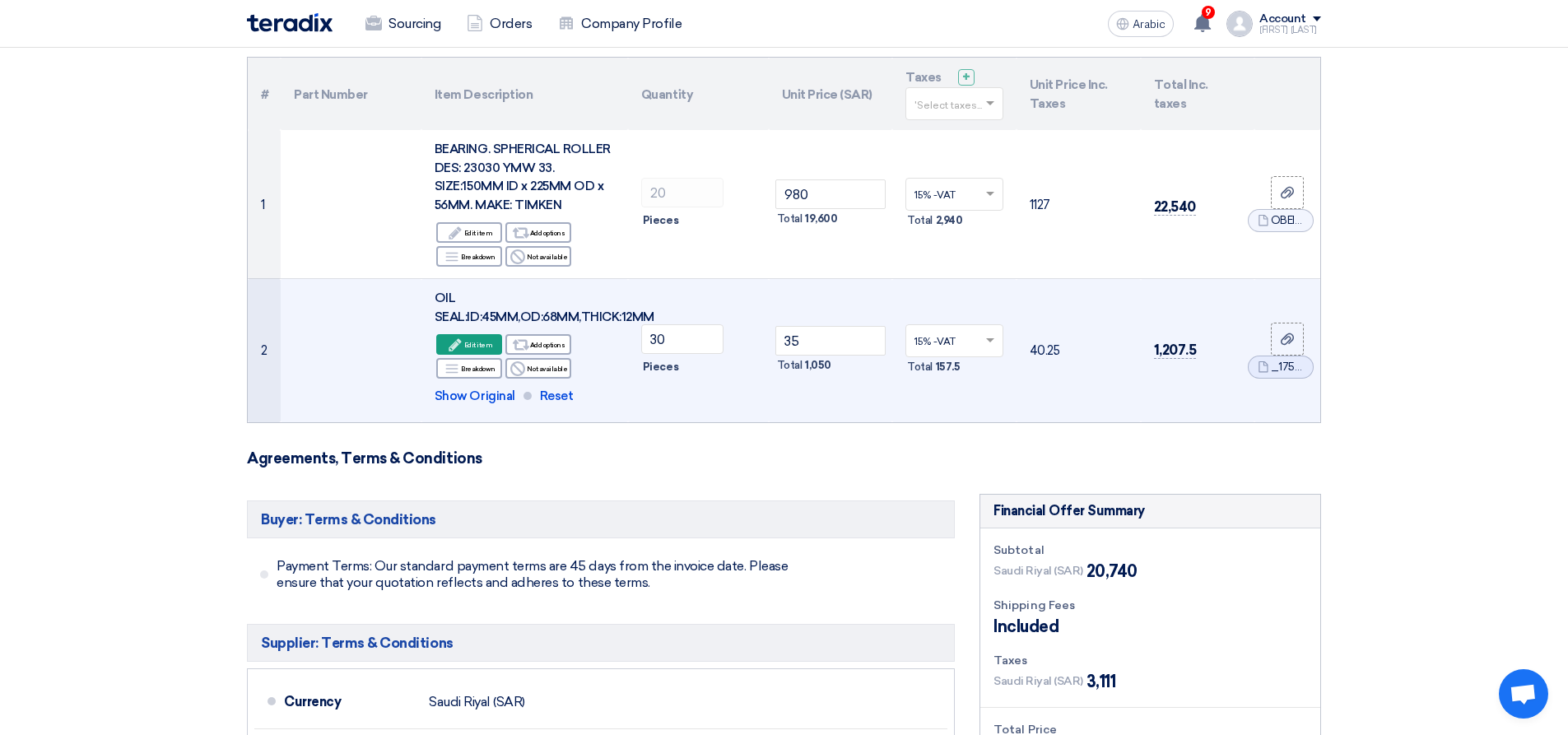 click on "1,207.5" 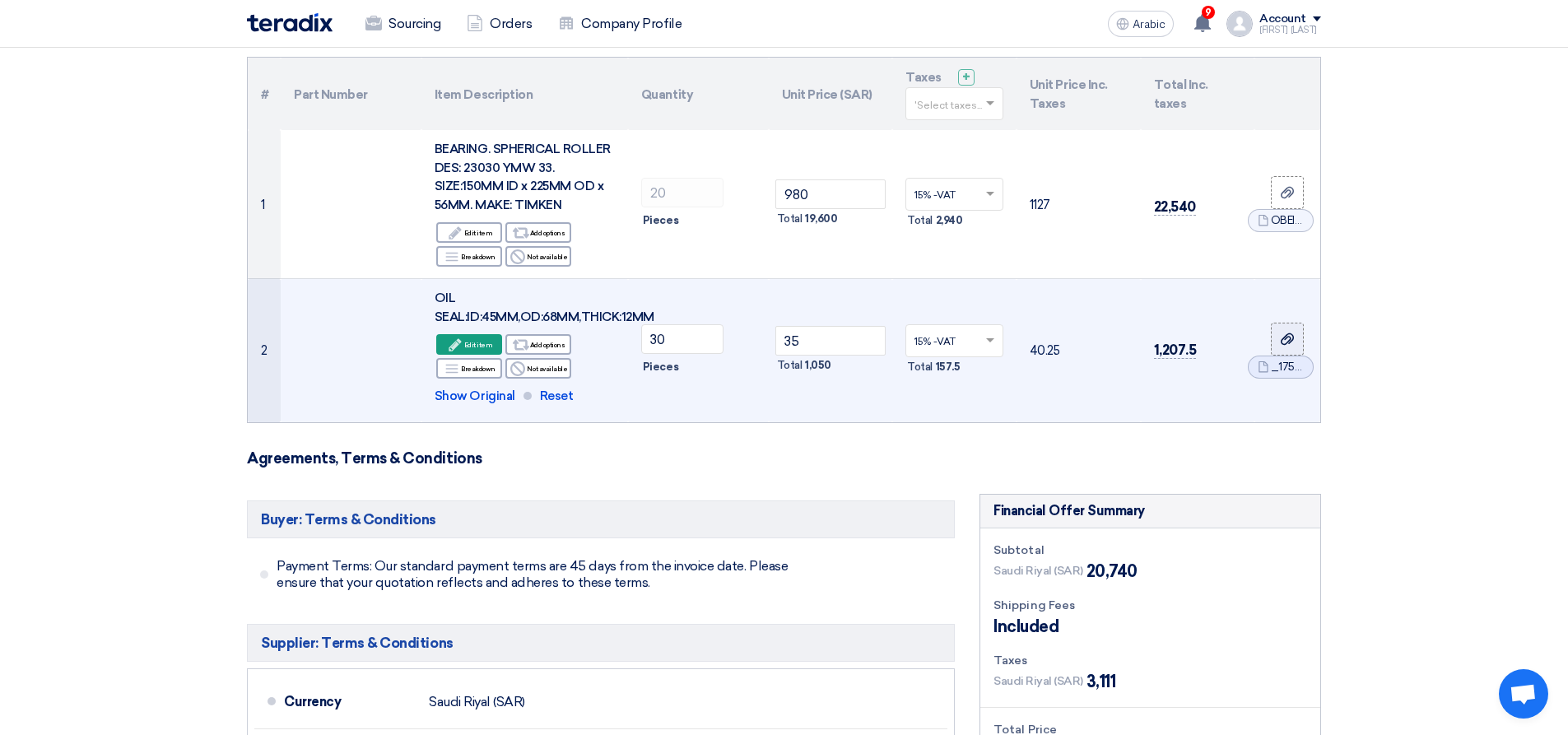 click 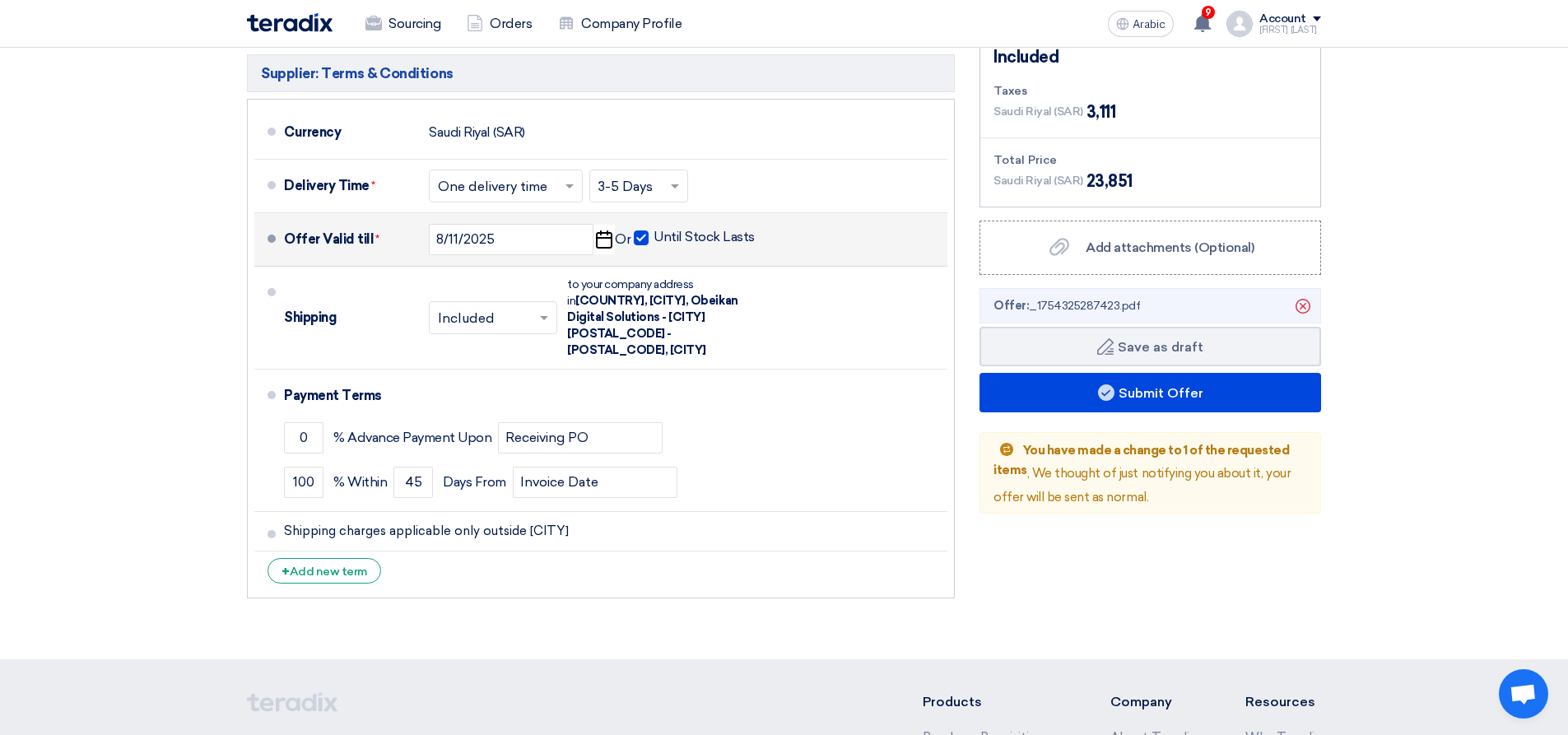 scroll, scrollTop: 741, scrollLeft: 0, axis: vertical 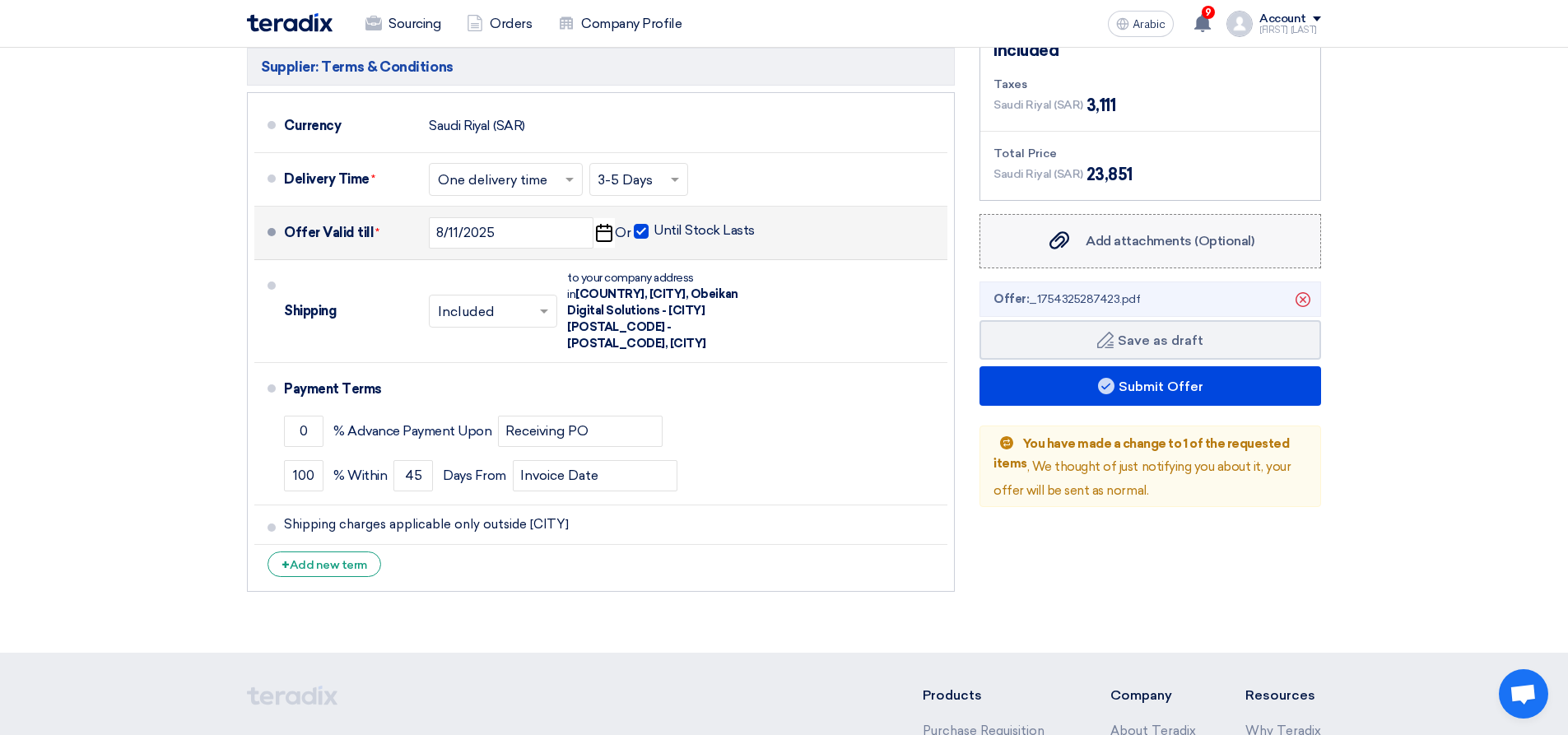 click on "Add attachments (Optional)" 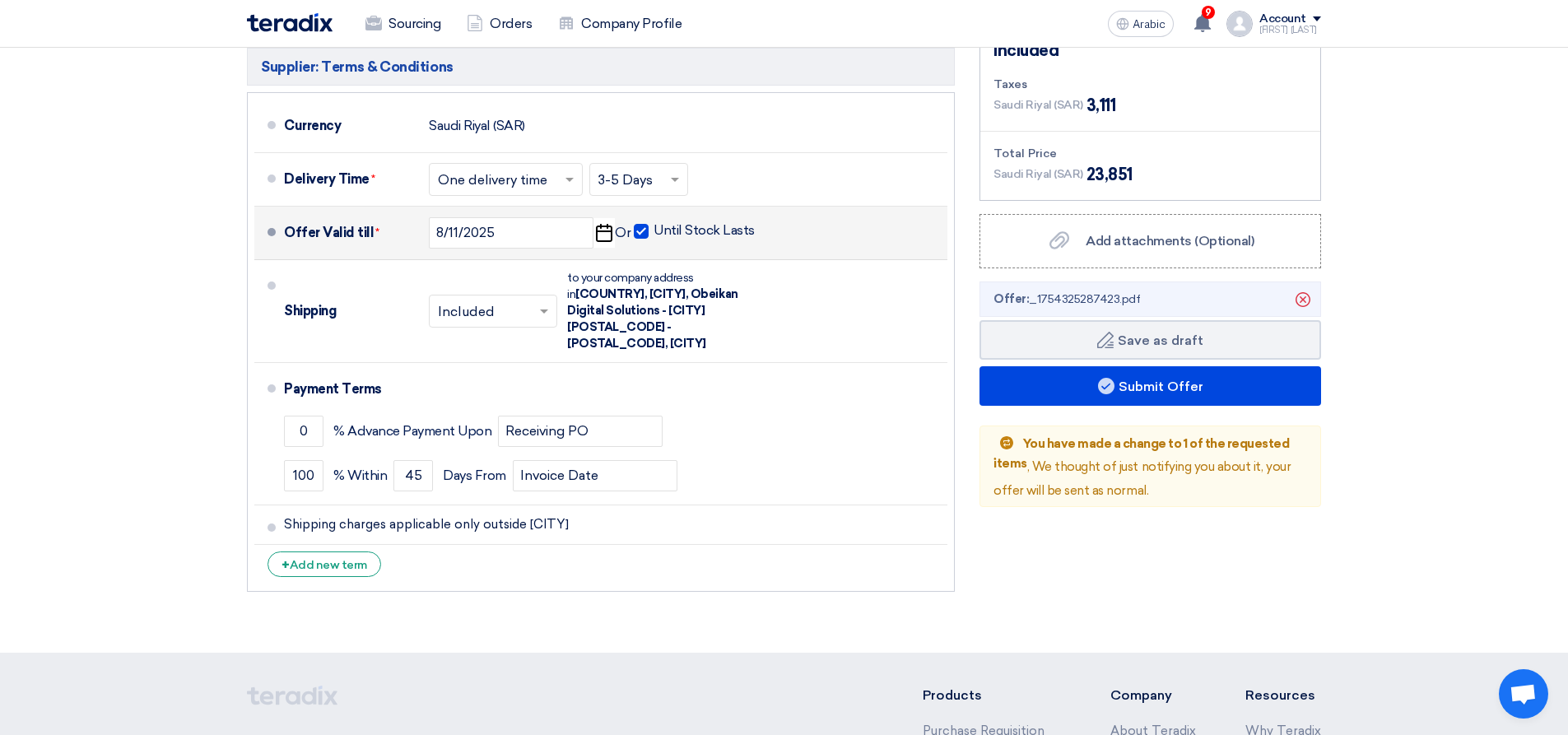 click on "Offer Details
#
Part Number
Item Description
Quantity
Unit Price (SAR)
Taxes
+
'Select taxes...
Unit Price Inc. Taxes" 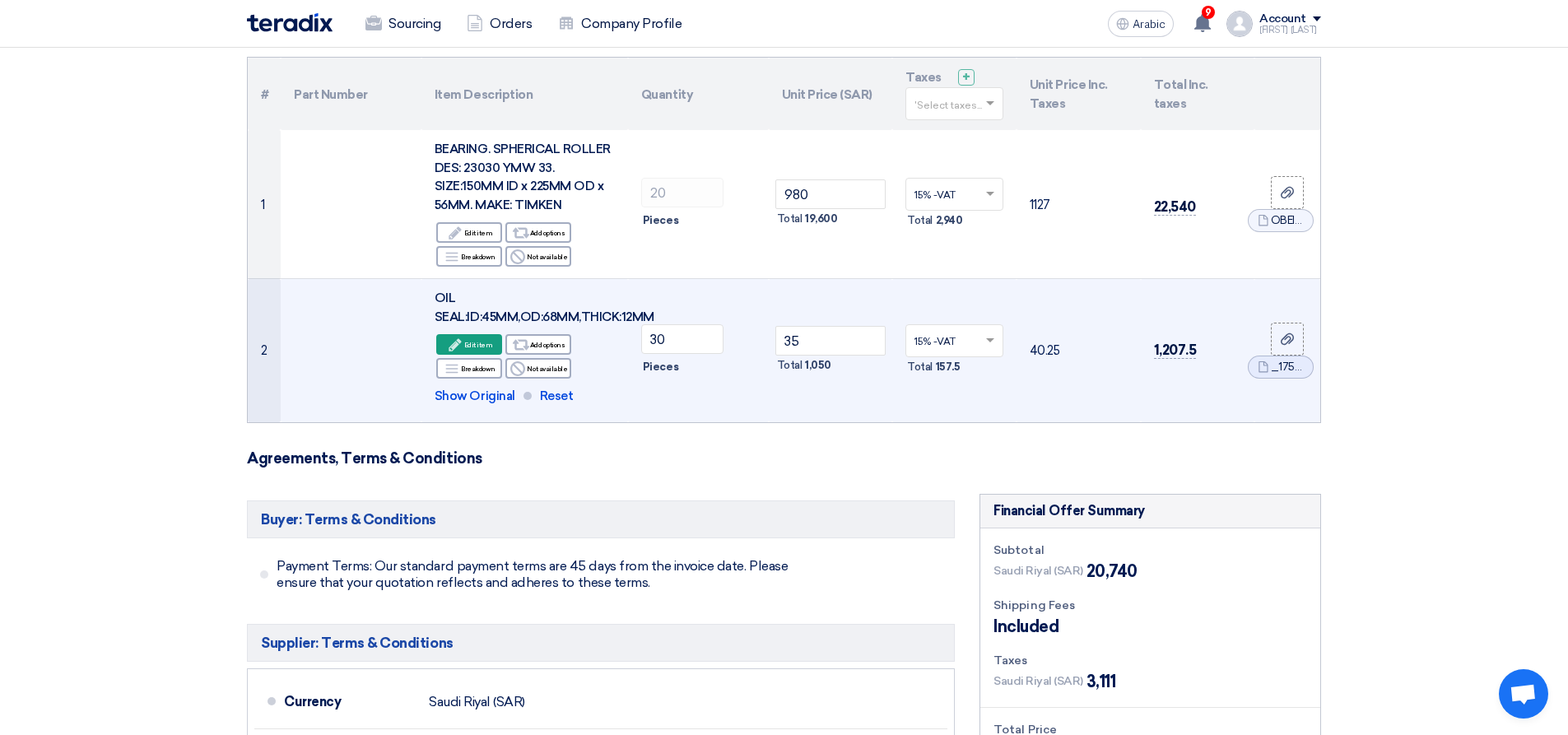 scroll, scrollTop: 0, scrollLeft: 0, axis: both 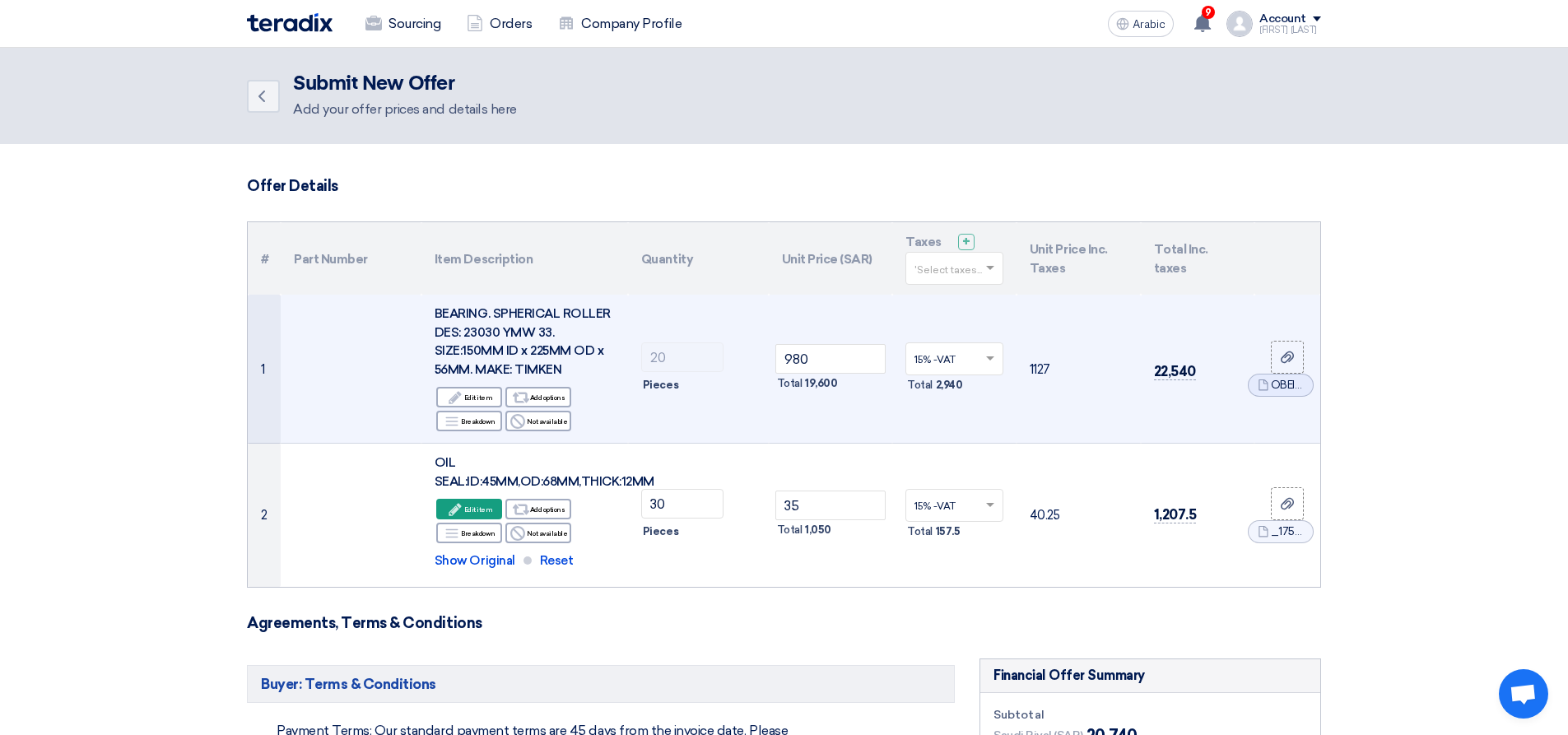 click on "20
Pieces" 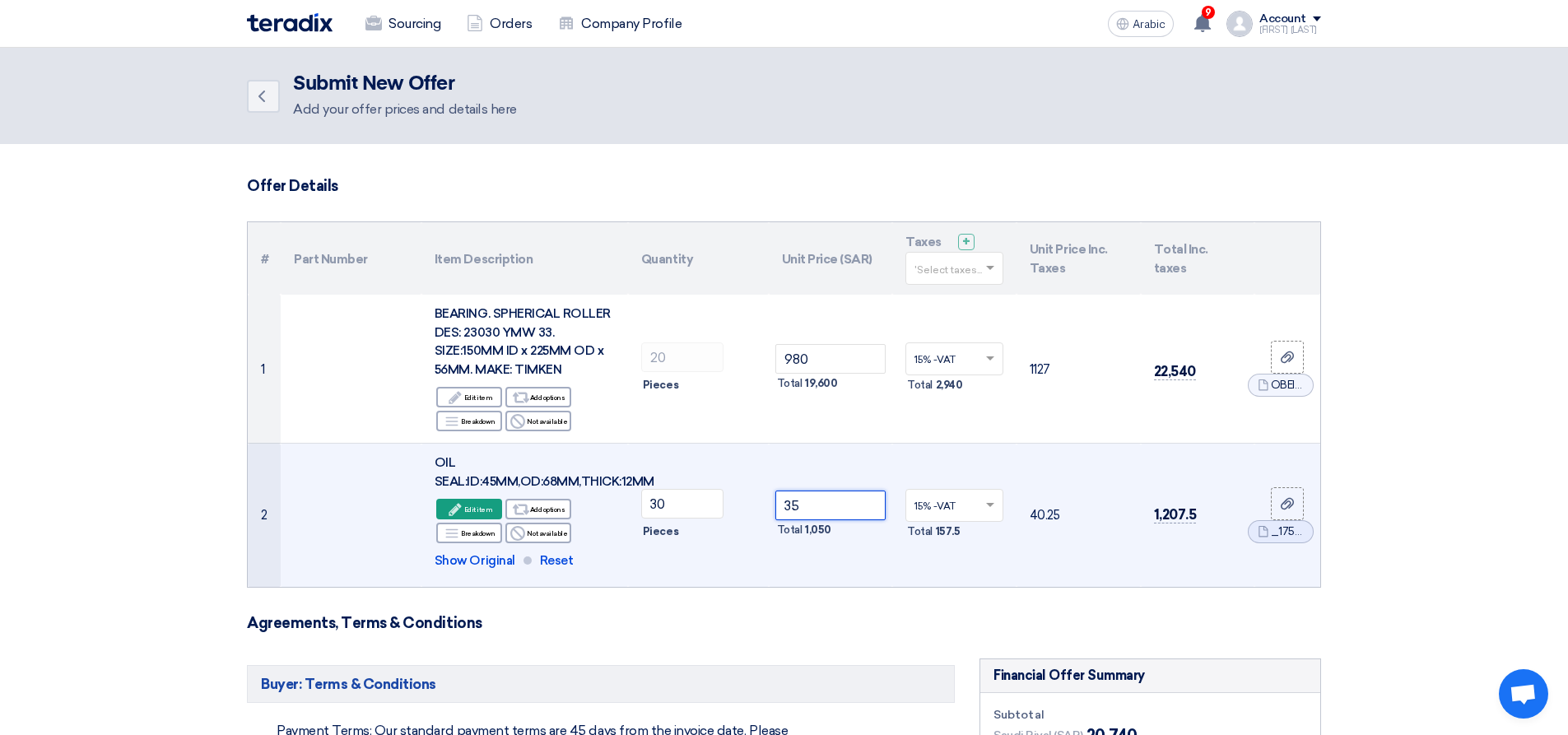 click on "35" 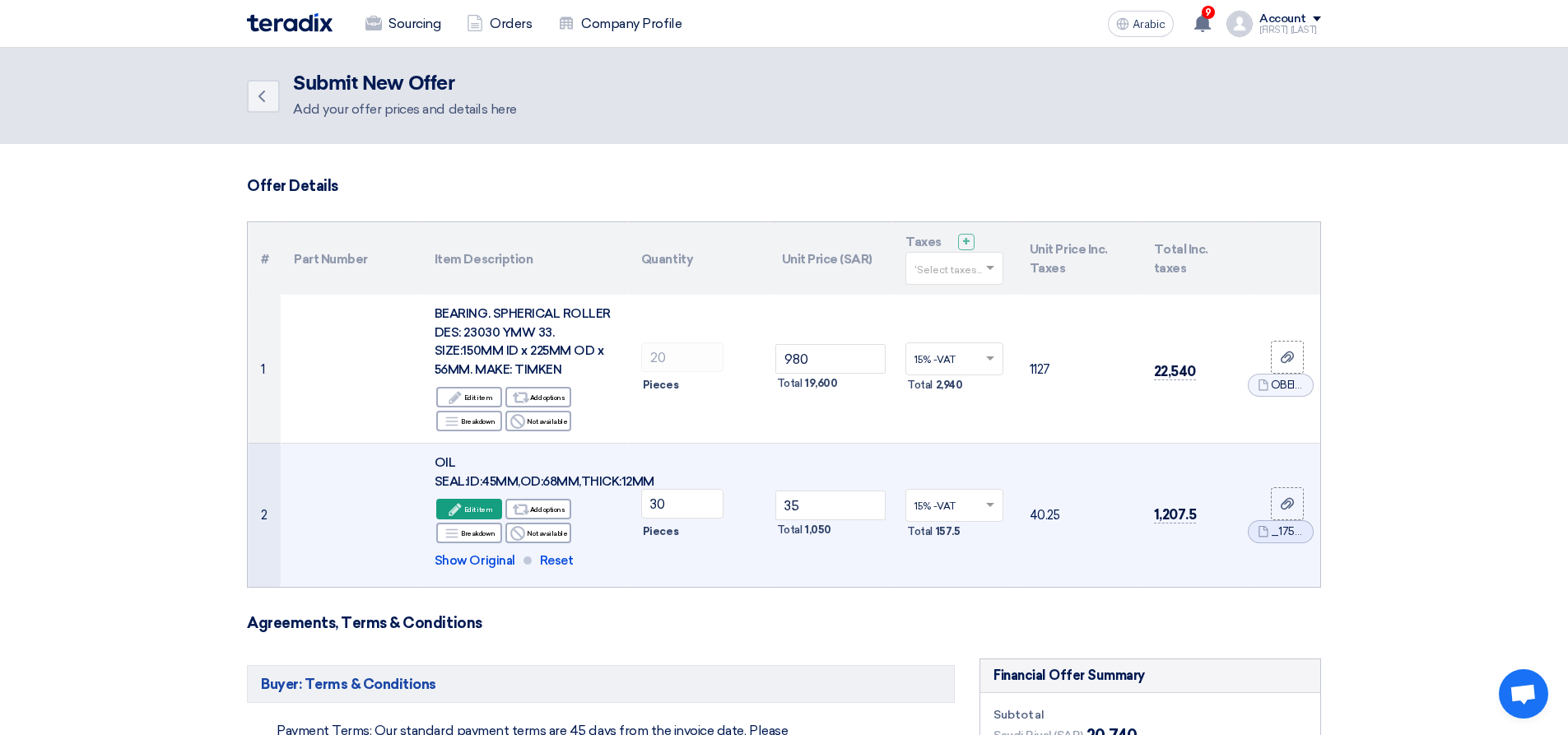 click on "35
Total
1,050" 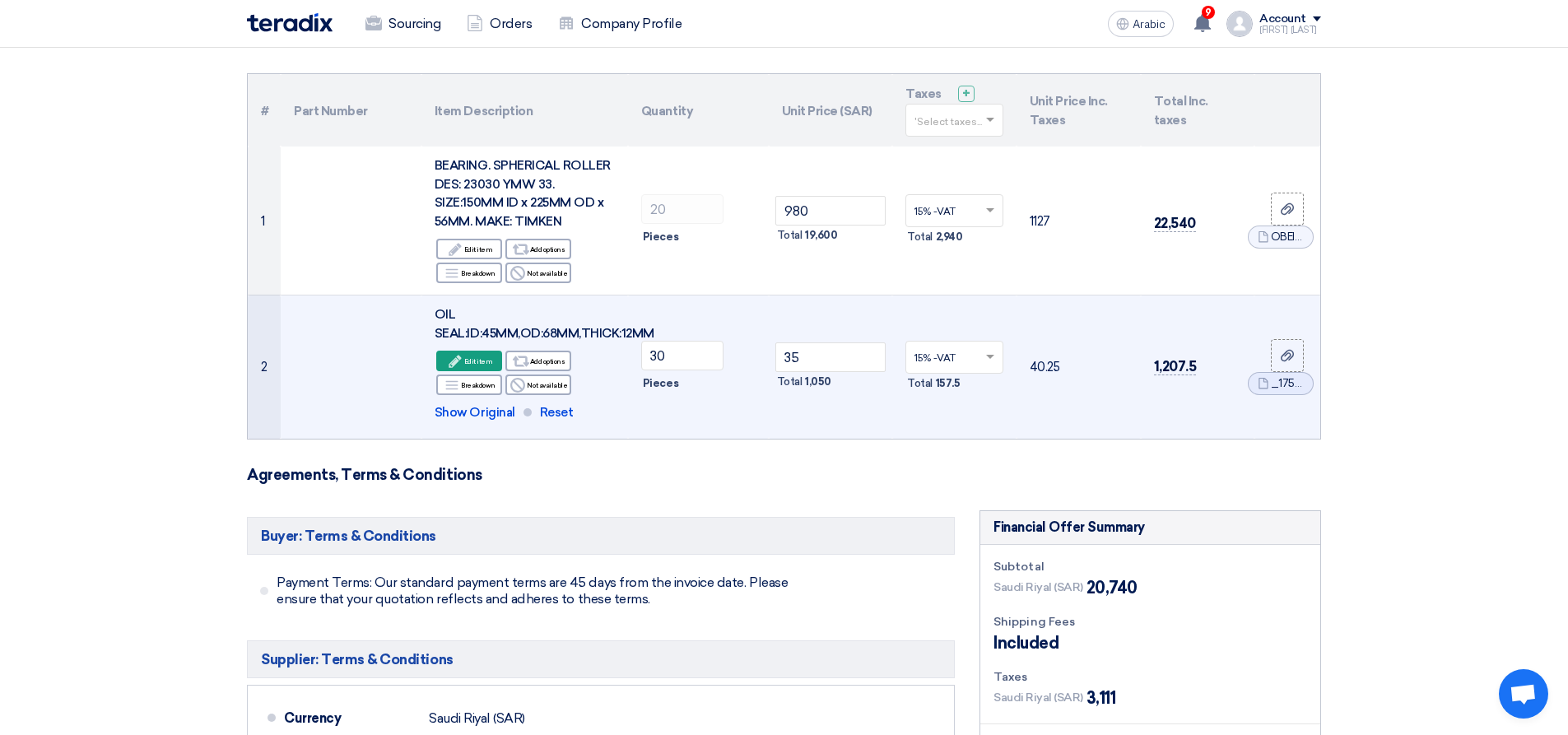 scroll, scrollTop: 247, scrollLeft: 0, axis: vertical 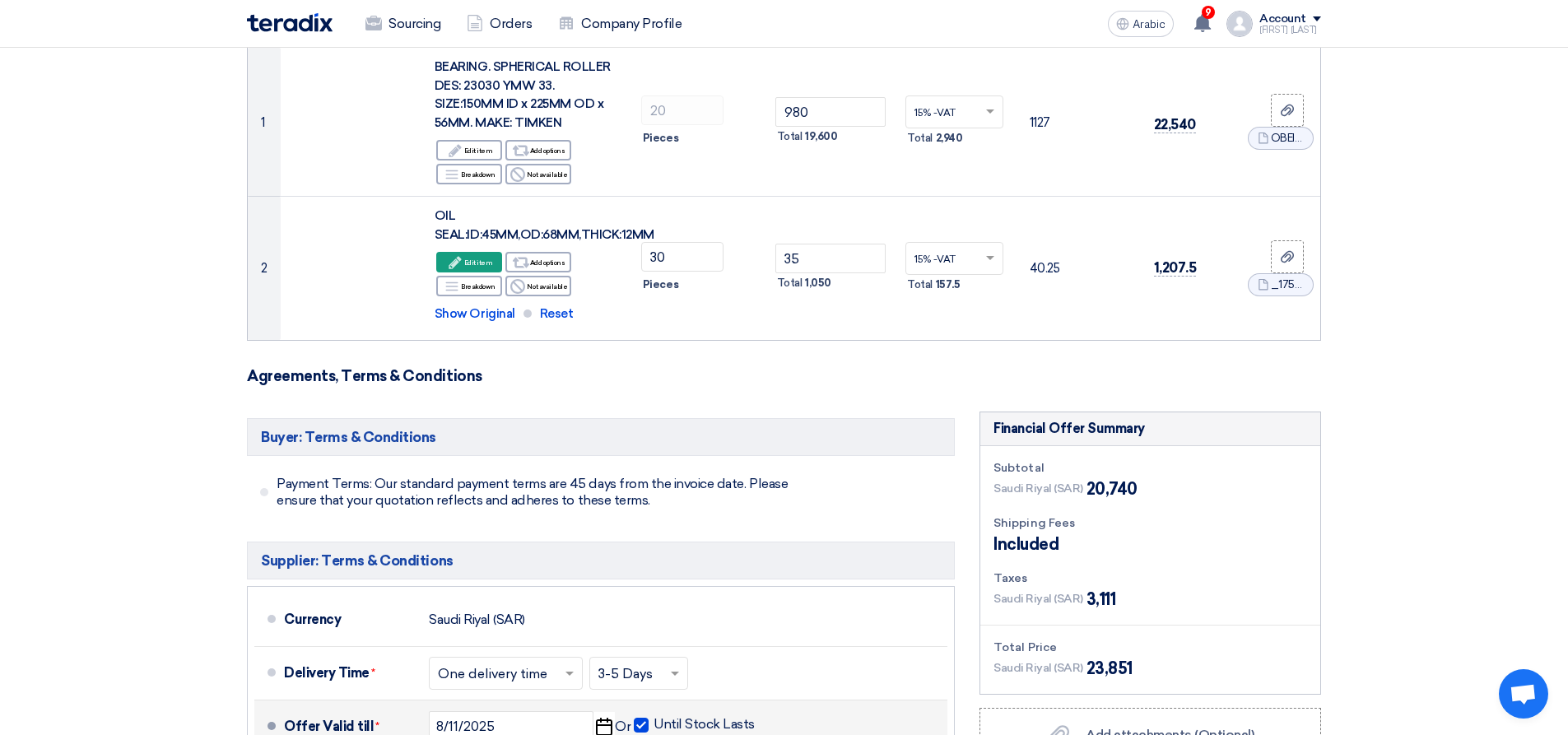 click on "Financial Offer Summary" 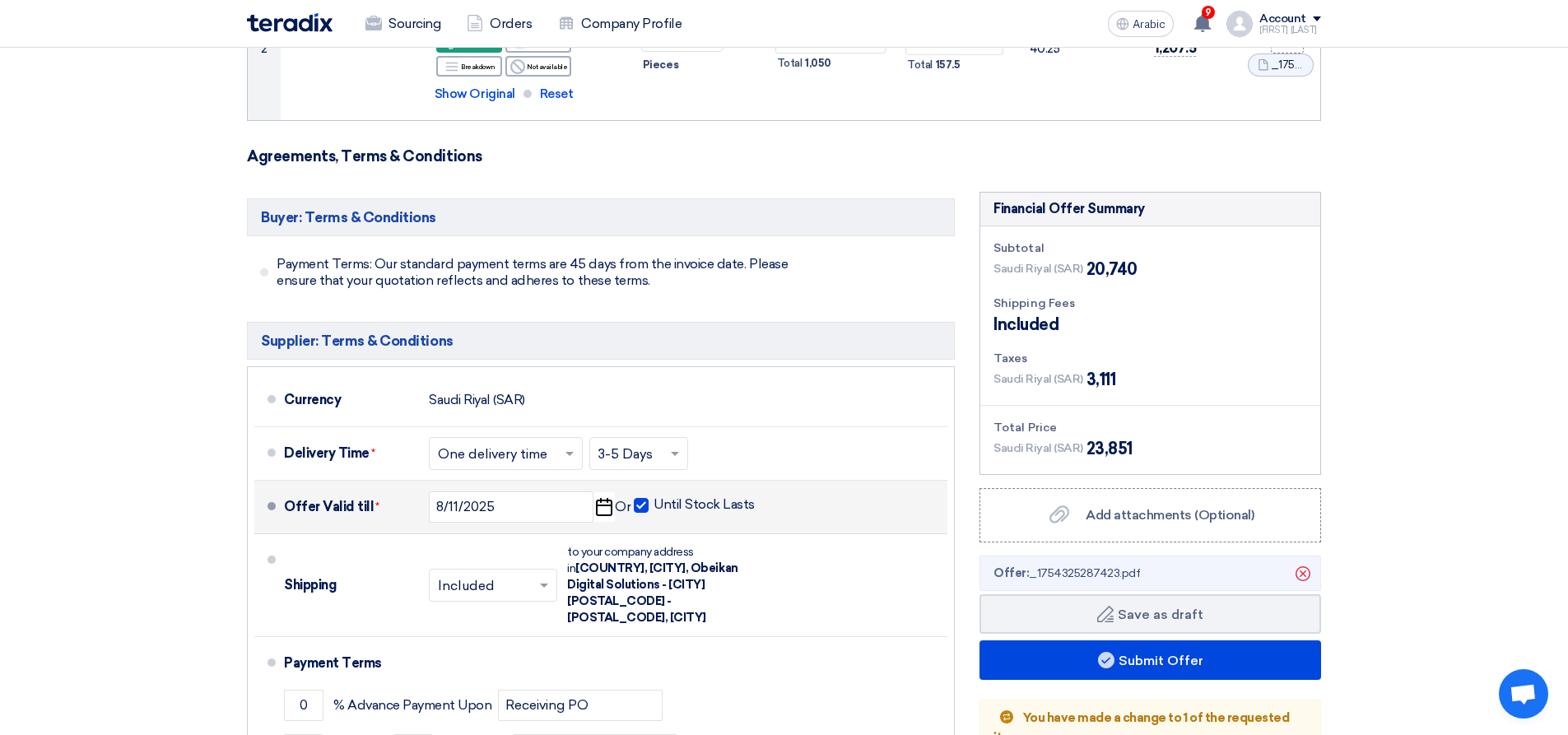 scroll, scrollTop: 494, scrollLeft: 0, axis: vertical 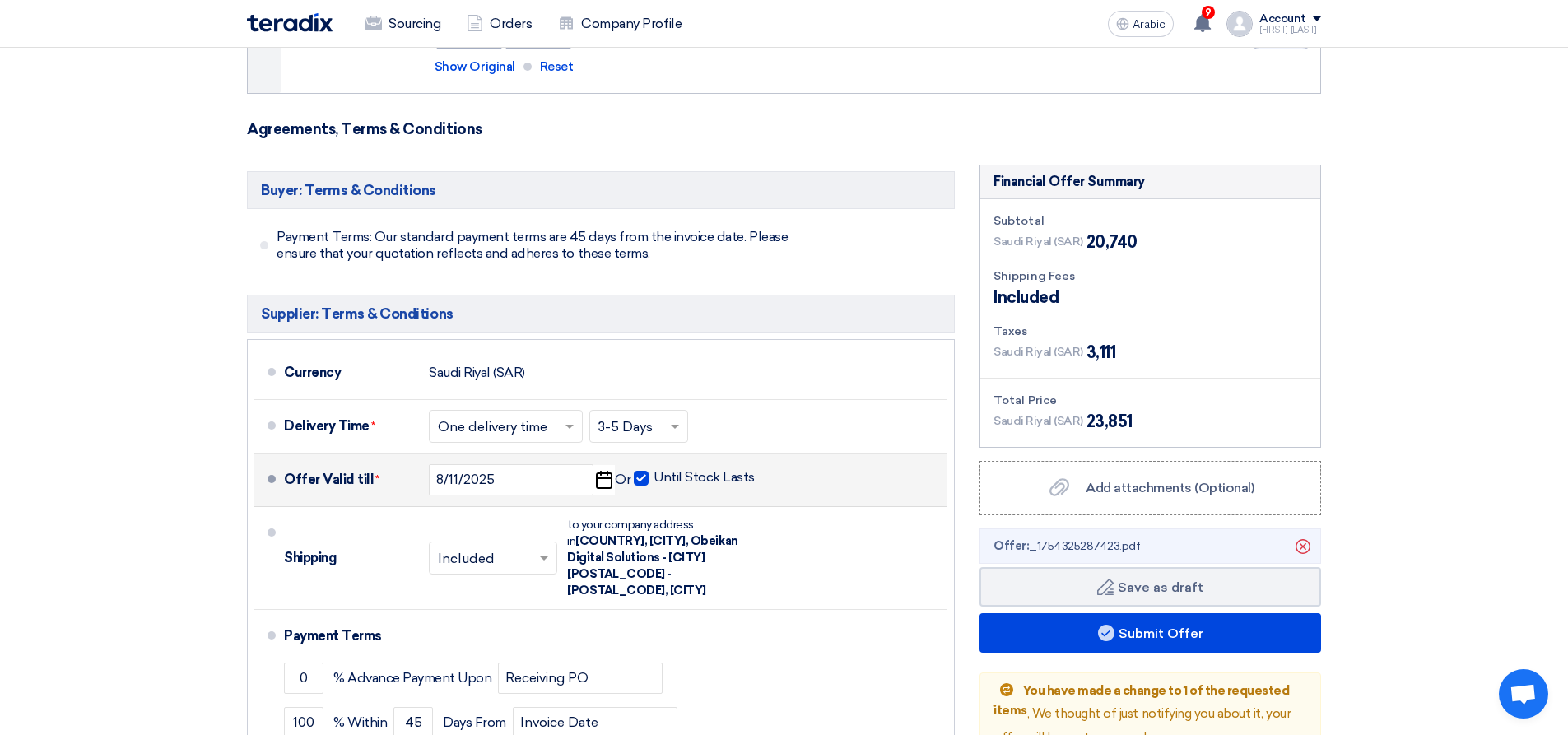 click on "Saudi Riyal (SAR)
23,851" 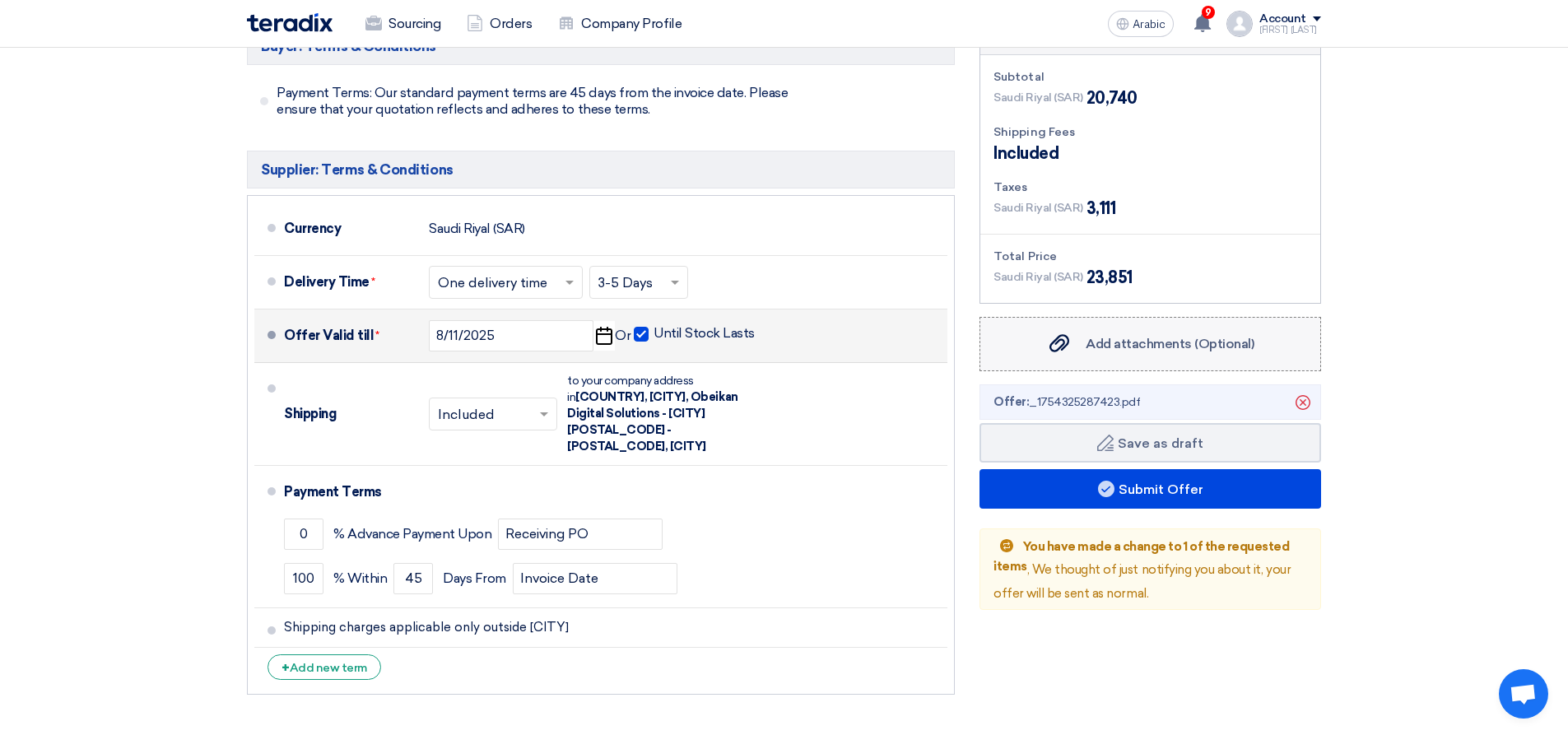 scroll, scrollTop: 658, scrollLeft: 0, axis: vertical 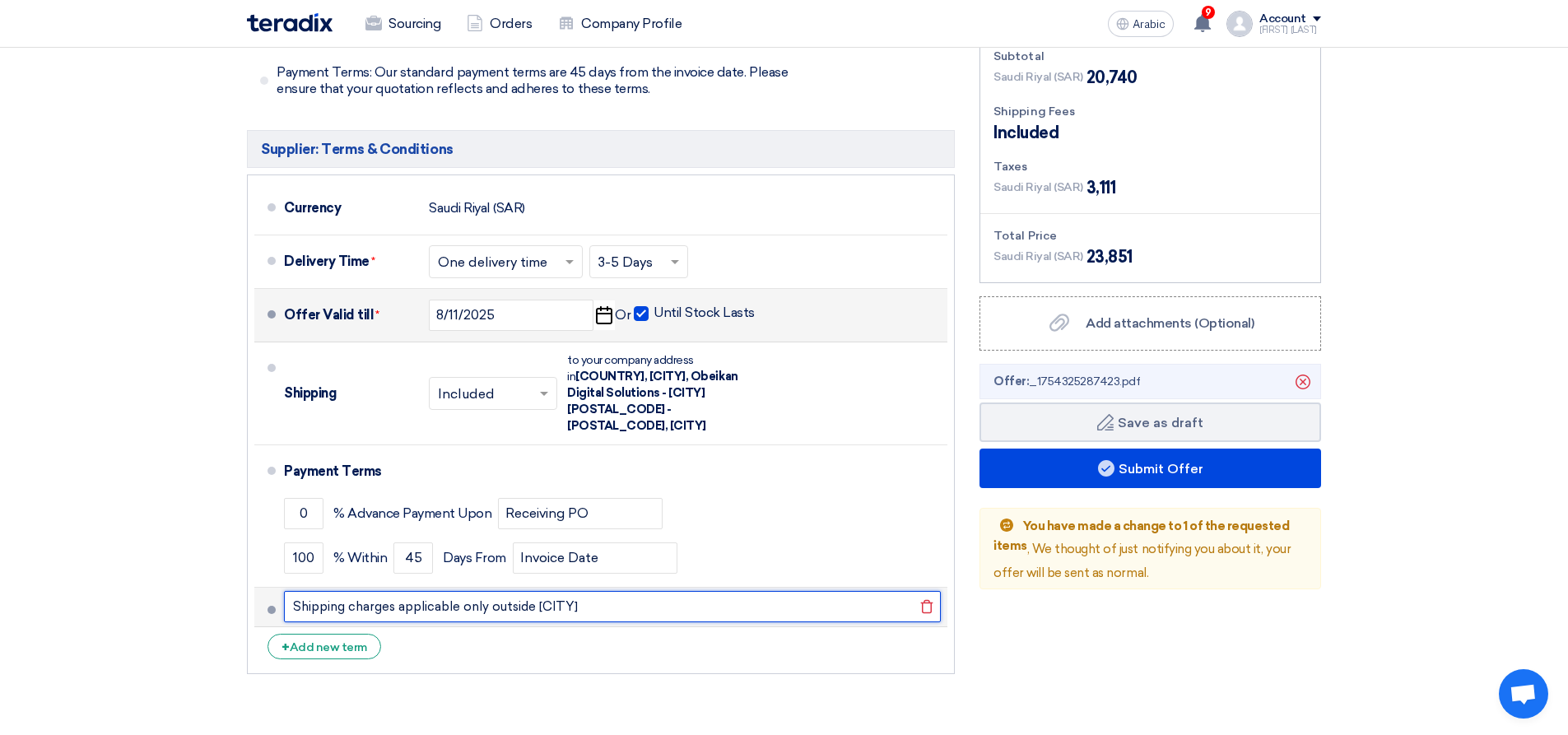 click on "Shipping charges applicable only outside [CITY]" 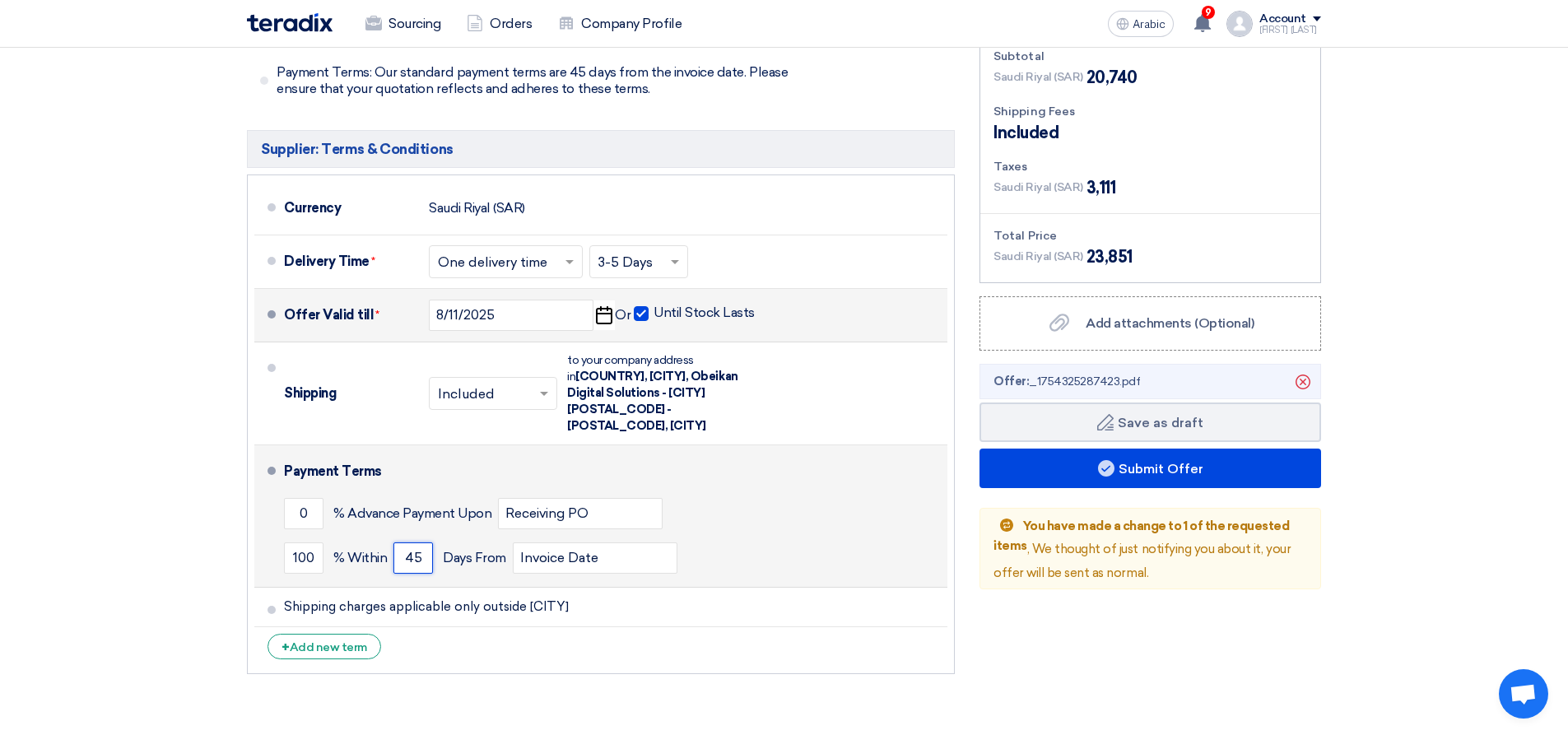 click on "45" 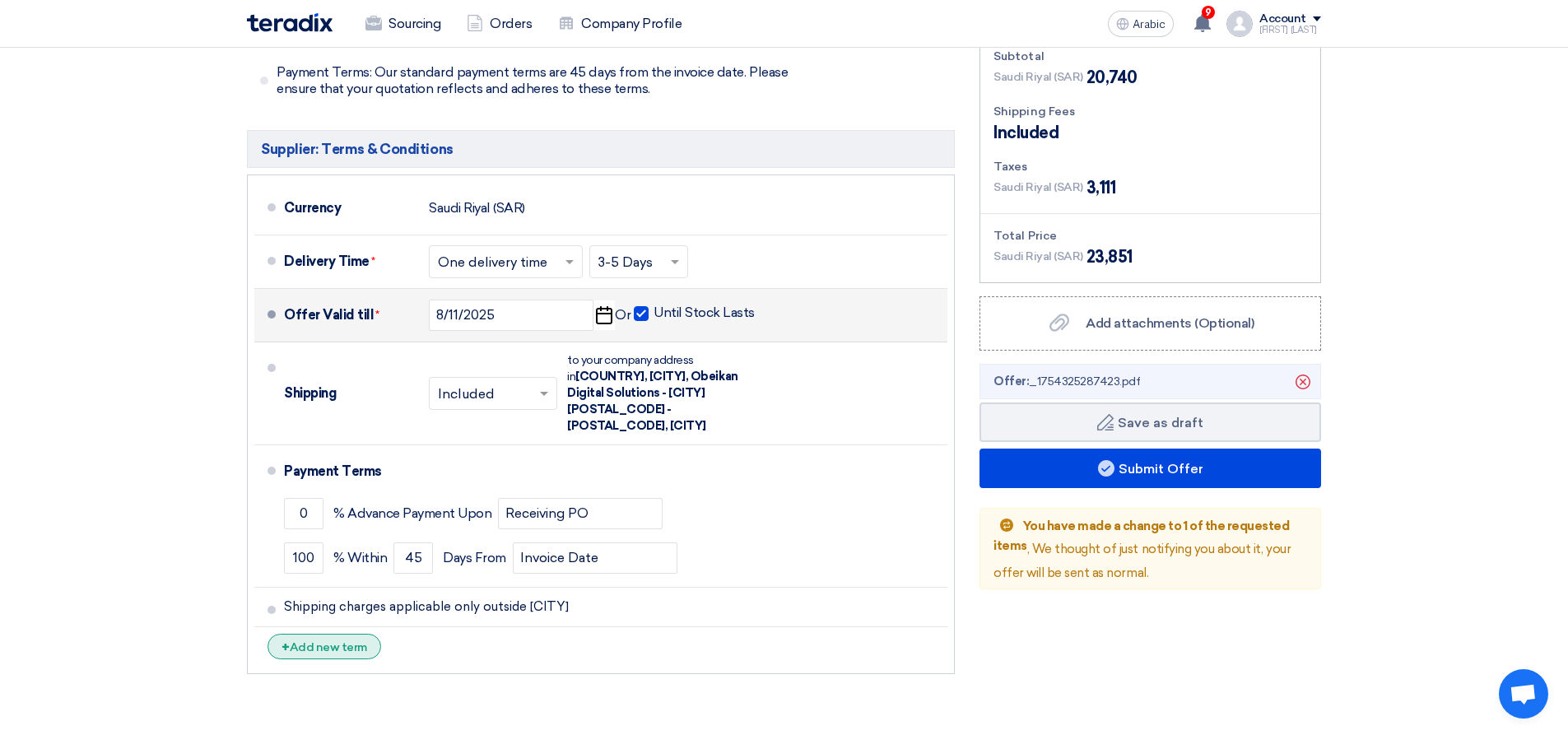 click on "Add new term" 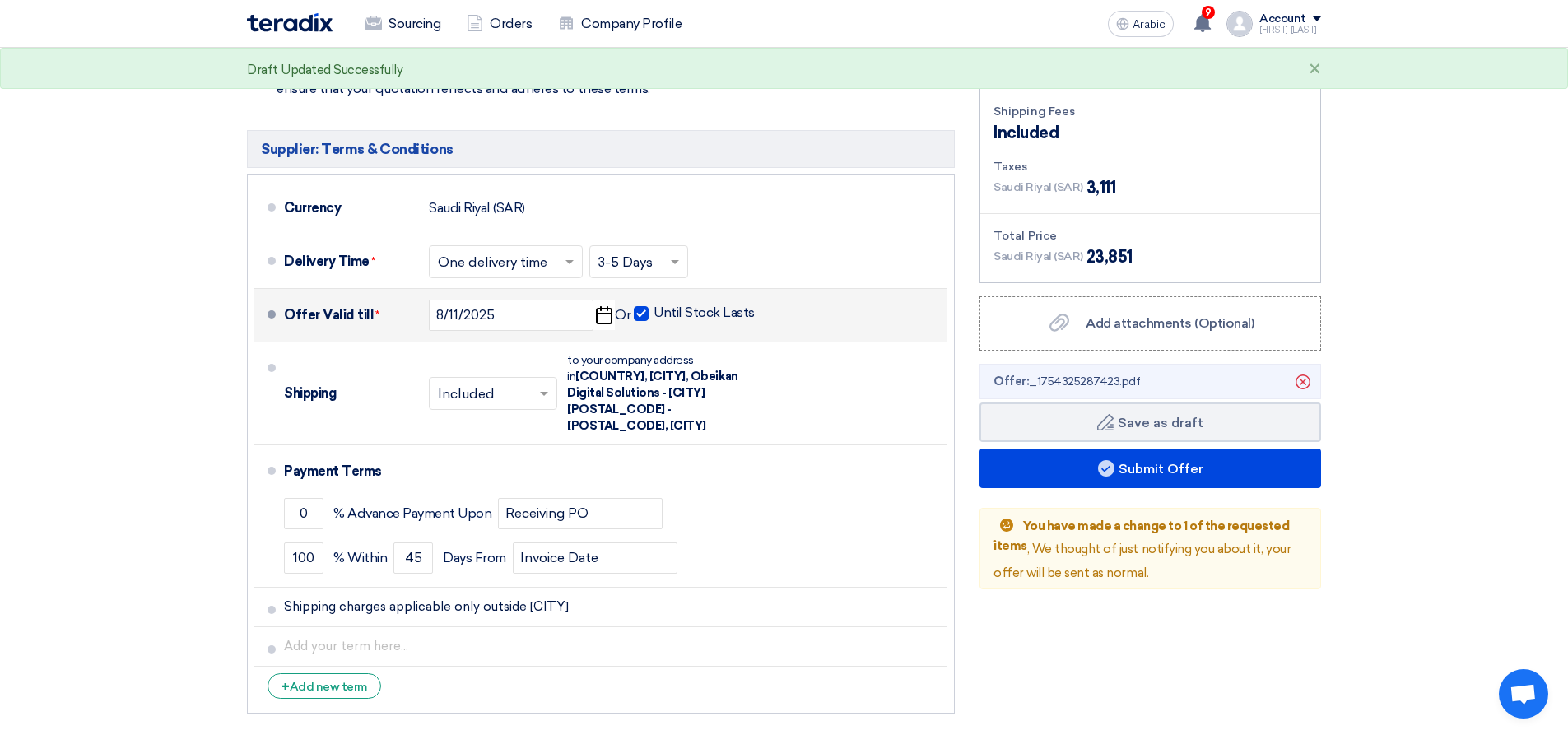 click on "+
Add new term" 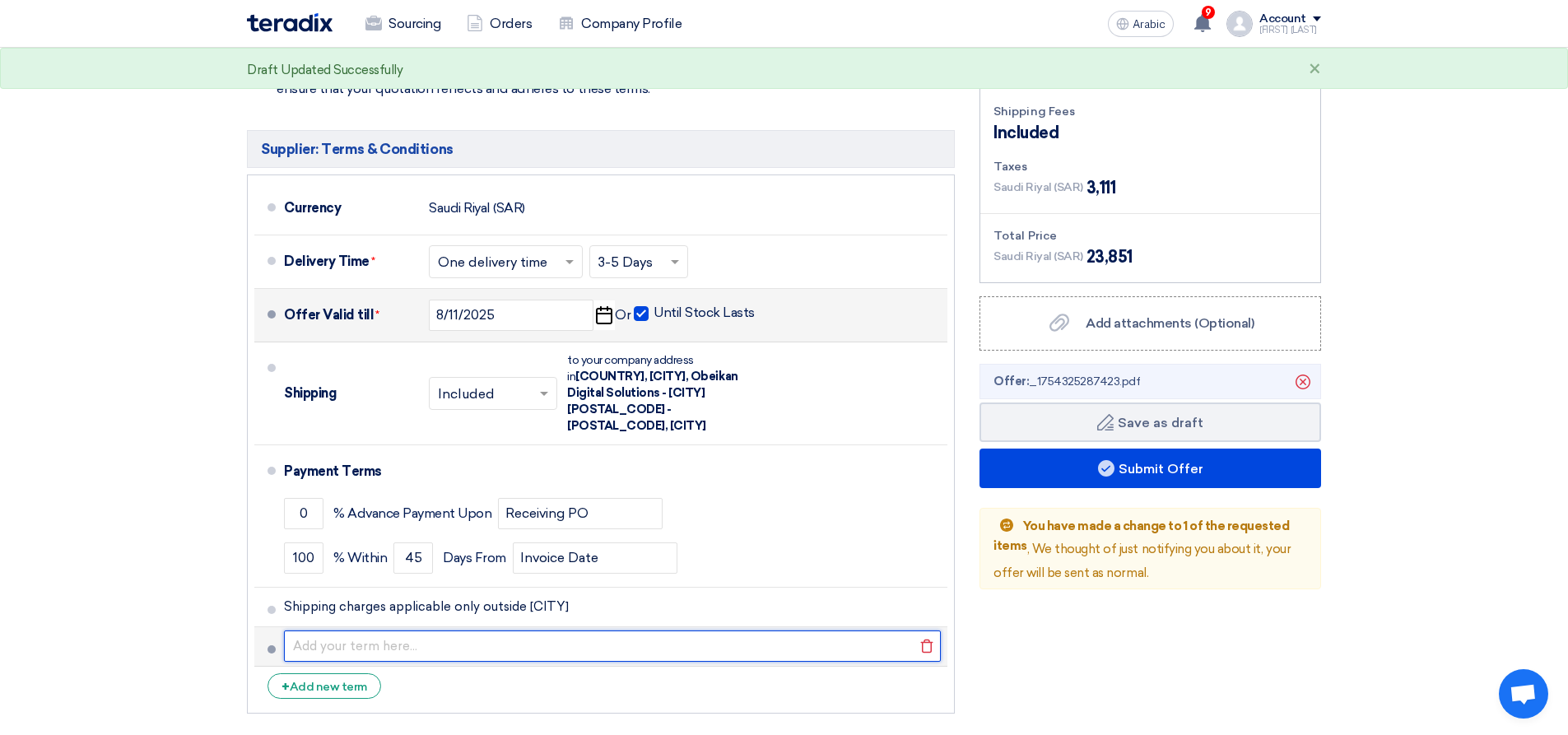 drag, startPoint x: 519, startPoint y: 624, endPoint x: 512, endPoint y: 630, distance: 9.219544 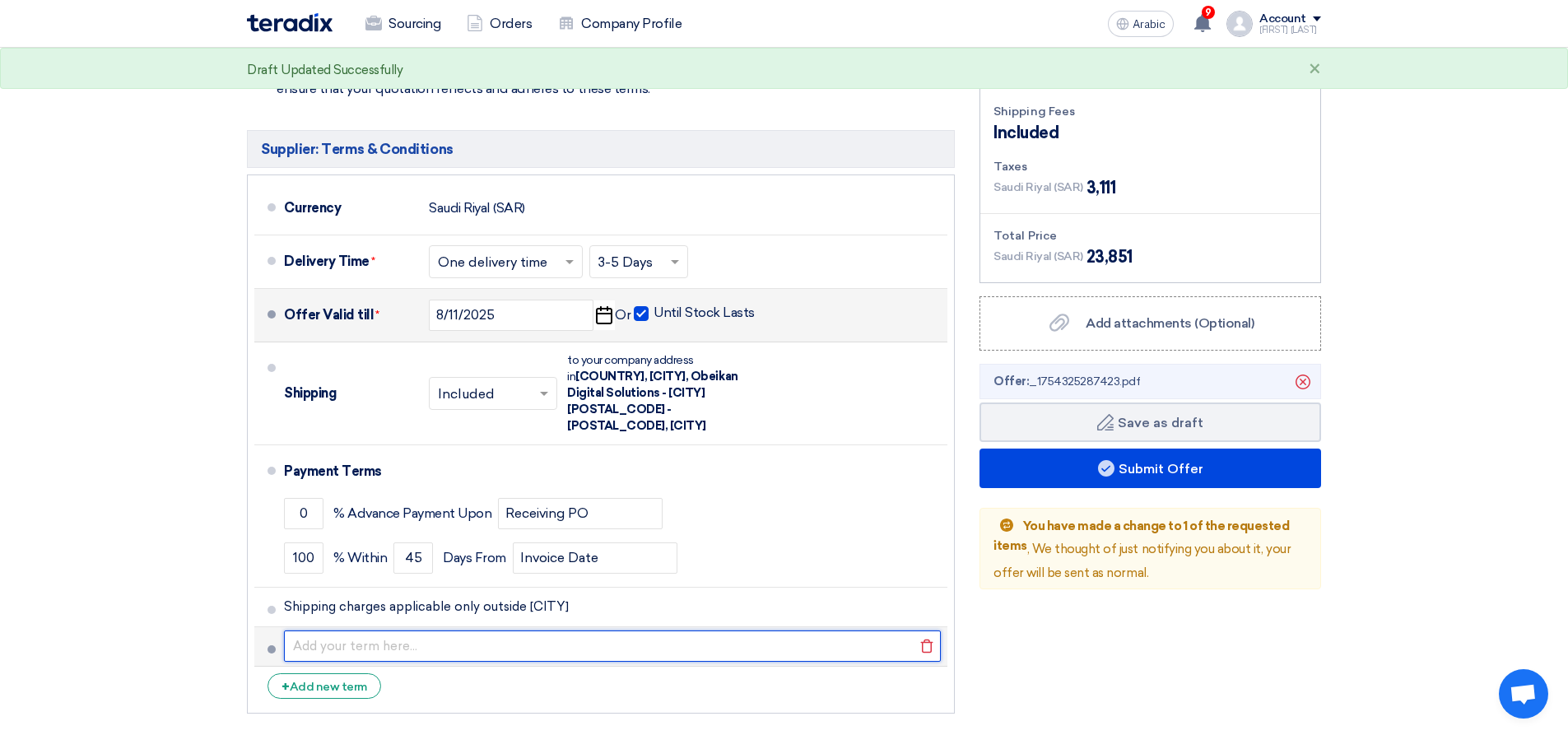 click 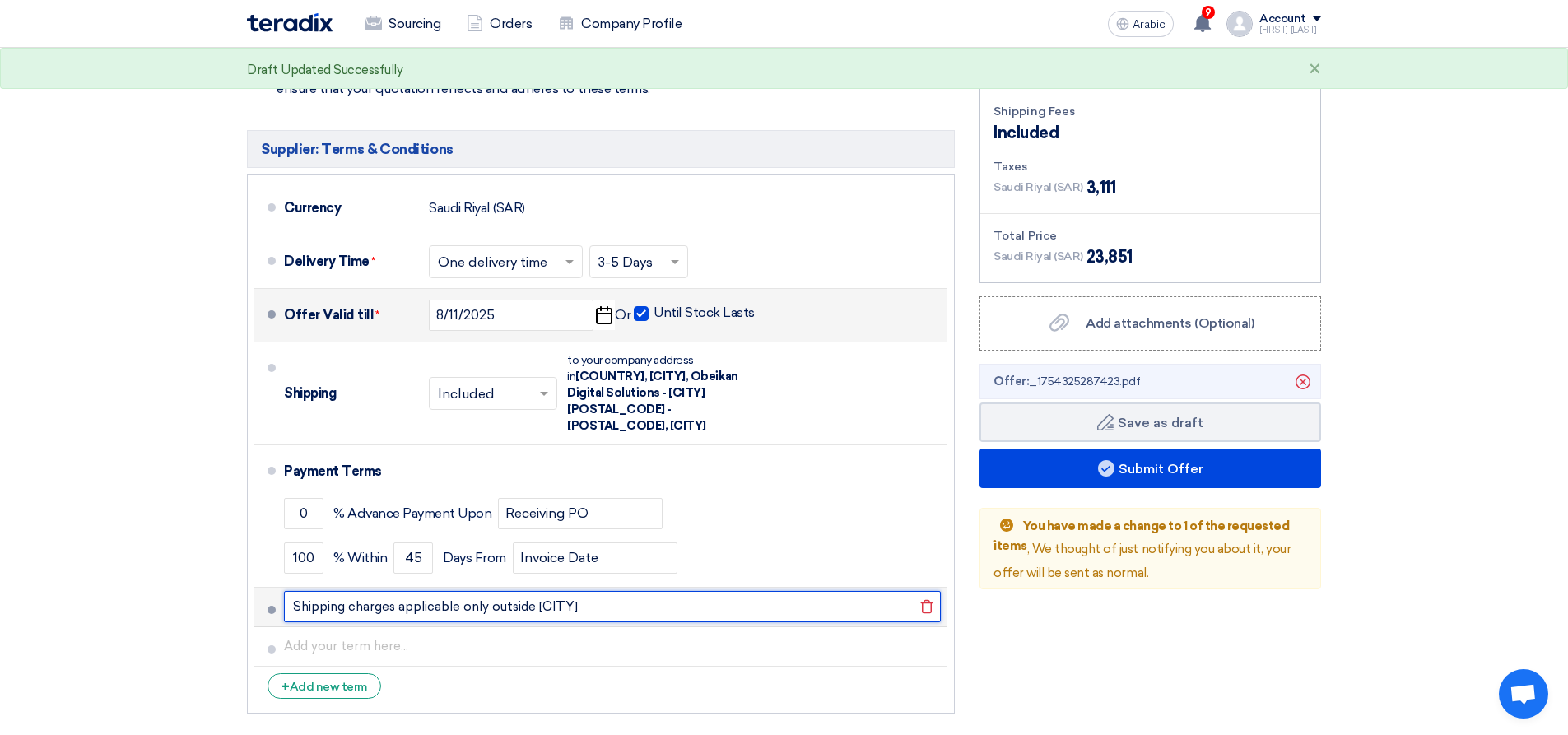 click on "Shipping charges applicable only outside [CITY]" 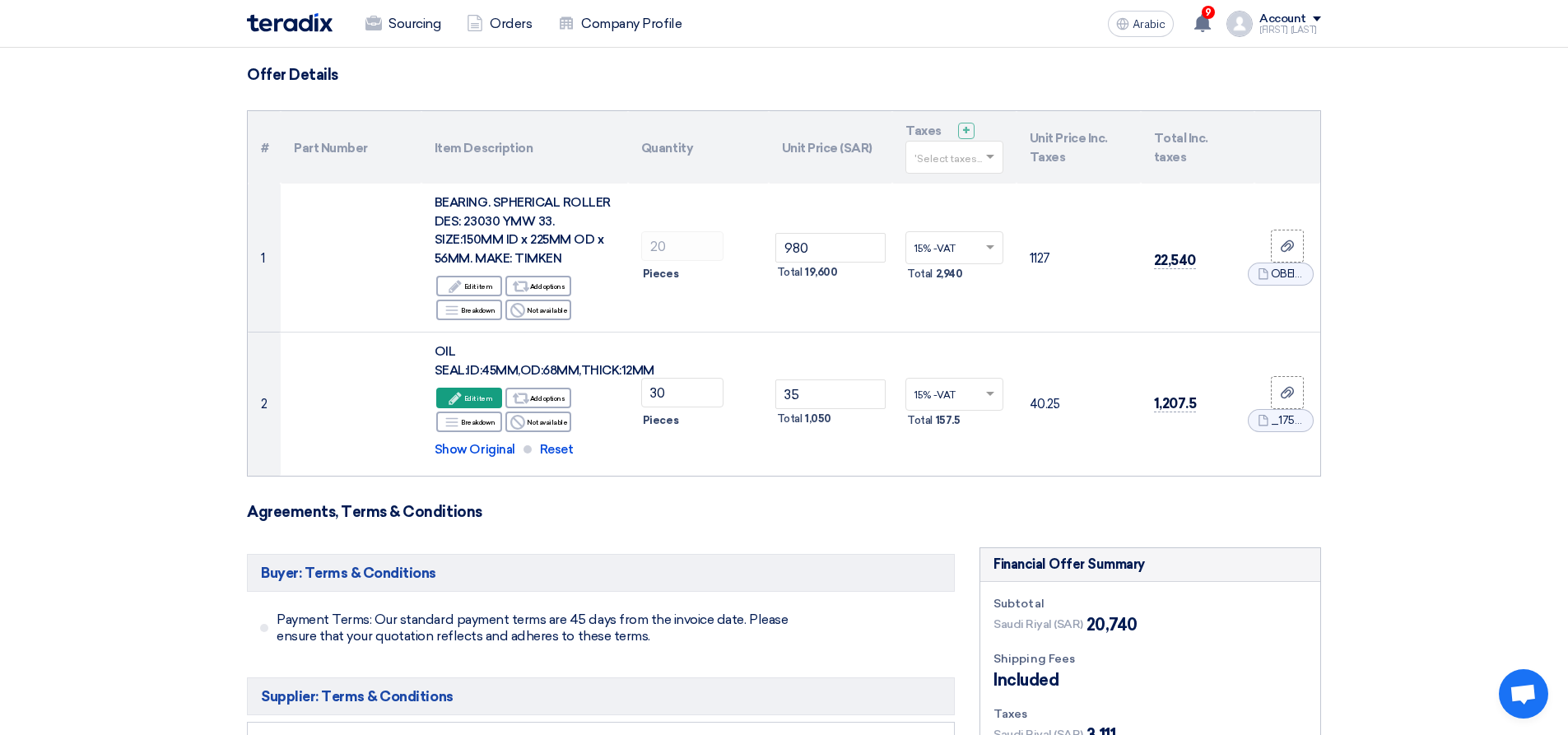 scroll, scrollTop: 82, scrollLeft: 0, axis: vertical 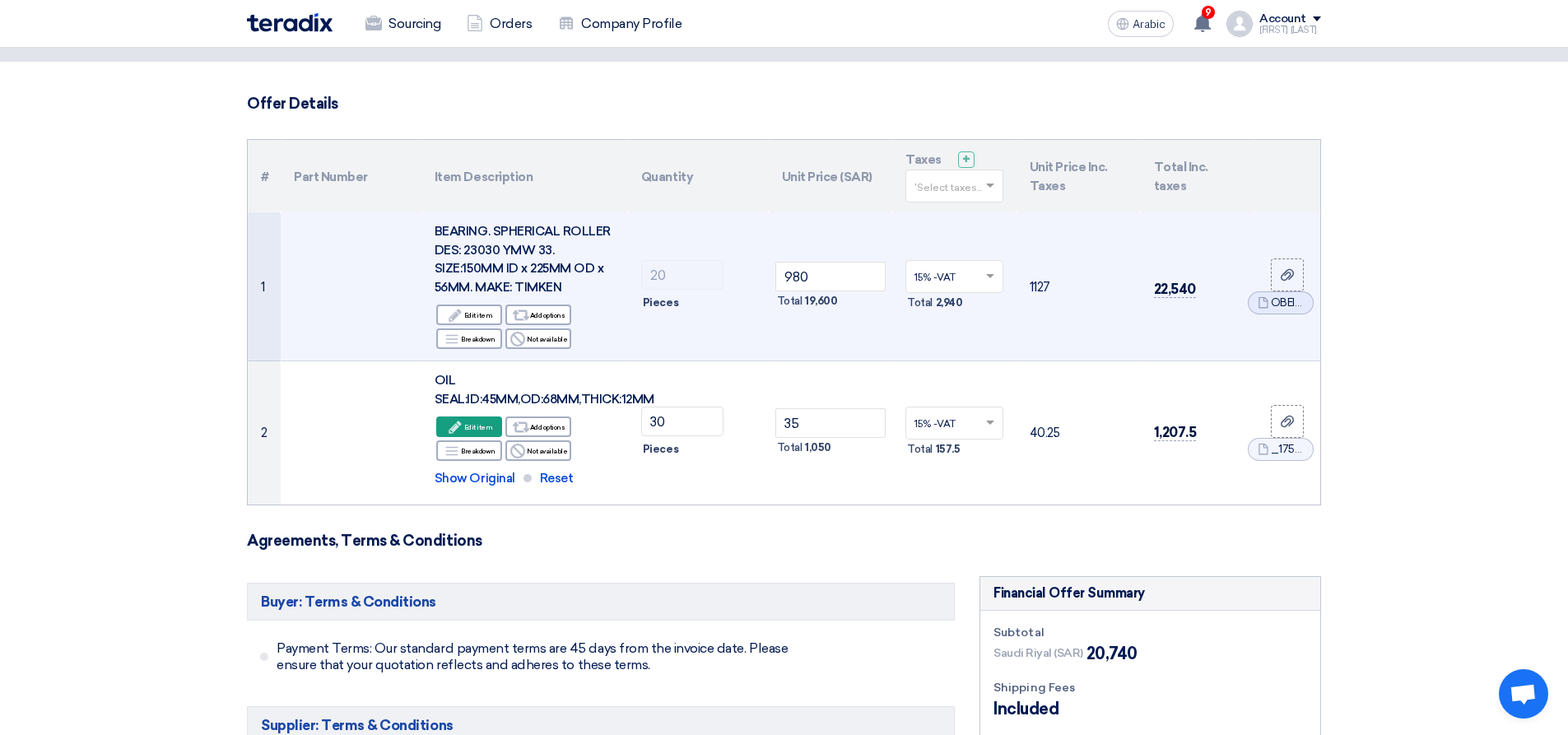 click on "1127" 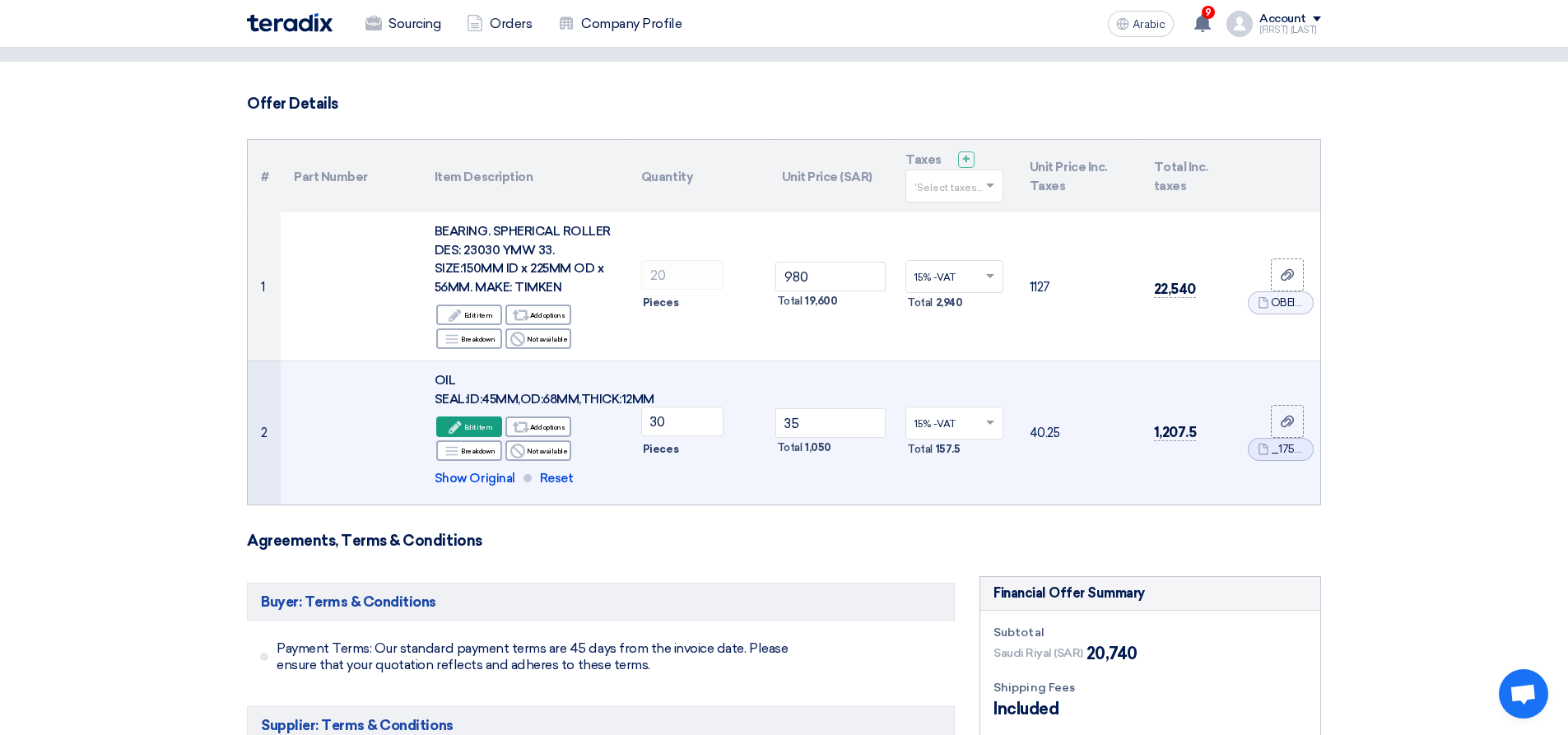 click on "40.25" 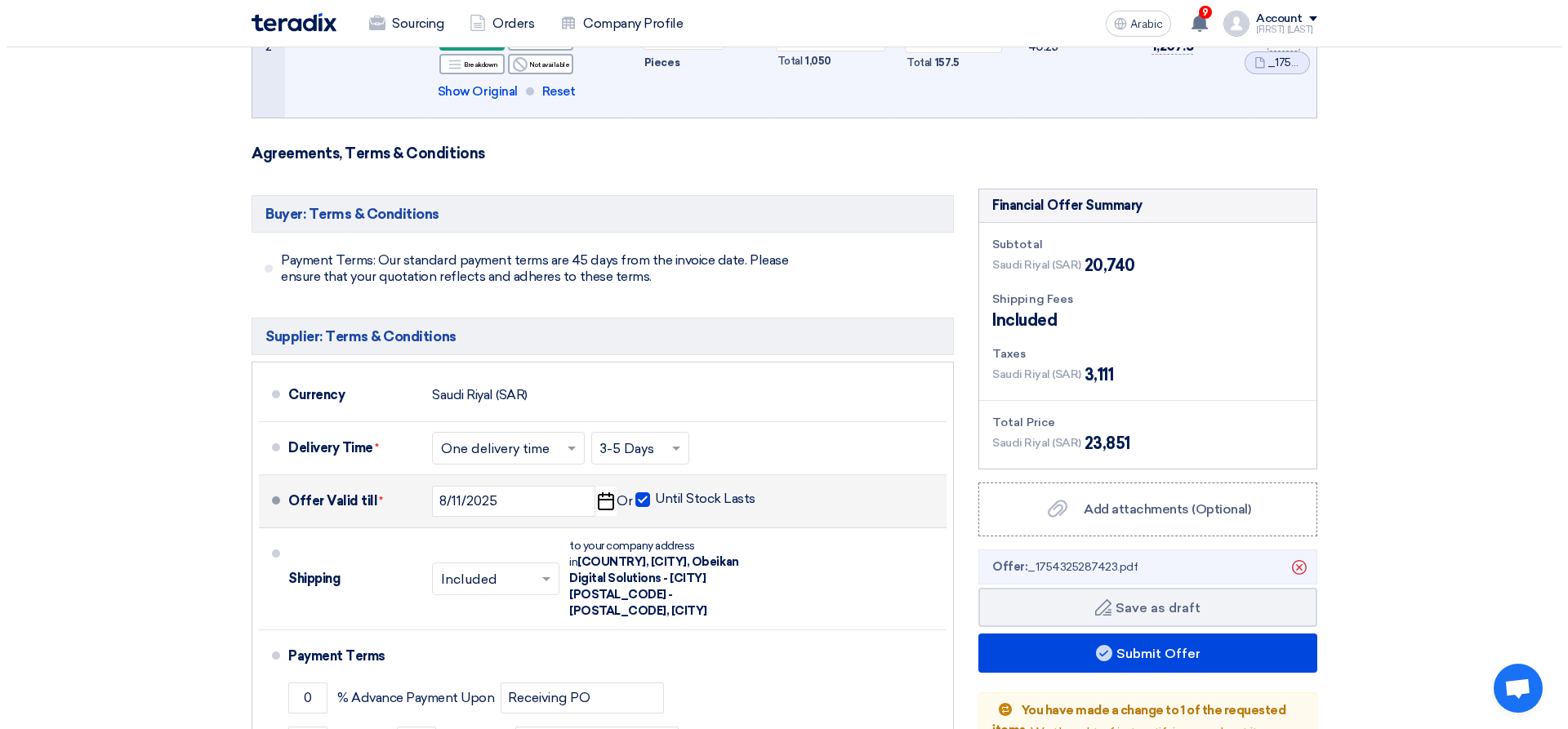 scroll, scrollTop: 571, scrollLeft: 0, axis: vertical 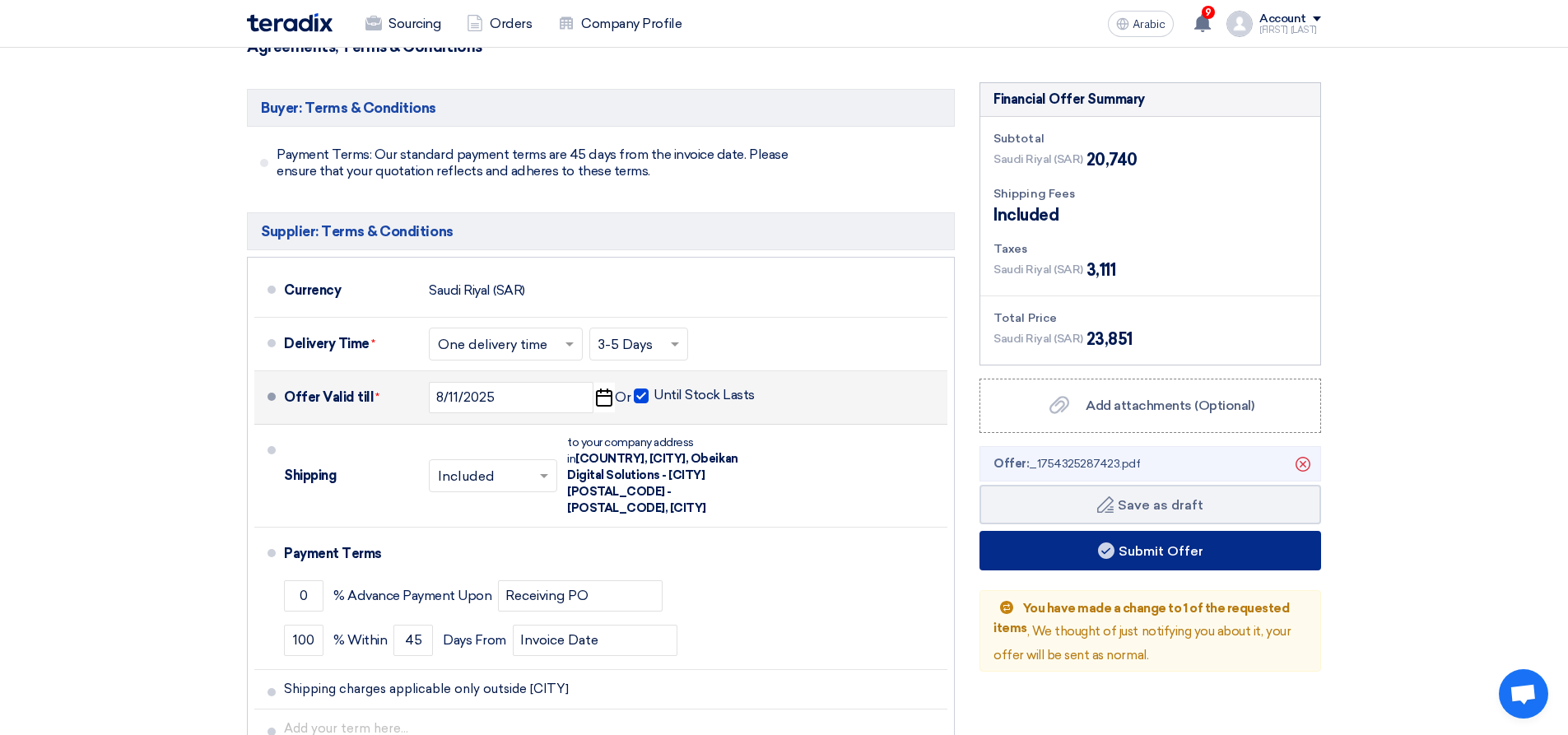 click on "Submit Offer" 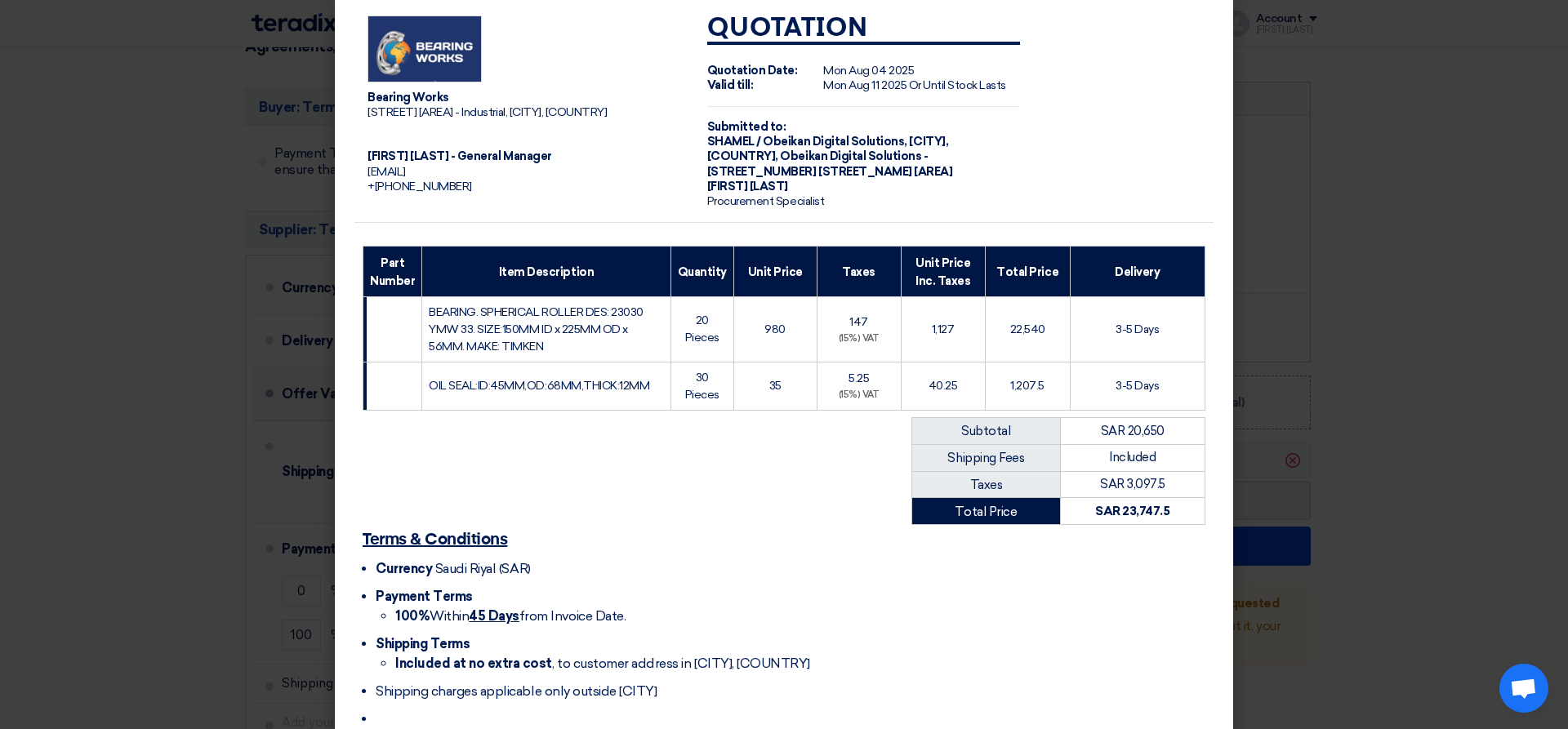scroll, scrollTop: 184, scrollLeft: 0, axis: vertical 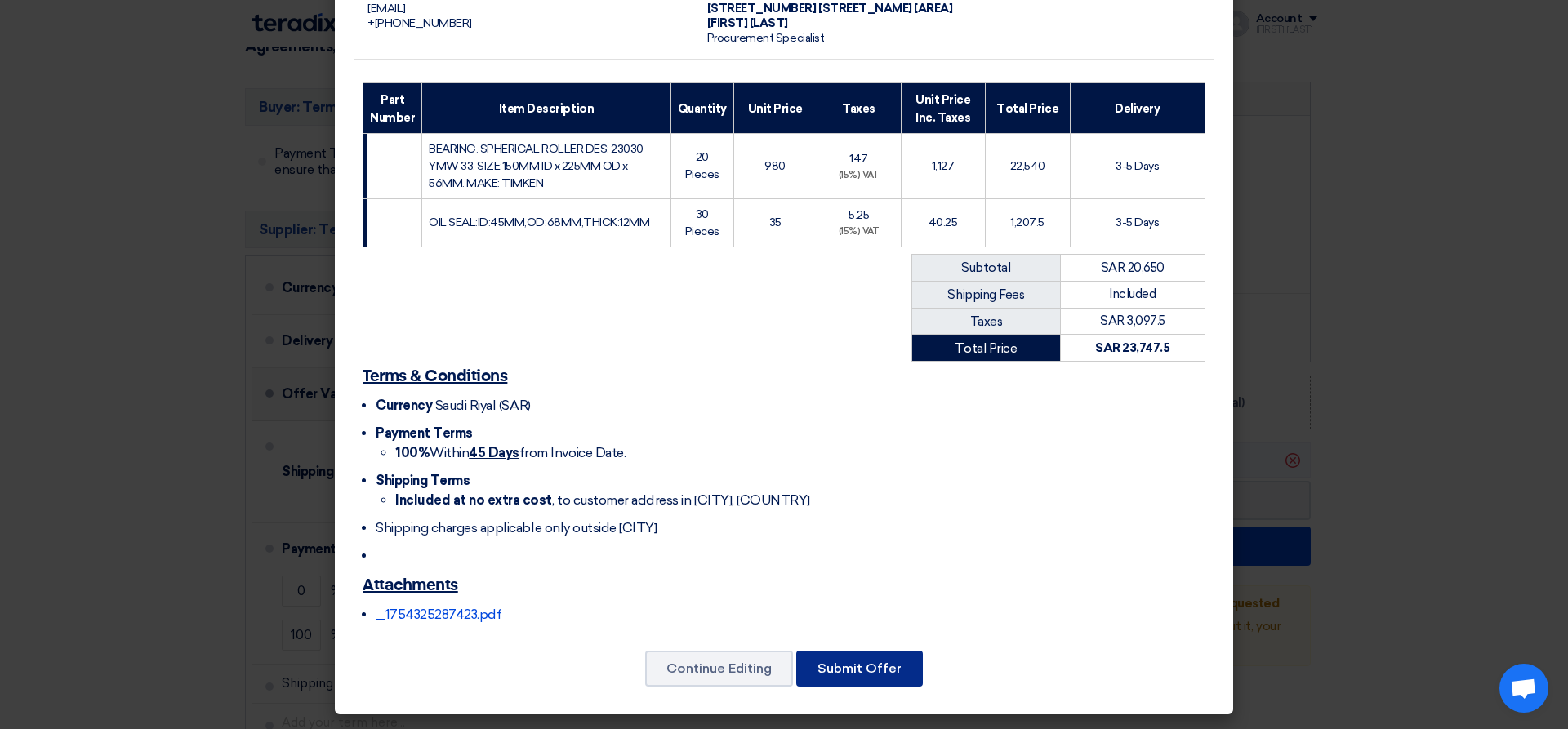 click on "Submit Offer" 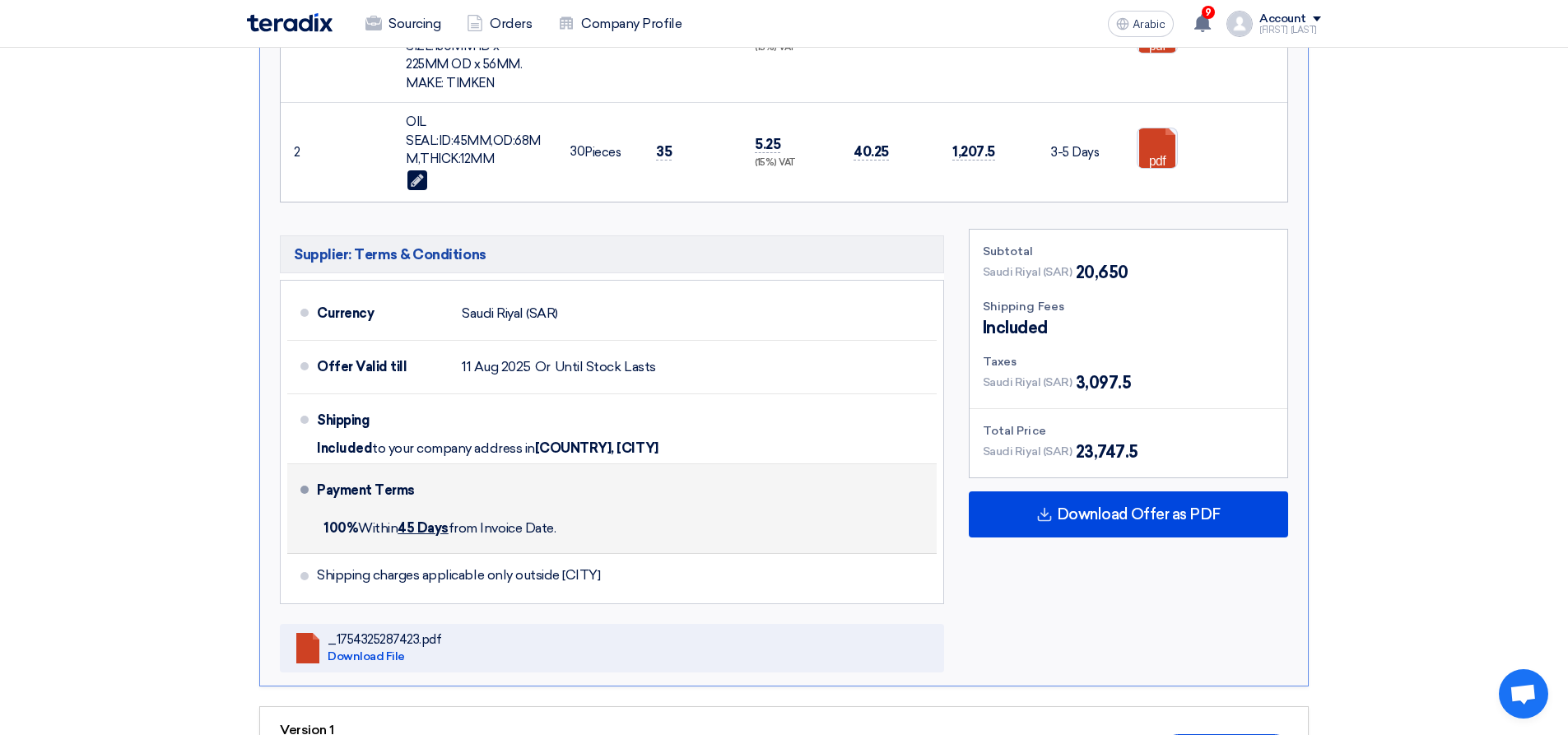 scroll, scrollTop: 576, scrollLeft: 0, axis: vertical 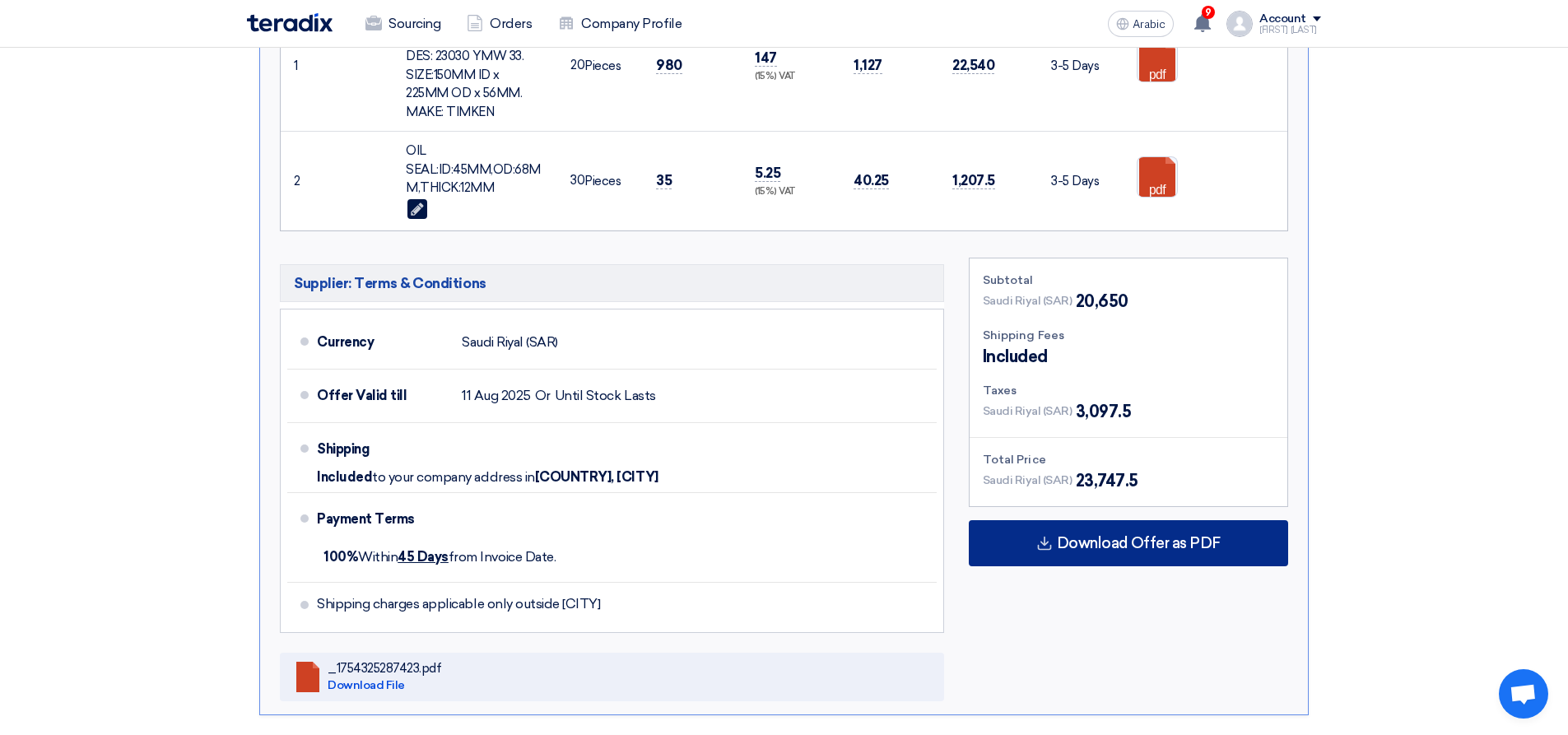 click on "Download Offer as PDF" at bounding box center (1138, 543) 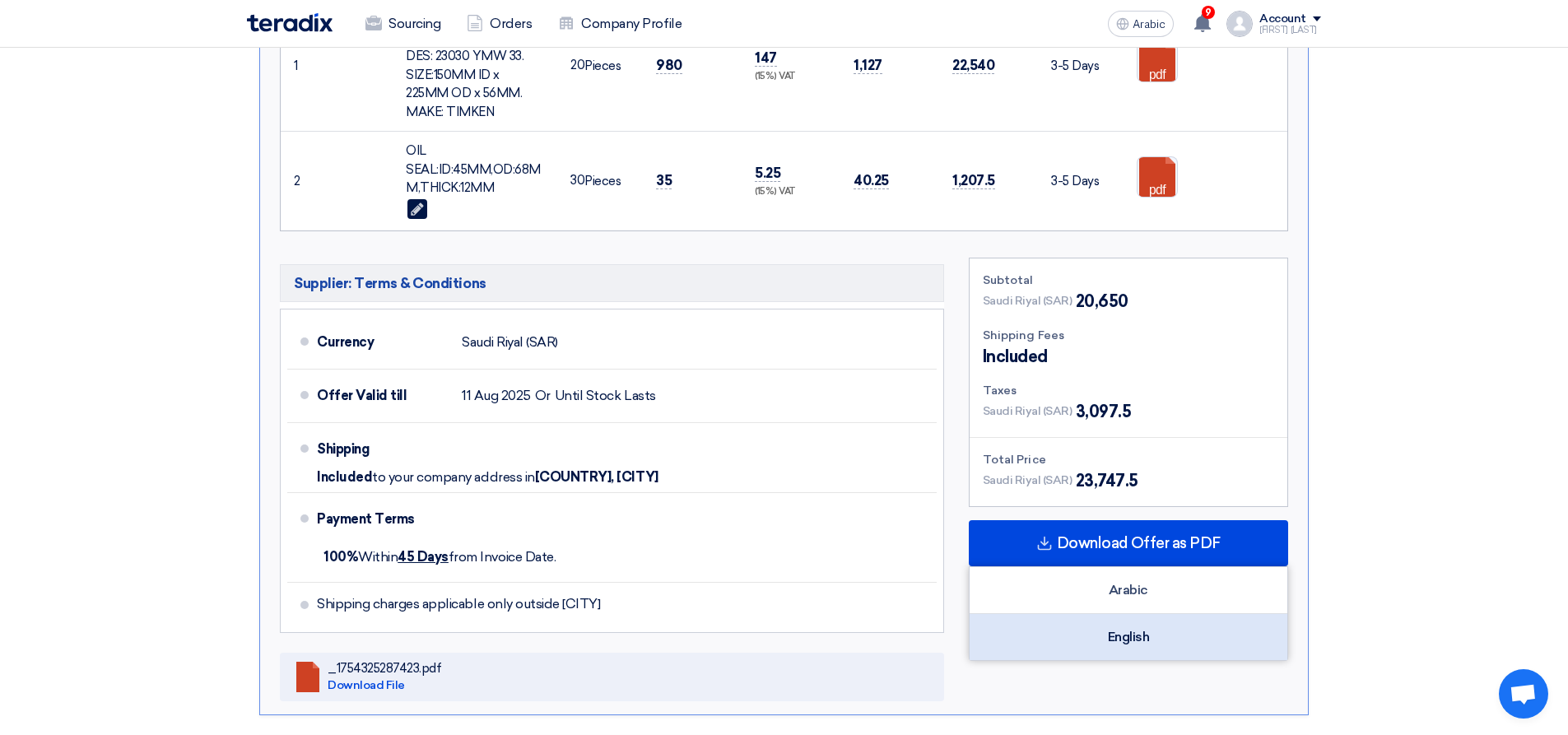 click on "English" at bounding box center [1128, 637] 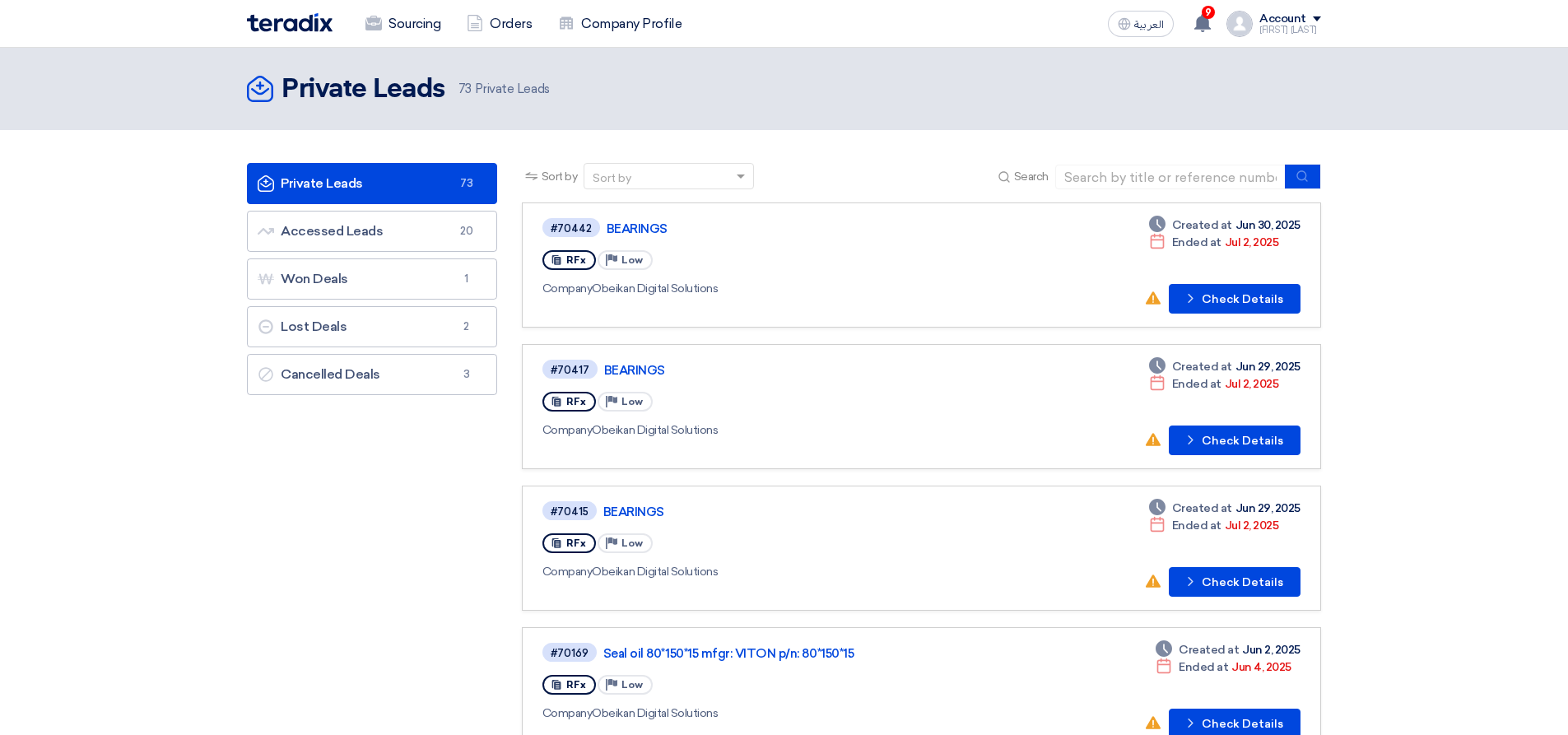 scroll, scrollTop: 0, scrollLeft: 0, axis: both 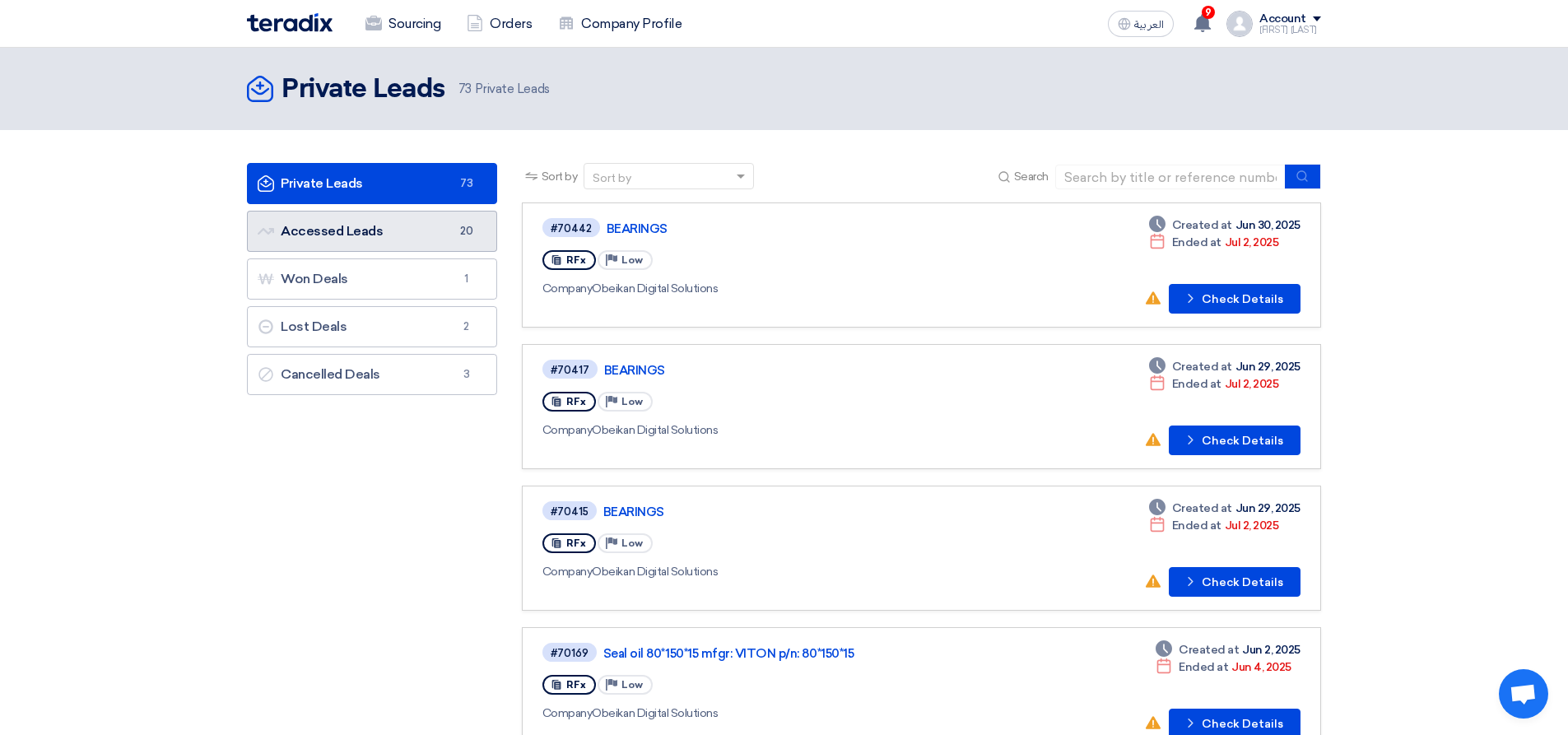click on "Accessed Leads
Accessed Leads
20" 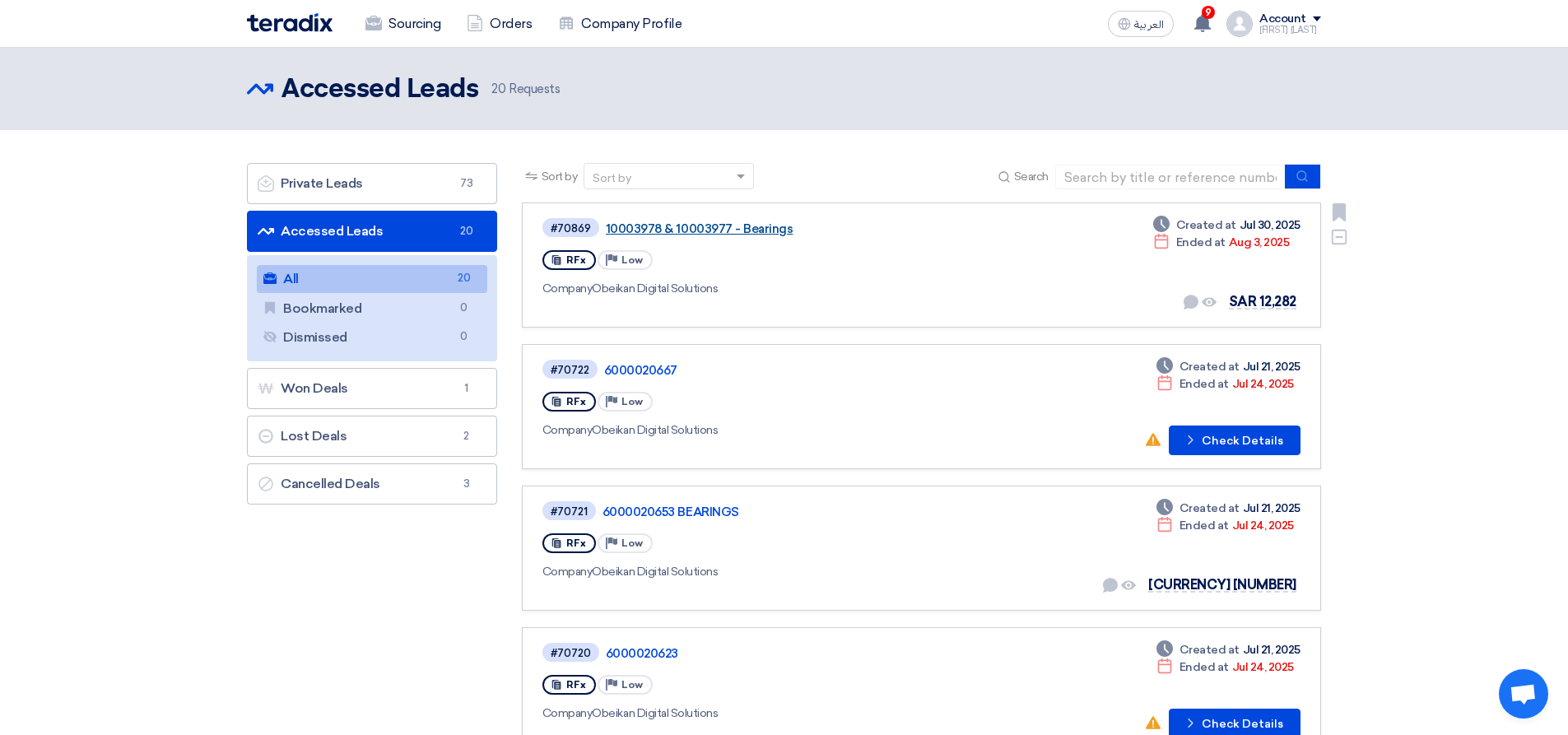 click on "10003978 & 10003977 - Bearings" 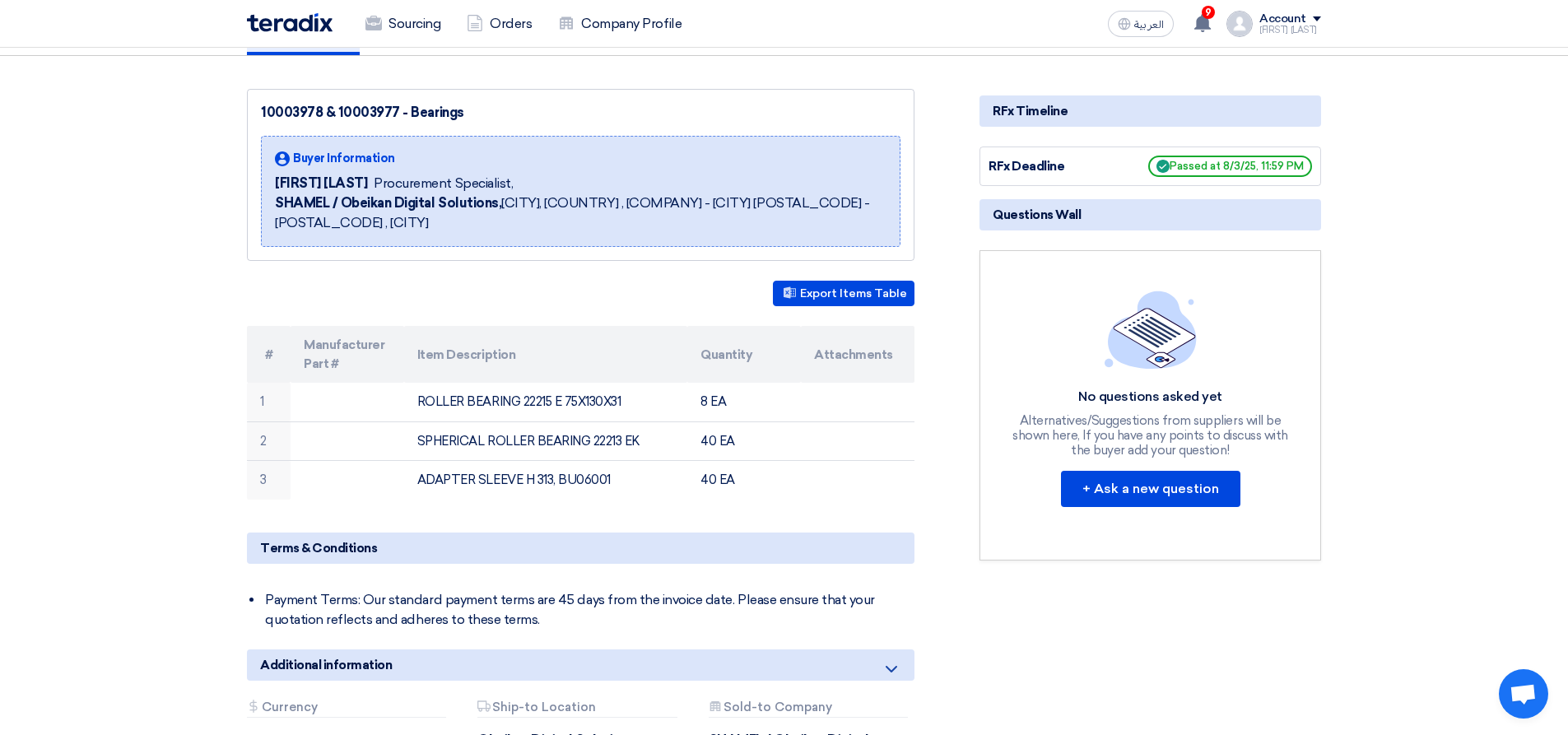 scroll, scrollTop: 0, scrollLeft: 0, axis: both 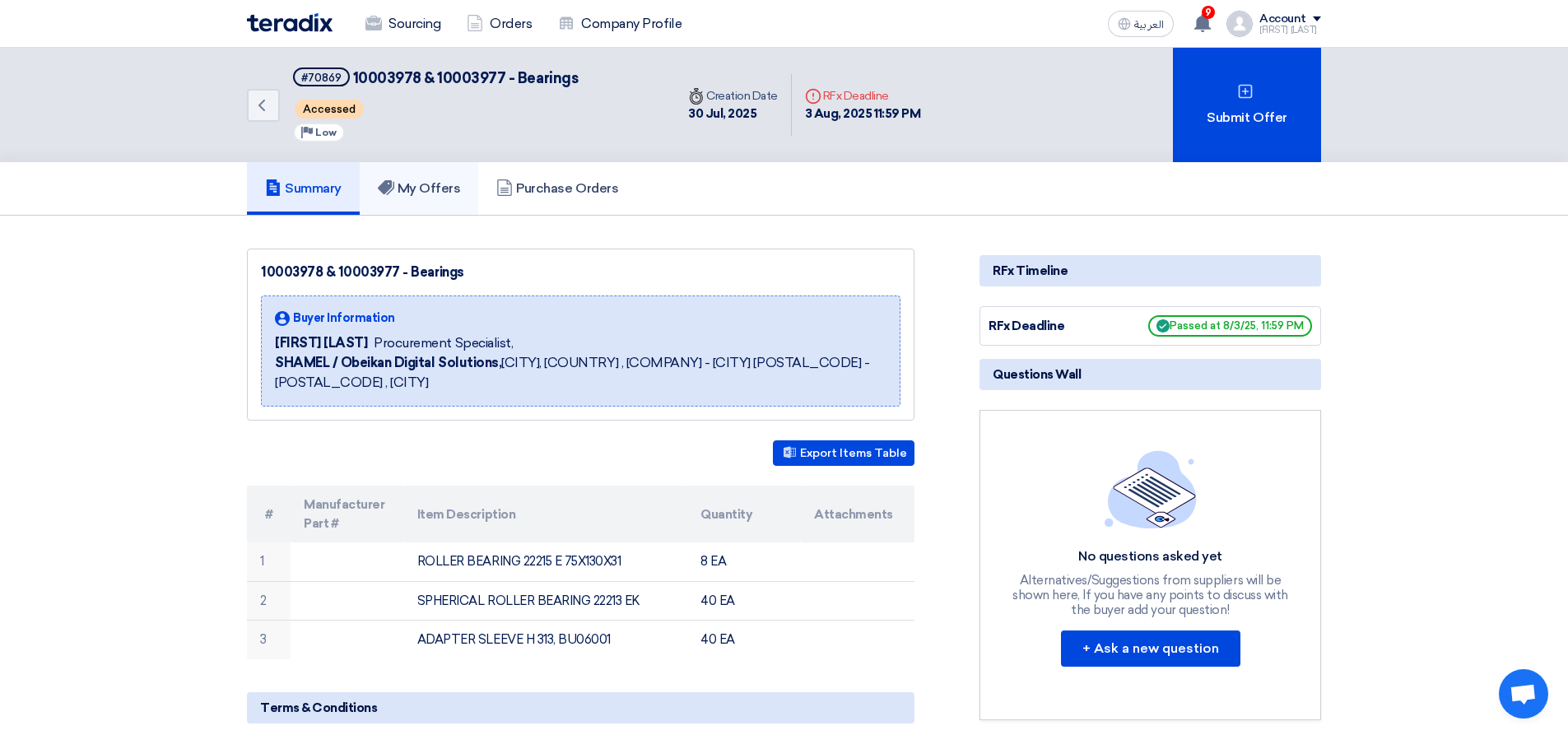 click on "My Offers" 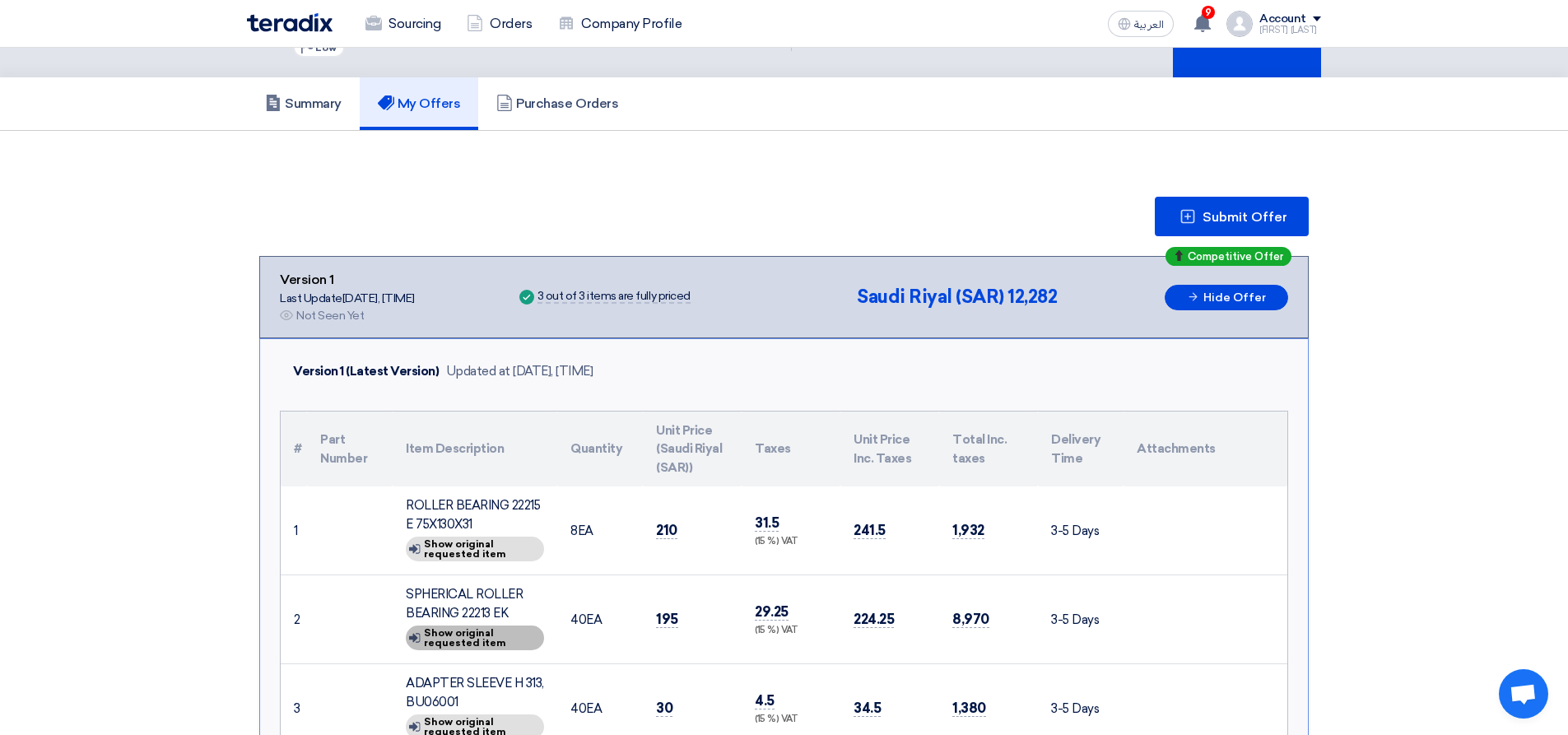 scroll, scrollTop: 0, scrollLeft: 0, axis: both 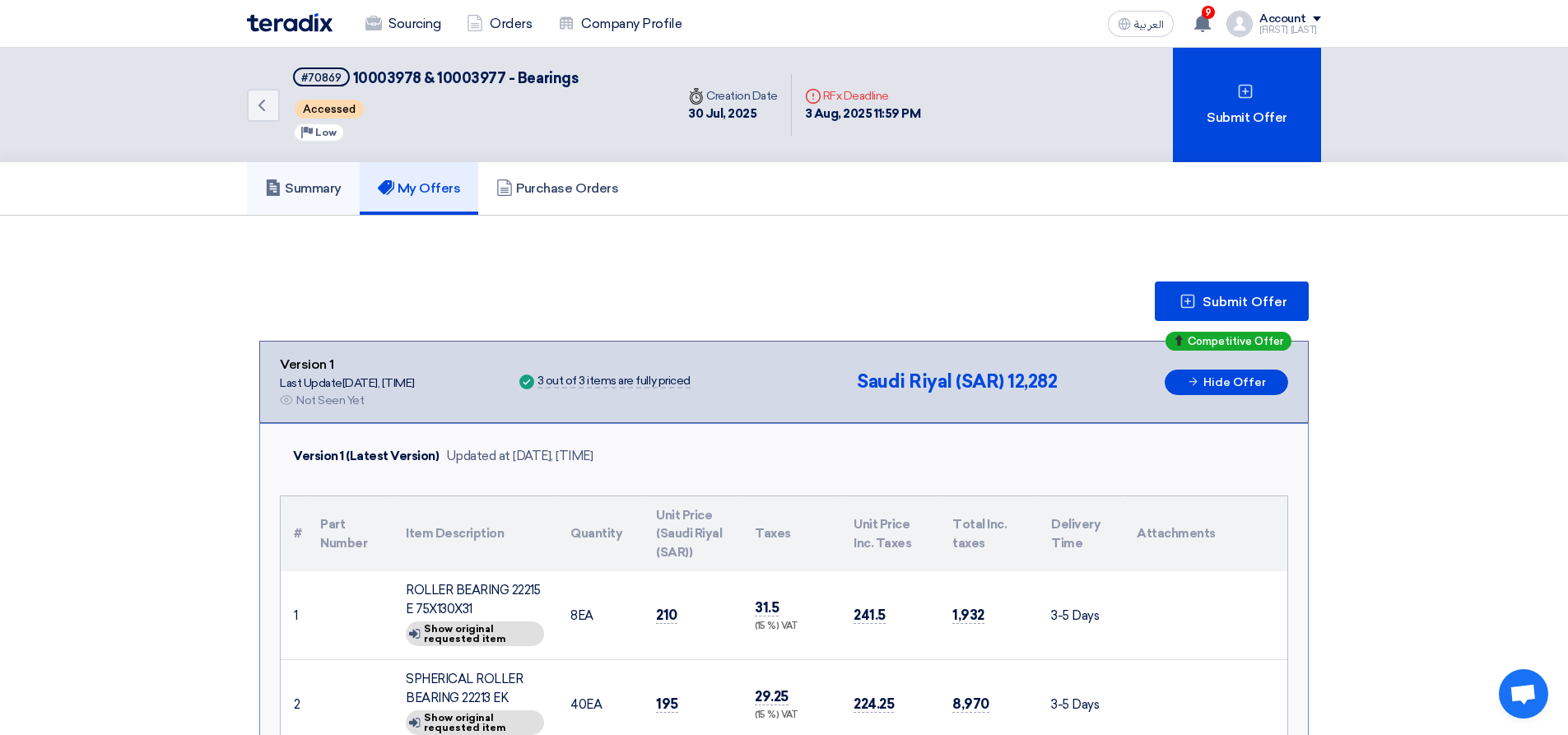 click on "Summary" 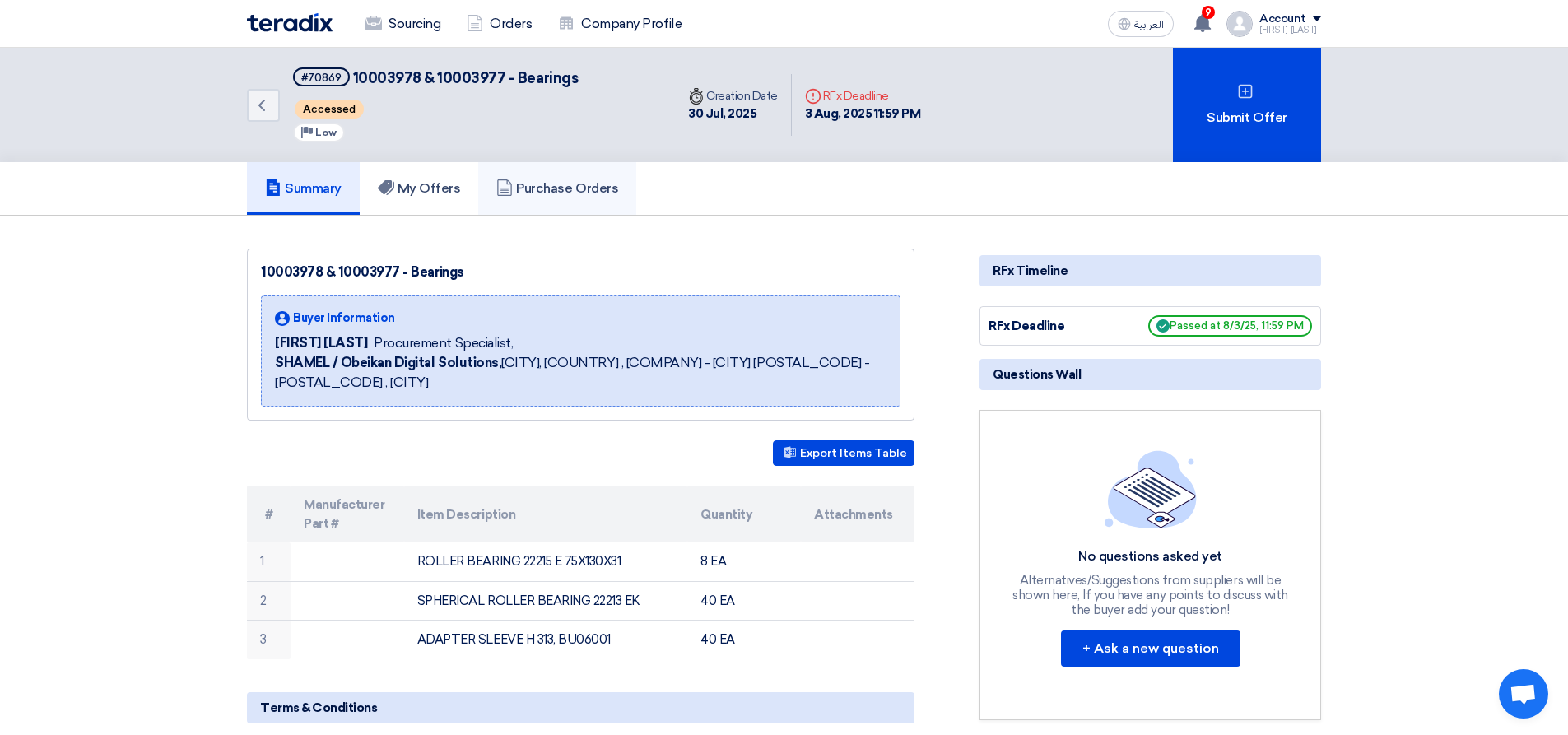 click on "Purchase Orders" 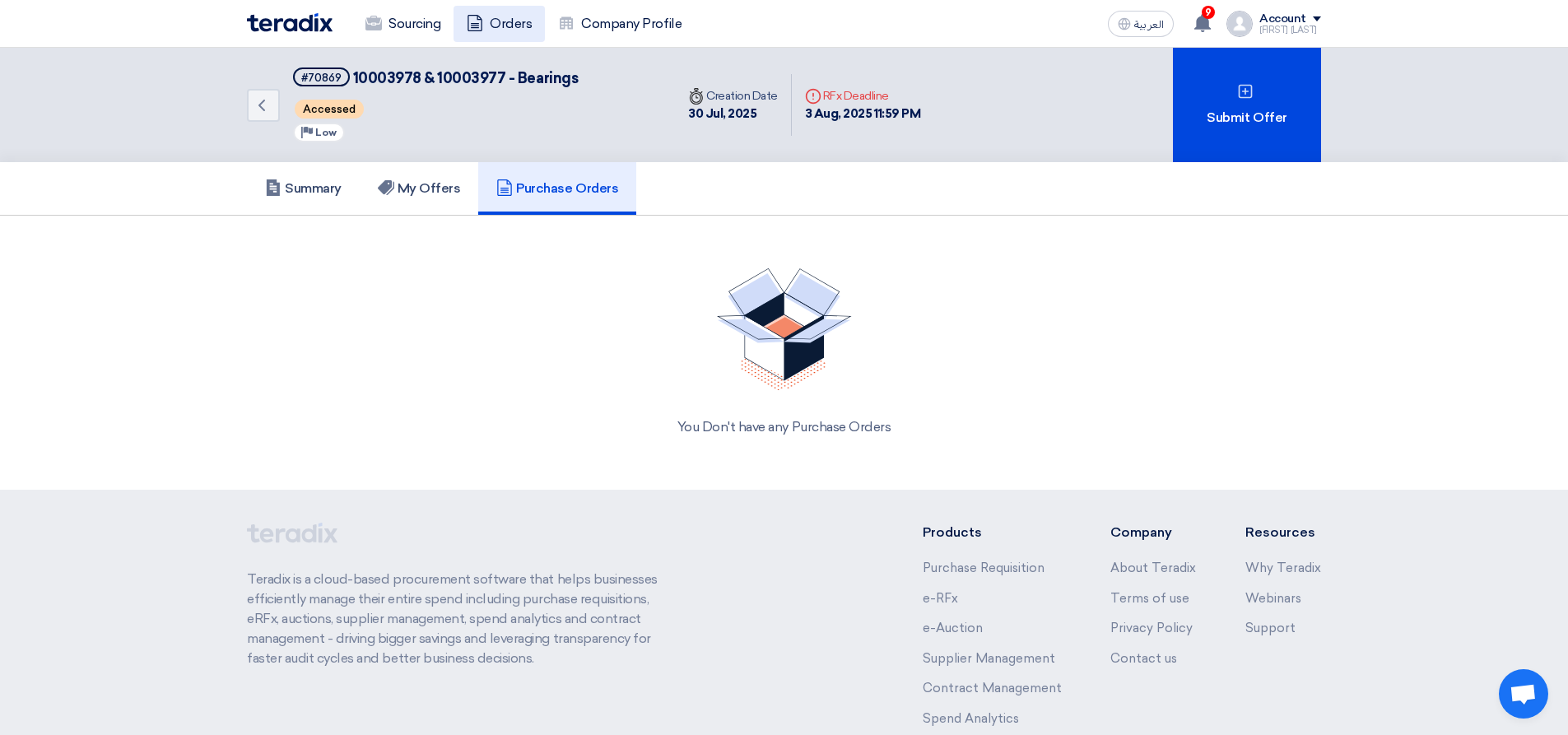 click on "Orders" 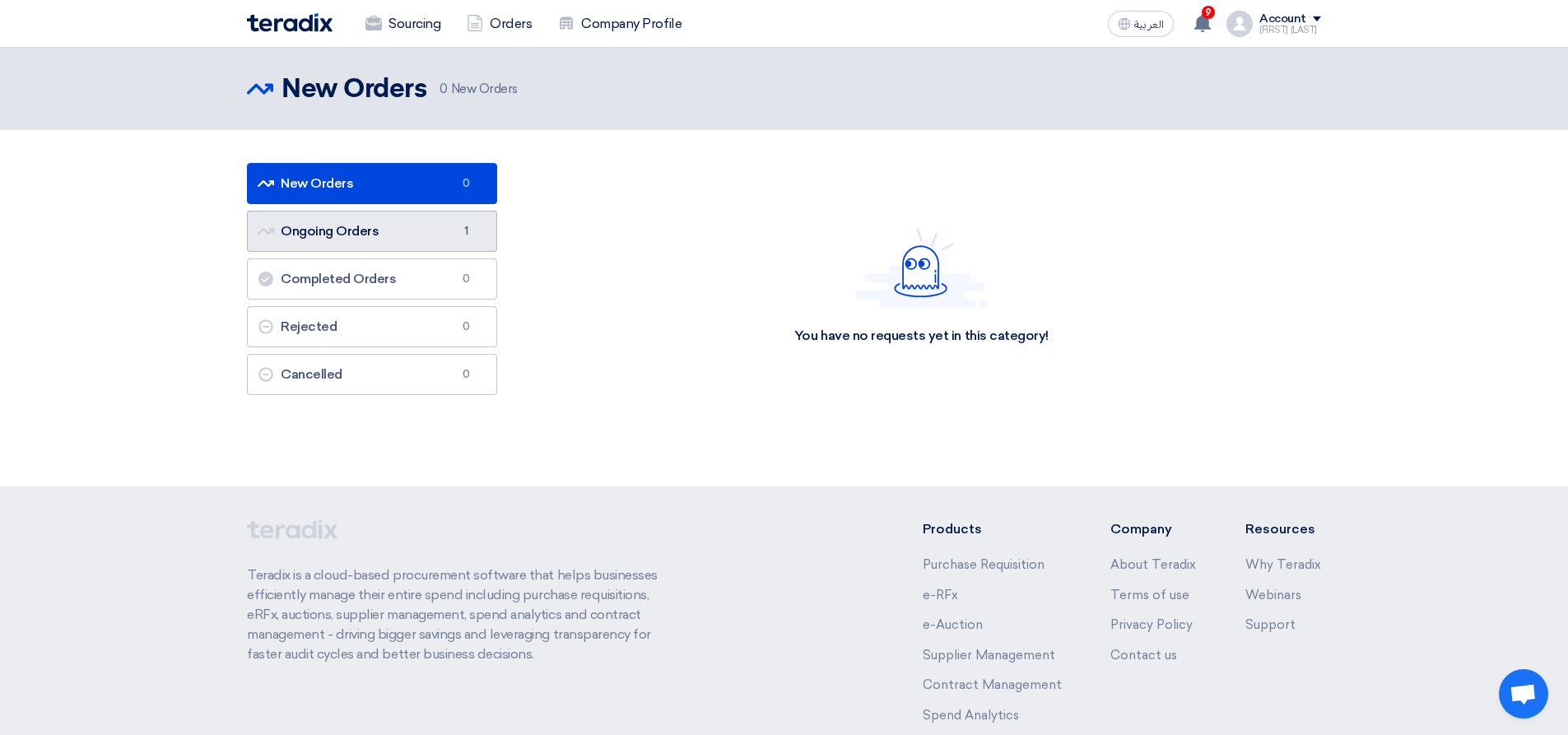 click on "Ongoing Orders
Ongoing Orders
1" 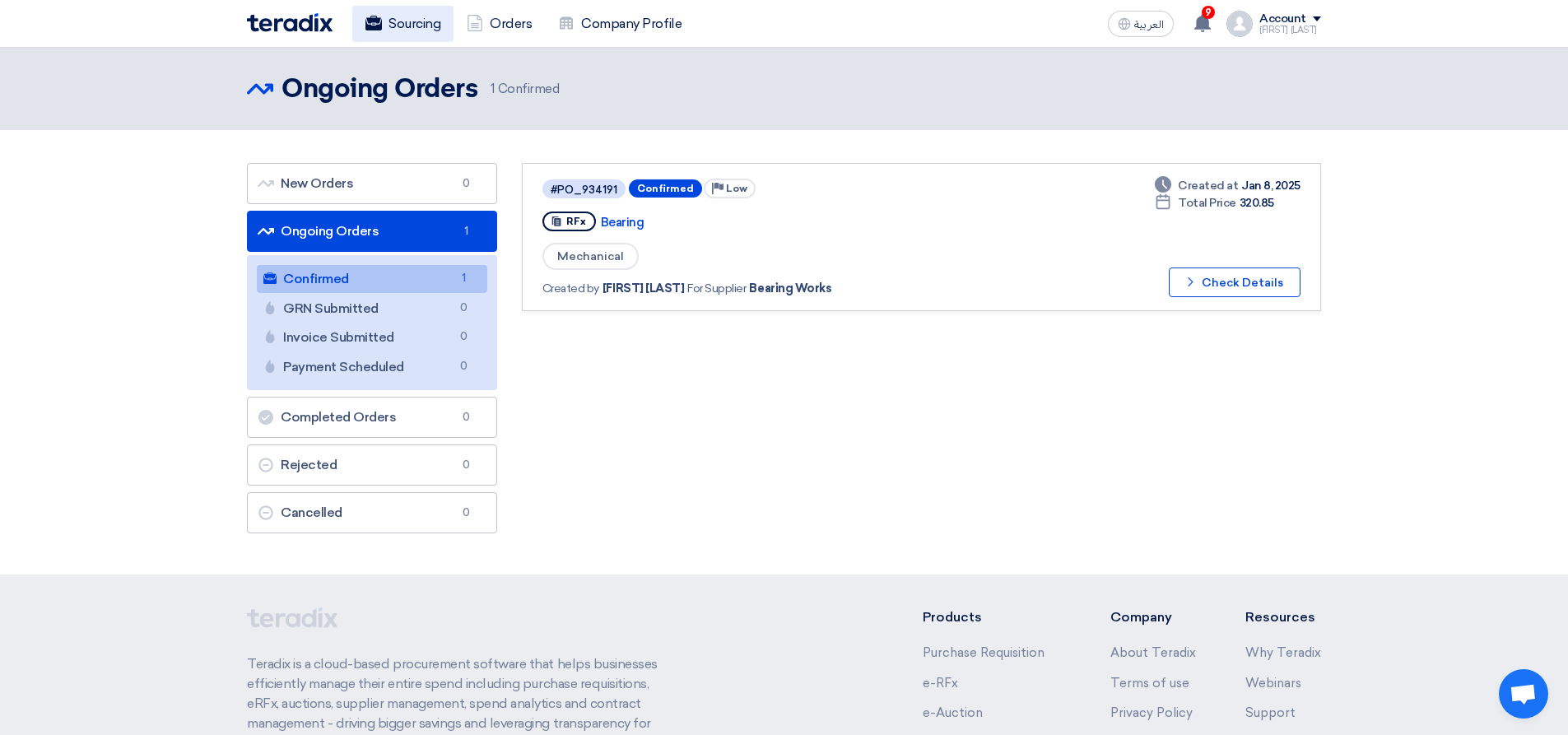 click on "Sourcing" 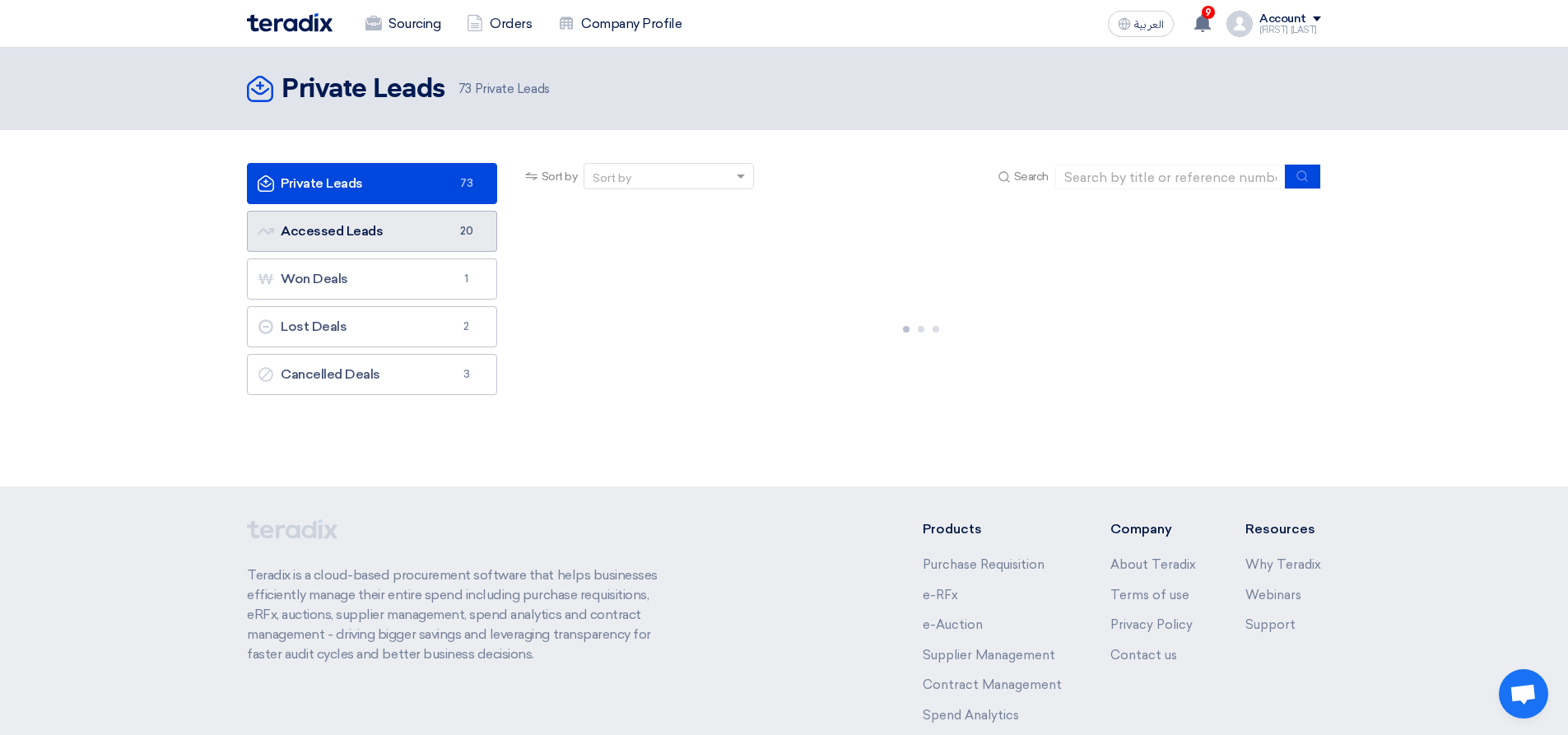 click on "Accessed Leads
Accessed Leads
20" 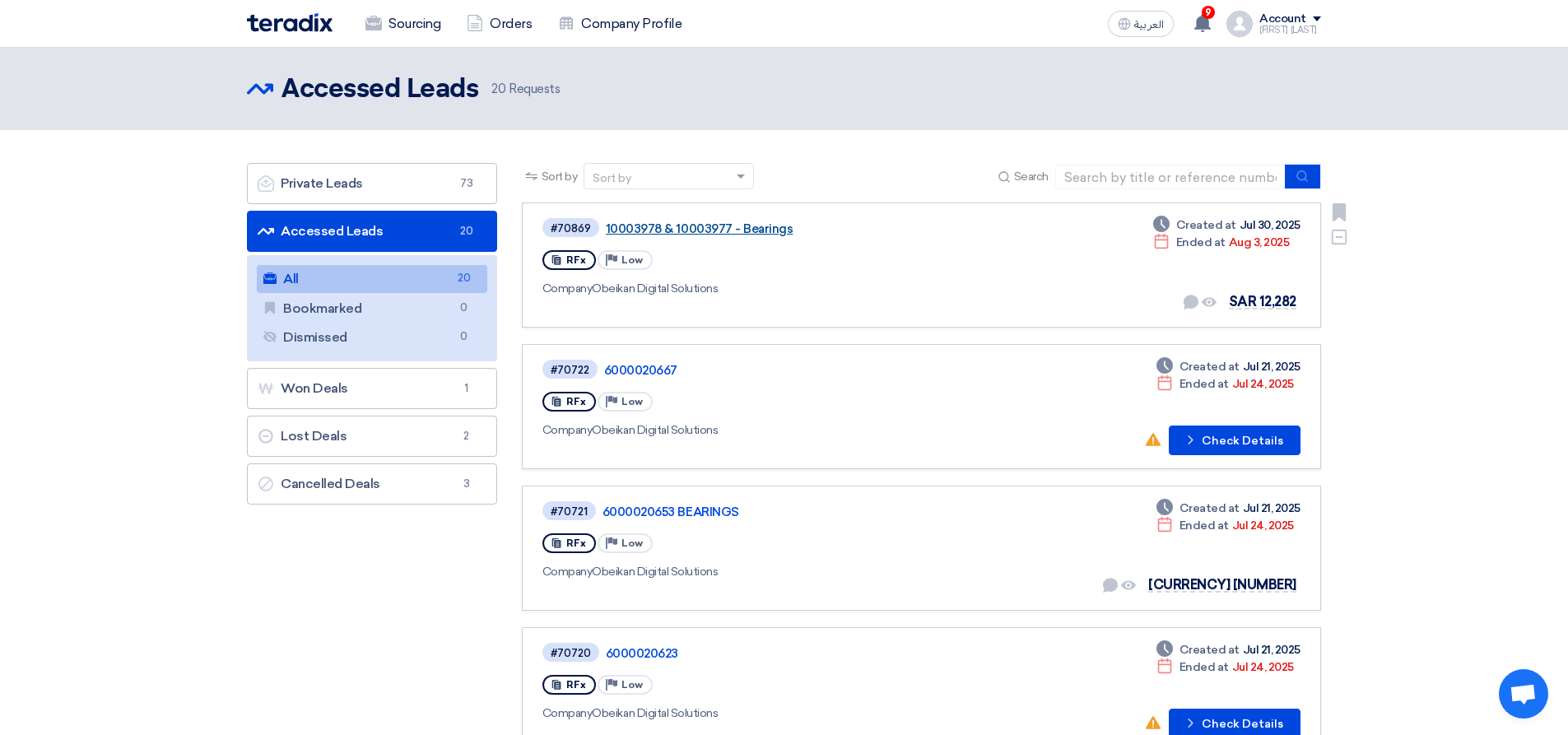 click on "10003978 & 10003977 - Bearings" 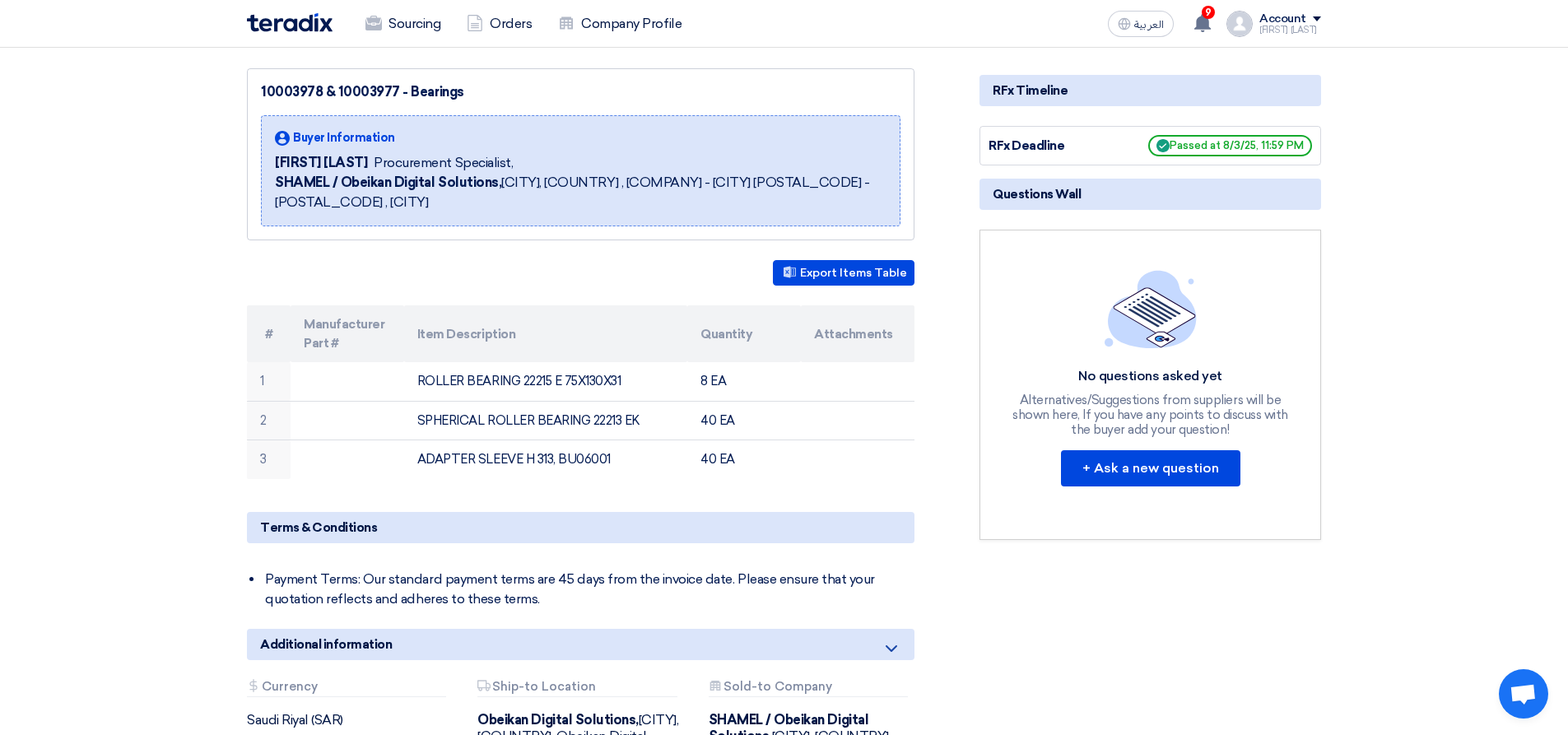 scroll, scrollTop: 0, scrollLeft: 0, axis: both 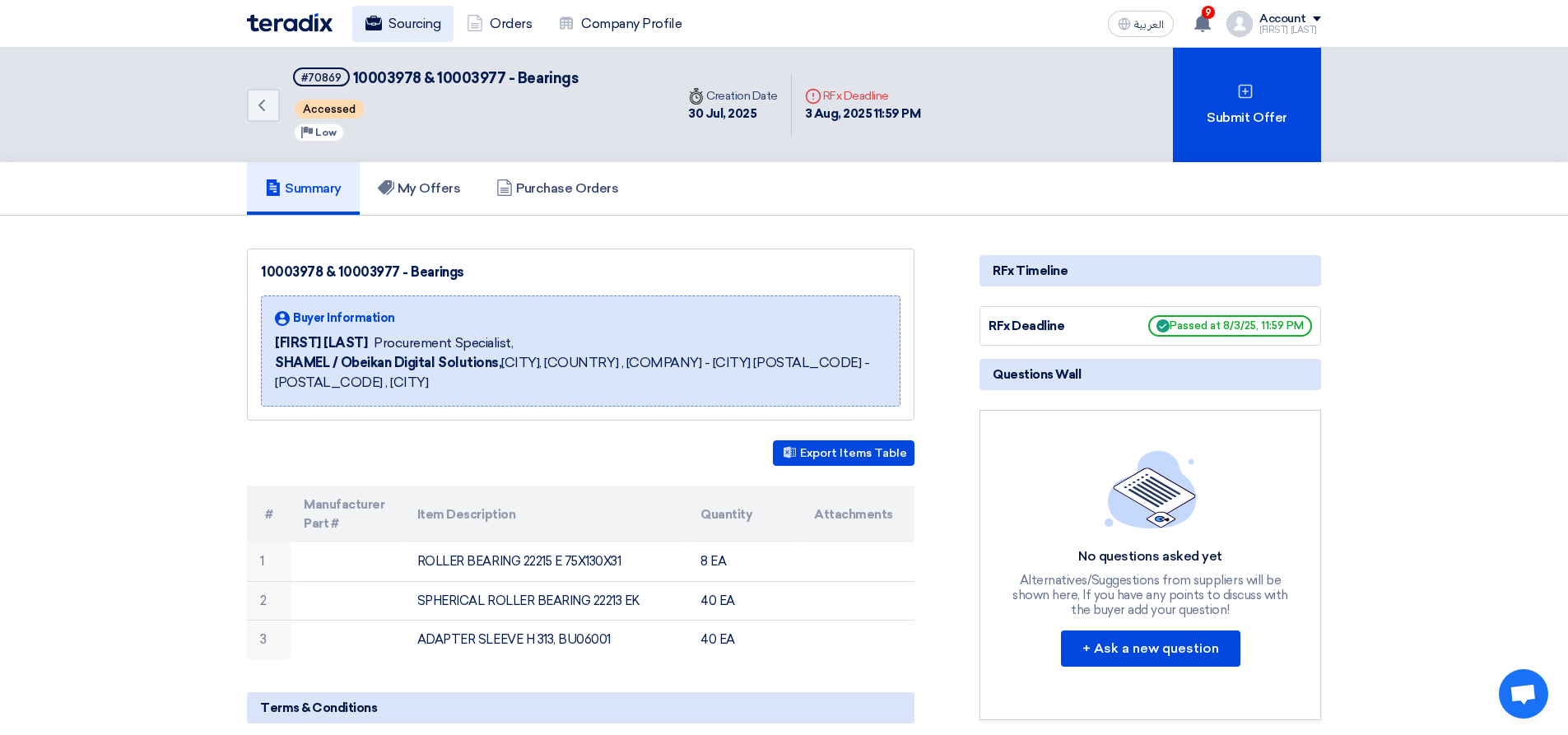 click on "Sourcing" 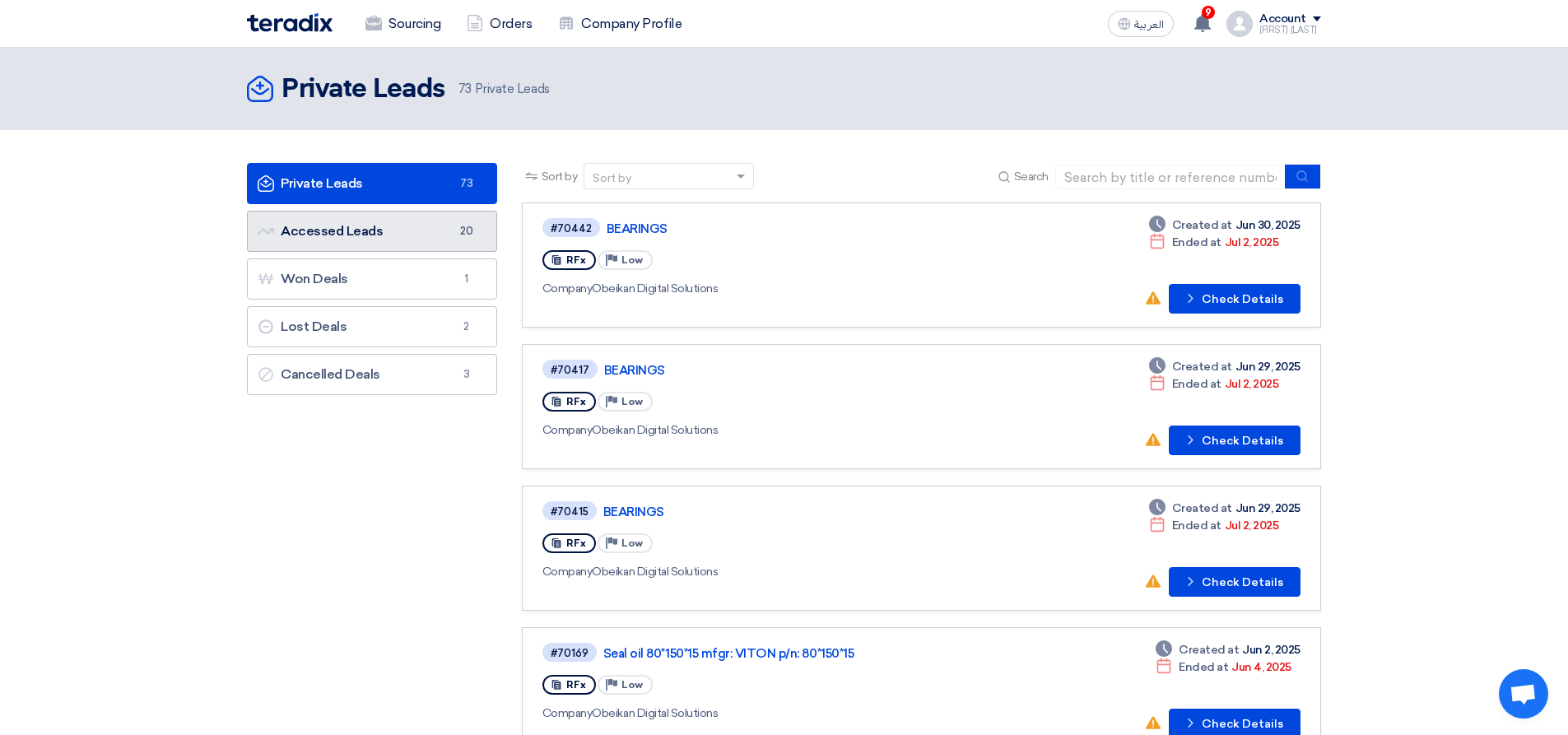 click on "Accessed Leads
Accessed Leads
20" 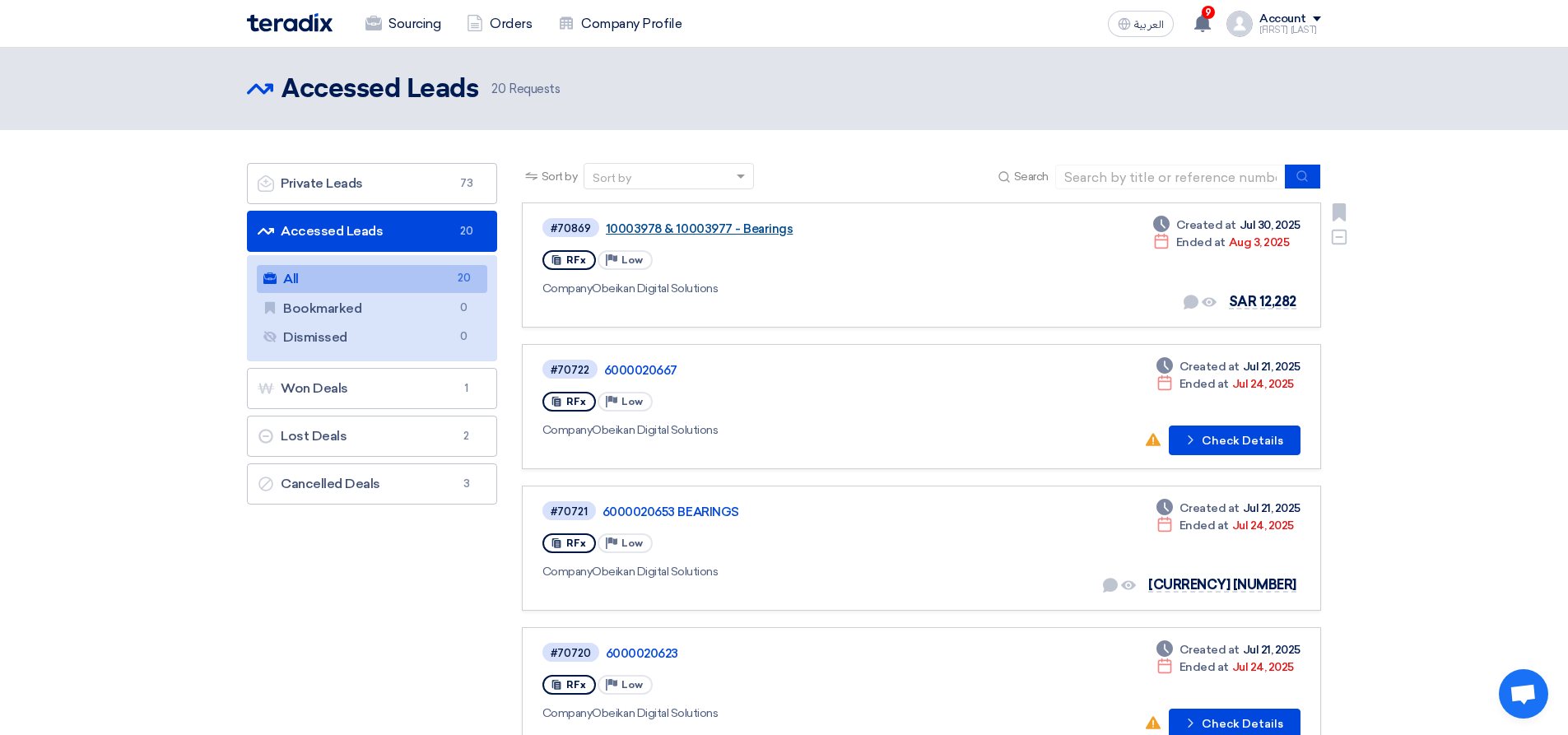 click on "10003978 & 10003977 - Bearings" 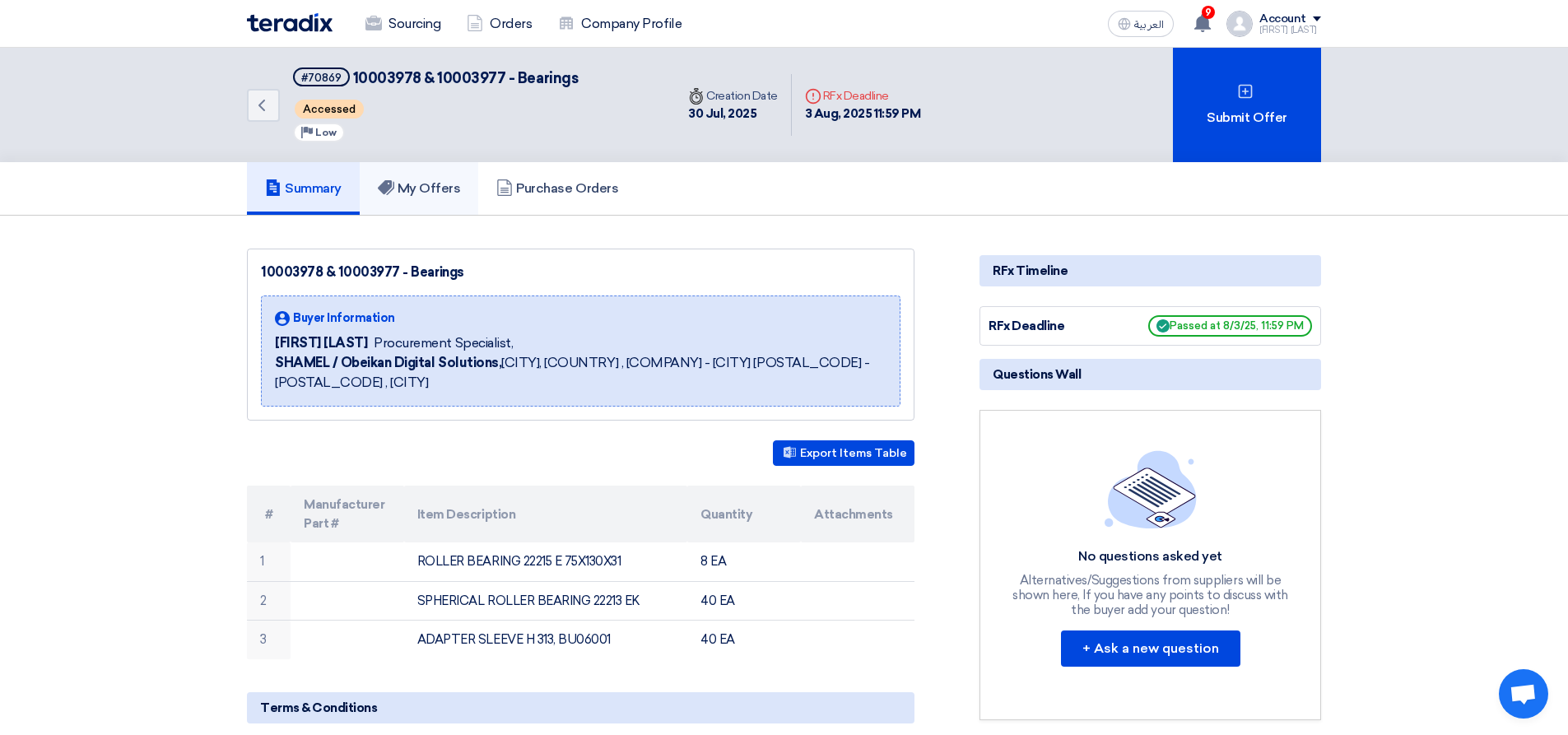 click on "My Offers" 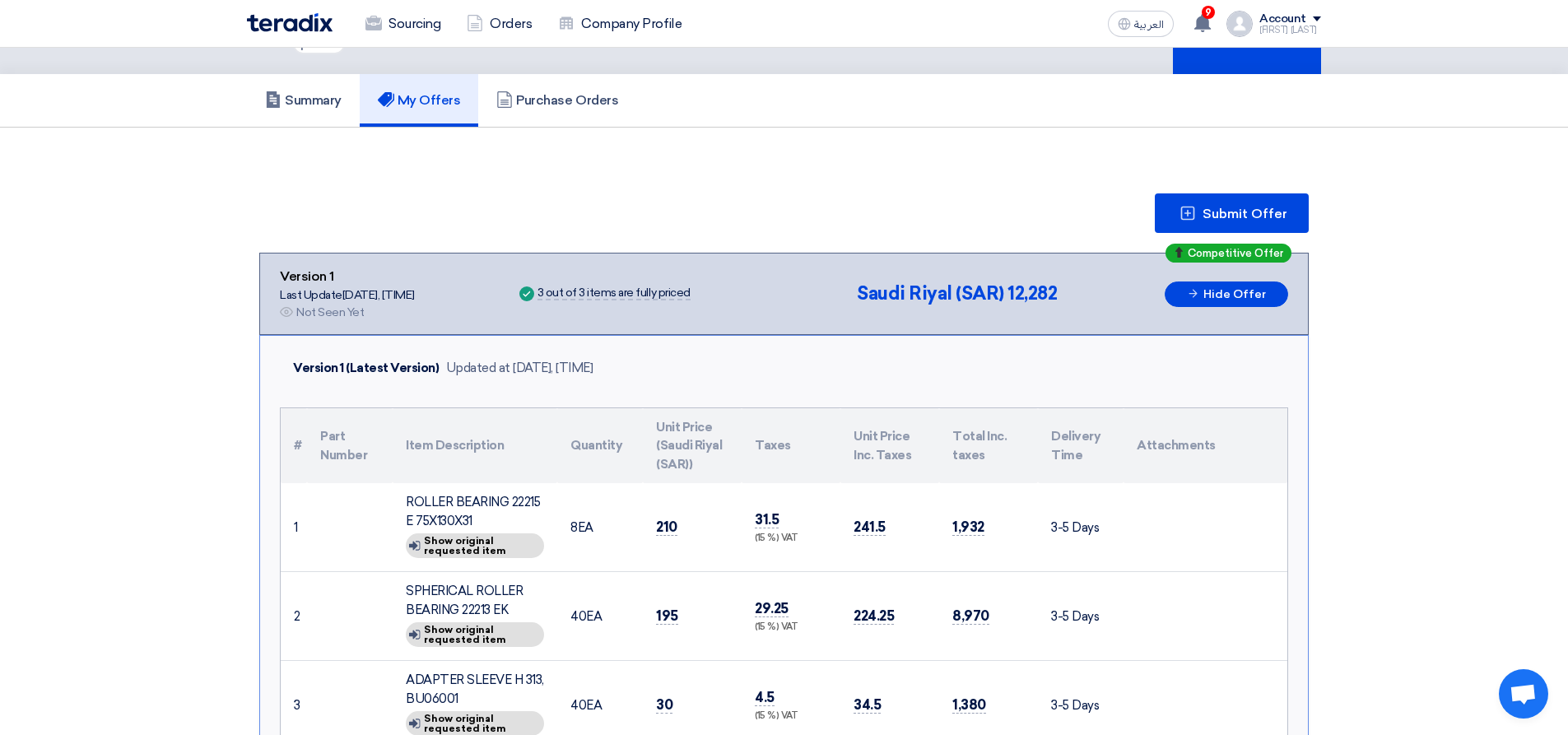 scroll, scrollTop: 0, scrollLeft: 0, axis: both 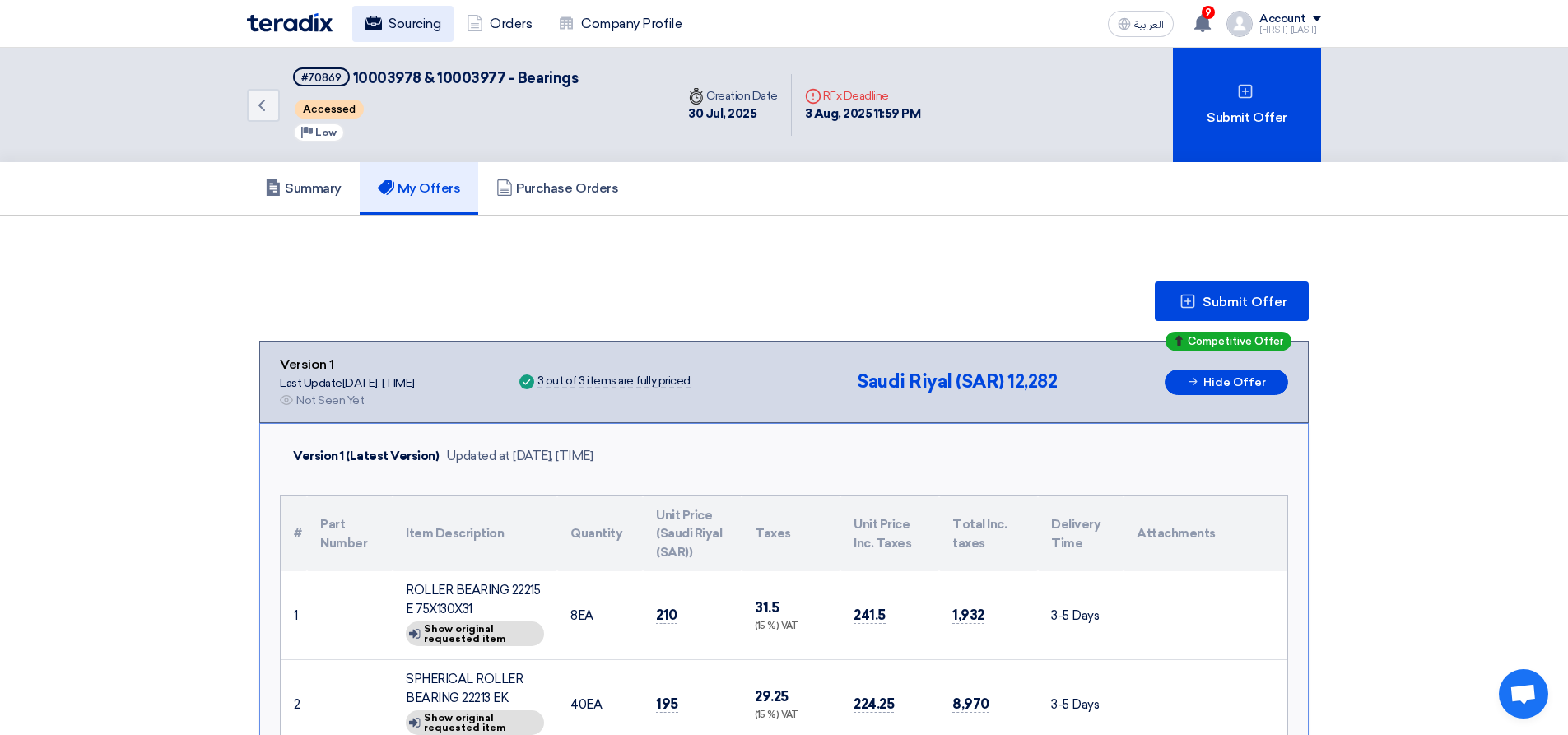 click on "Sourcing" 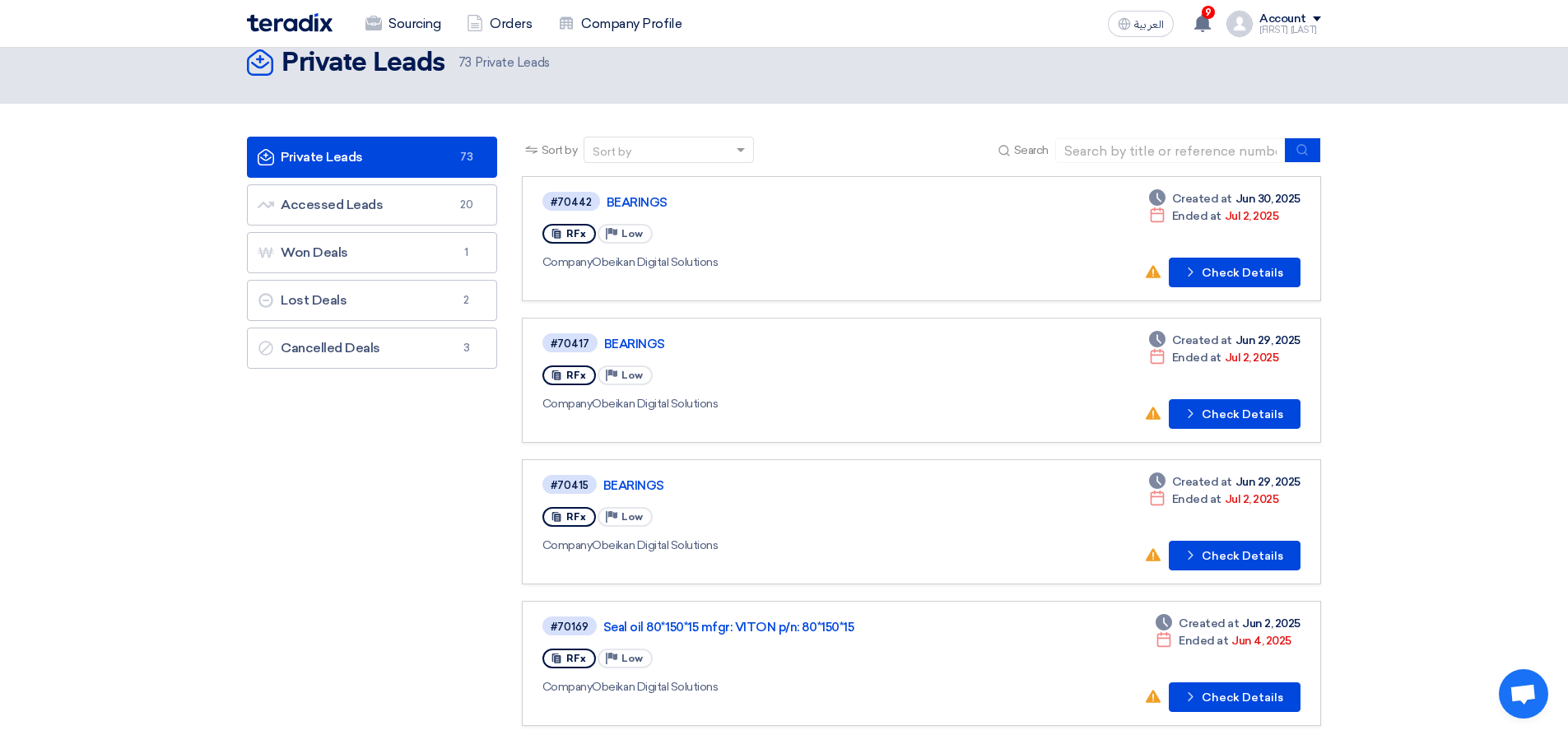 scroll, scrollTop: 0, scrollLeft: 0, axis: both 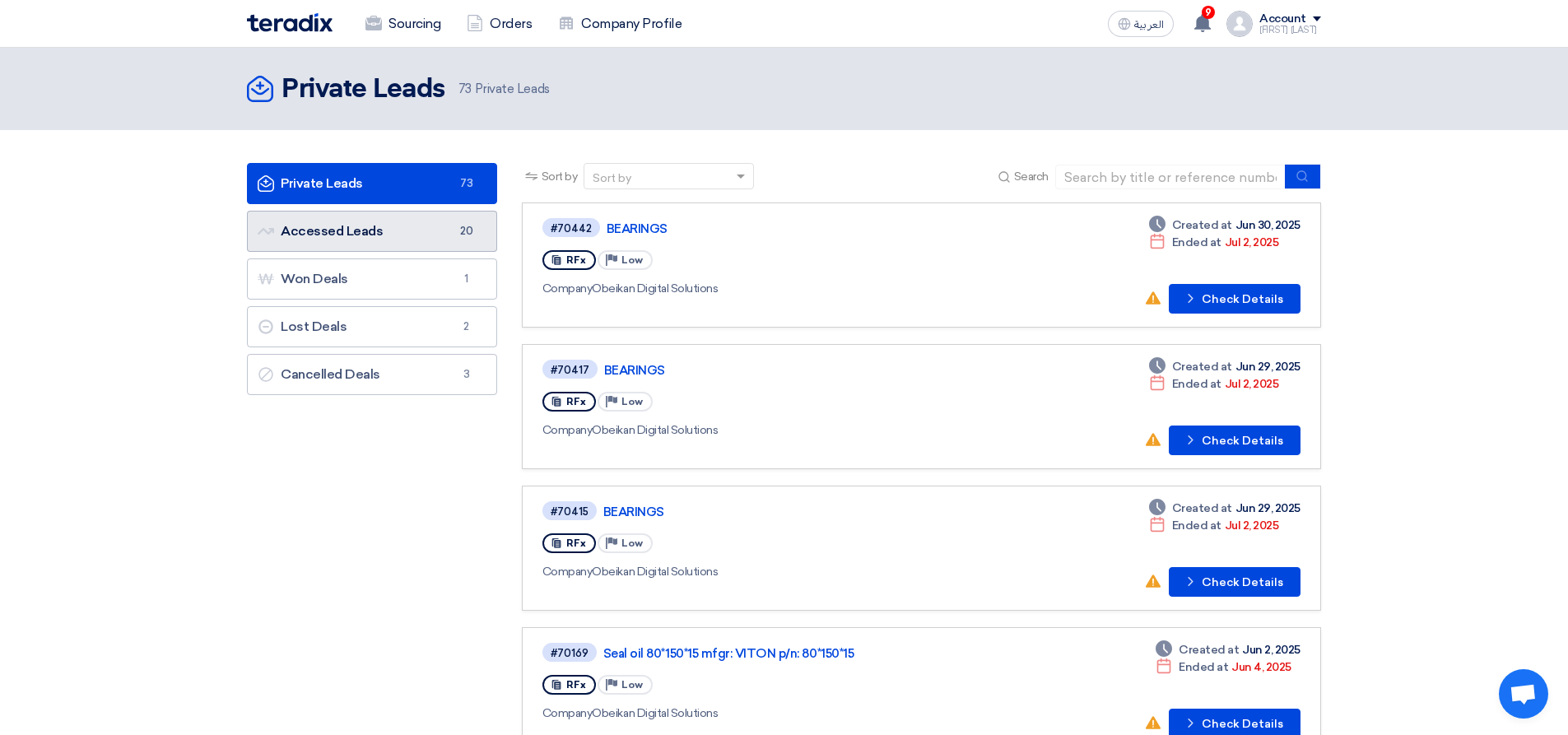 click on "Accessed Leads
Accessed Leads
20" 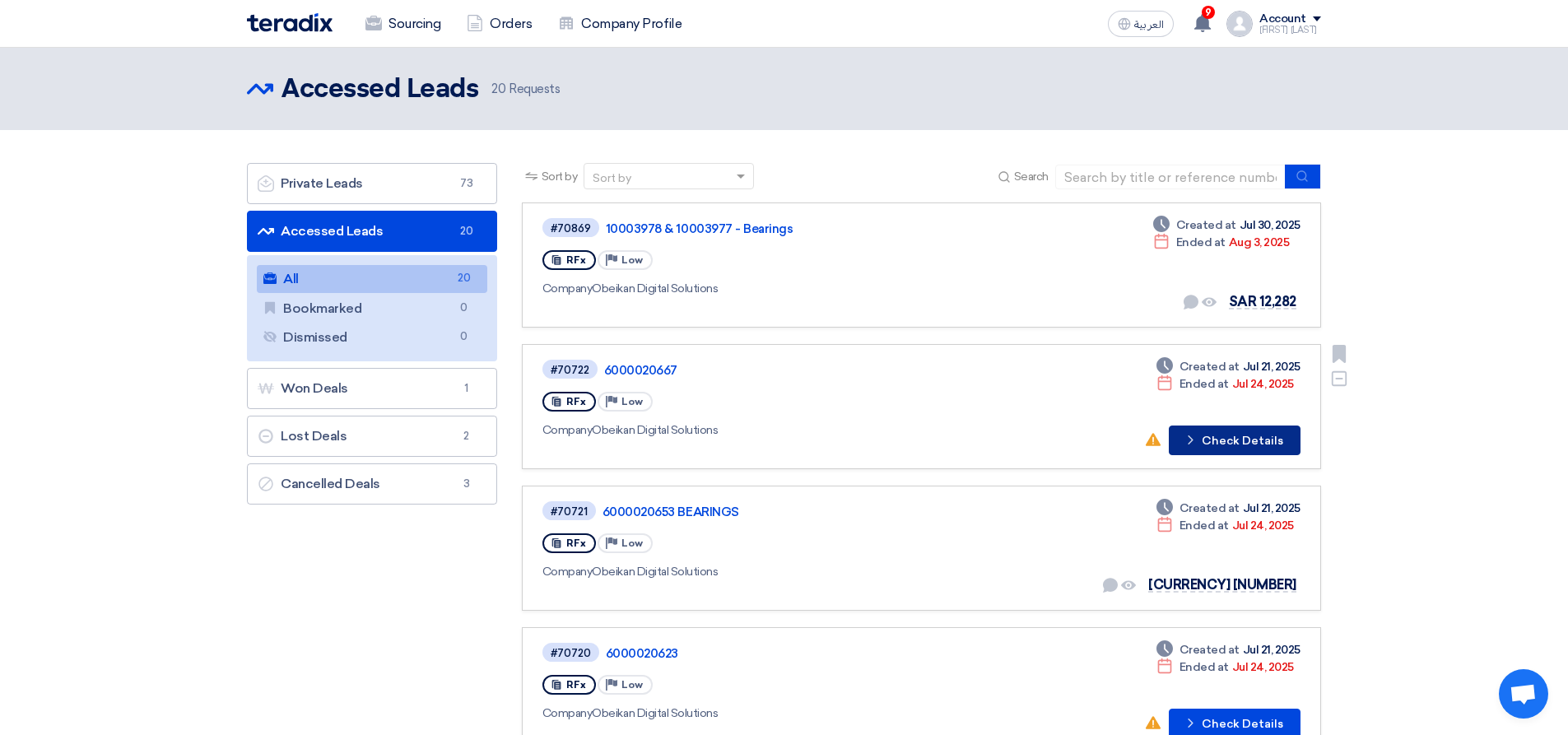 click on "Check details" 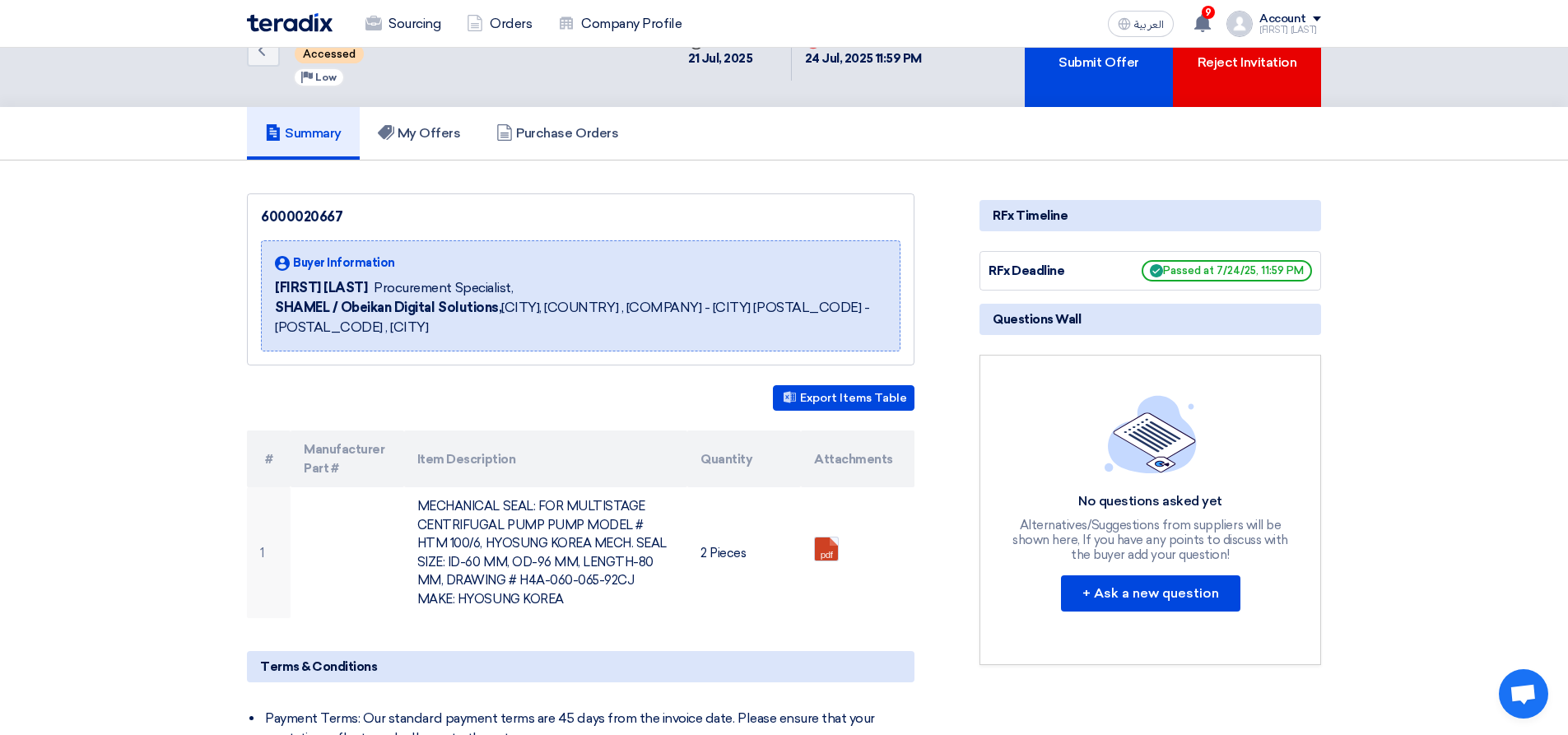 scroll, scrollTop: 0, scrollLeft: 0, axis: both 